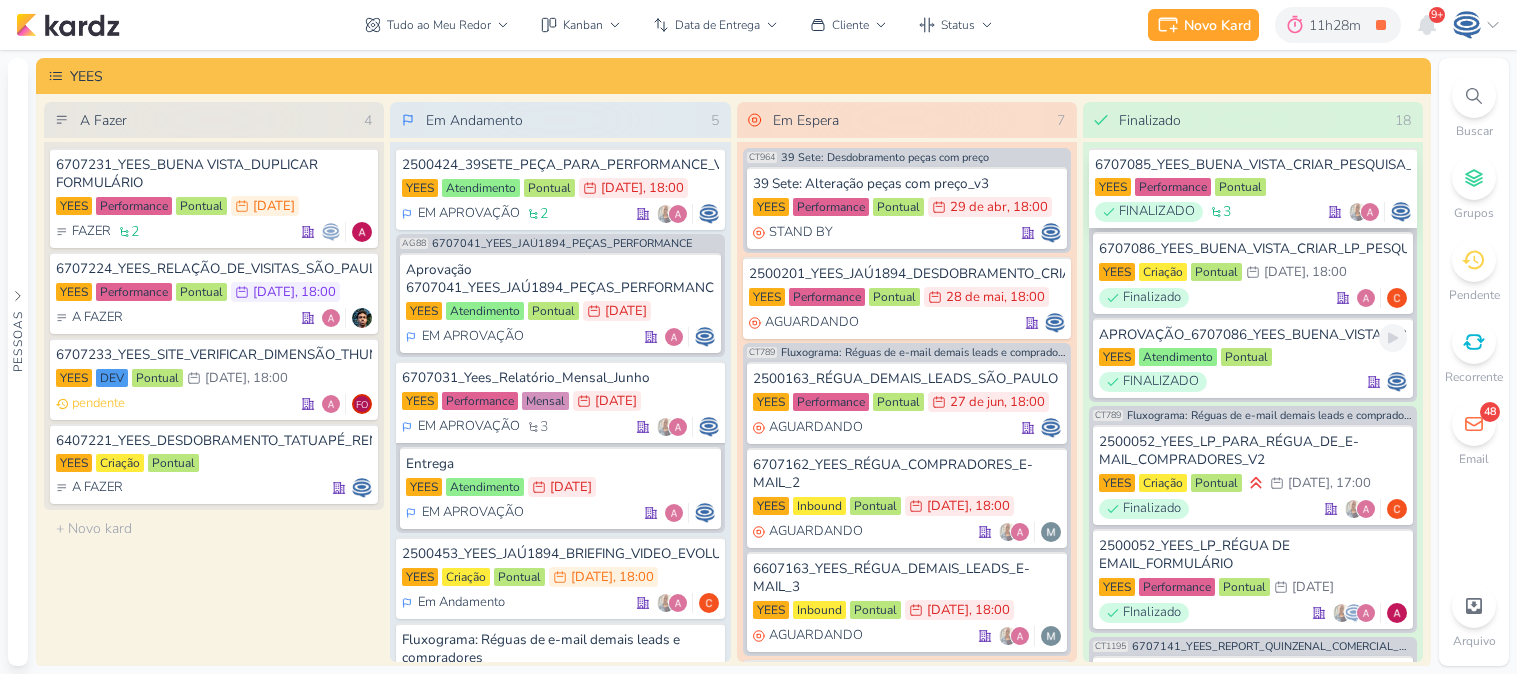 scroll, scrollTop: 0, scrollLeft: 0, axis: both 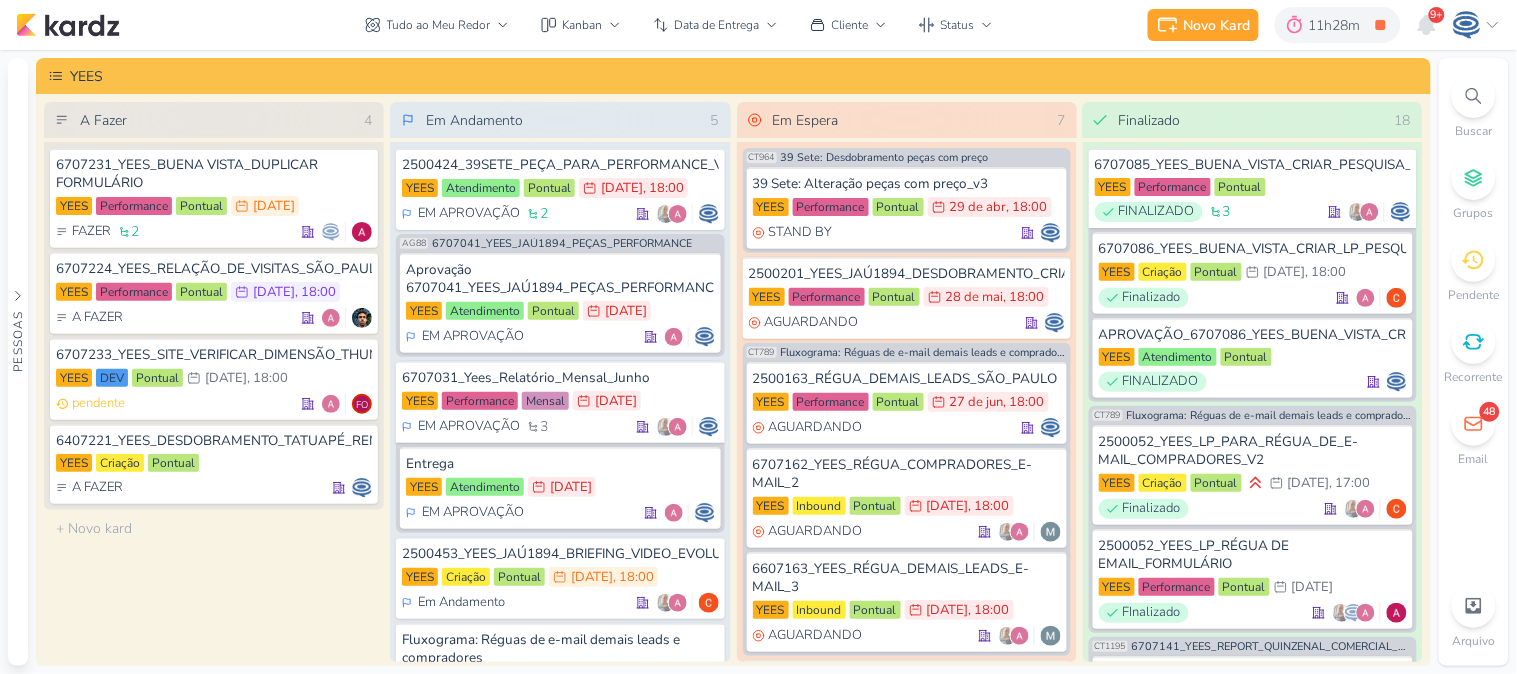 click 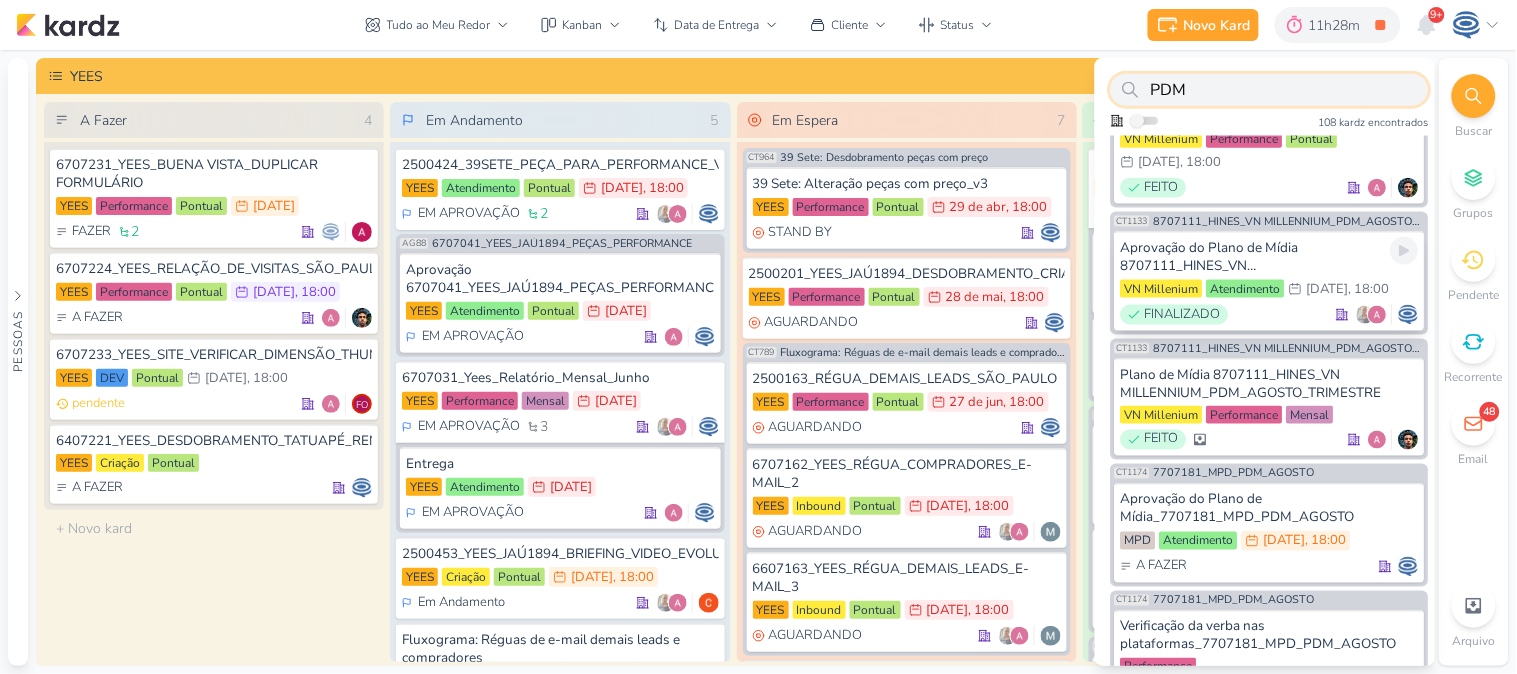 scroll, scrollTop: 0, scrollLeft: 0, axis: both 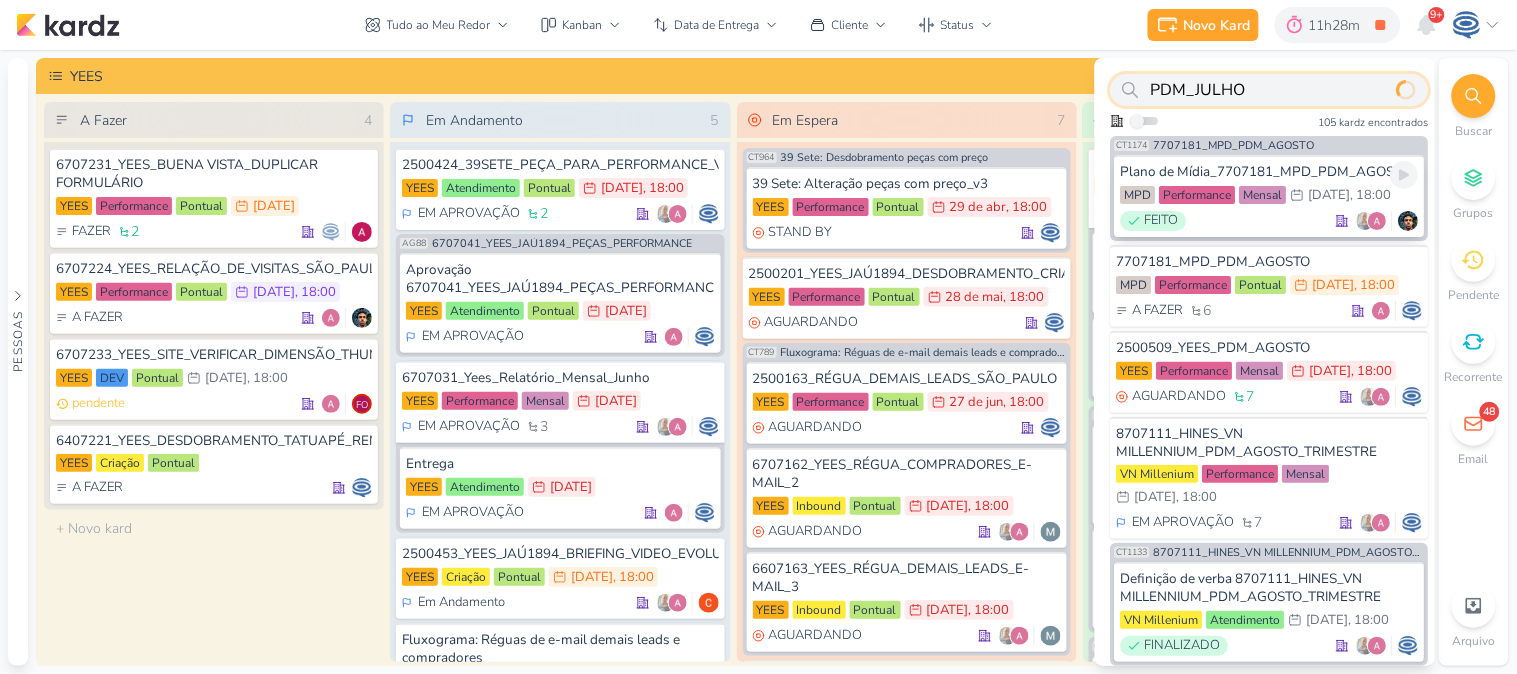 type on "PDM_JULHO" 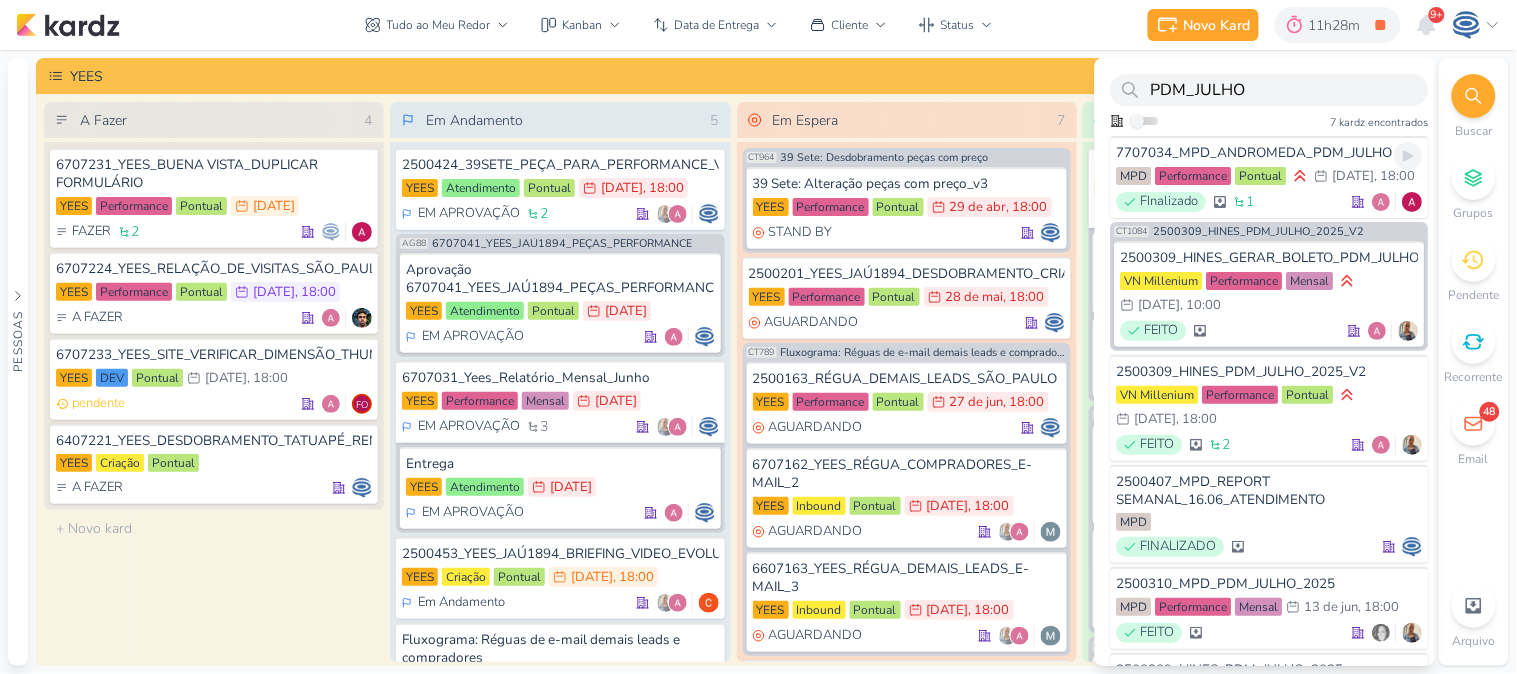 click on "Pontual" at bounding box center (1261, 176) 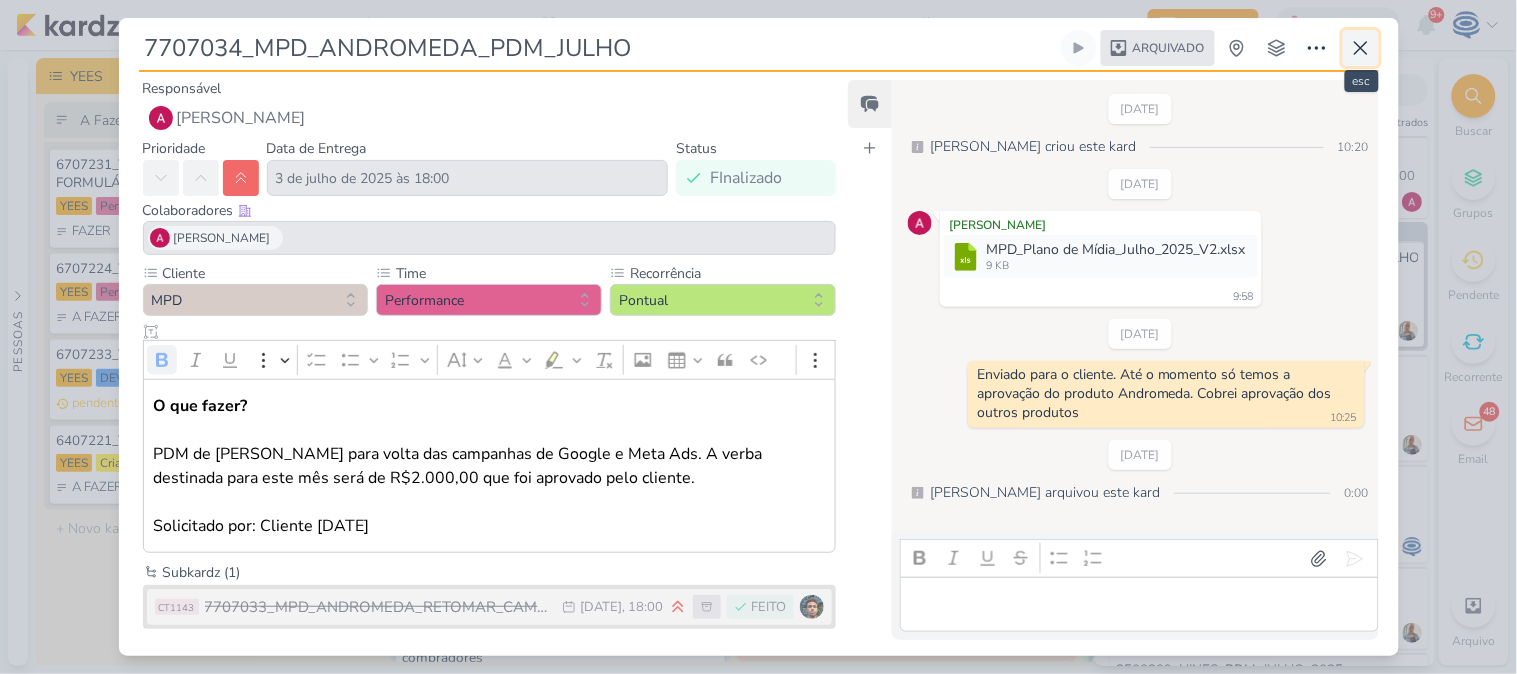 click 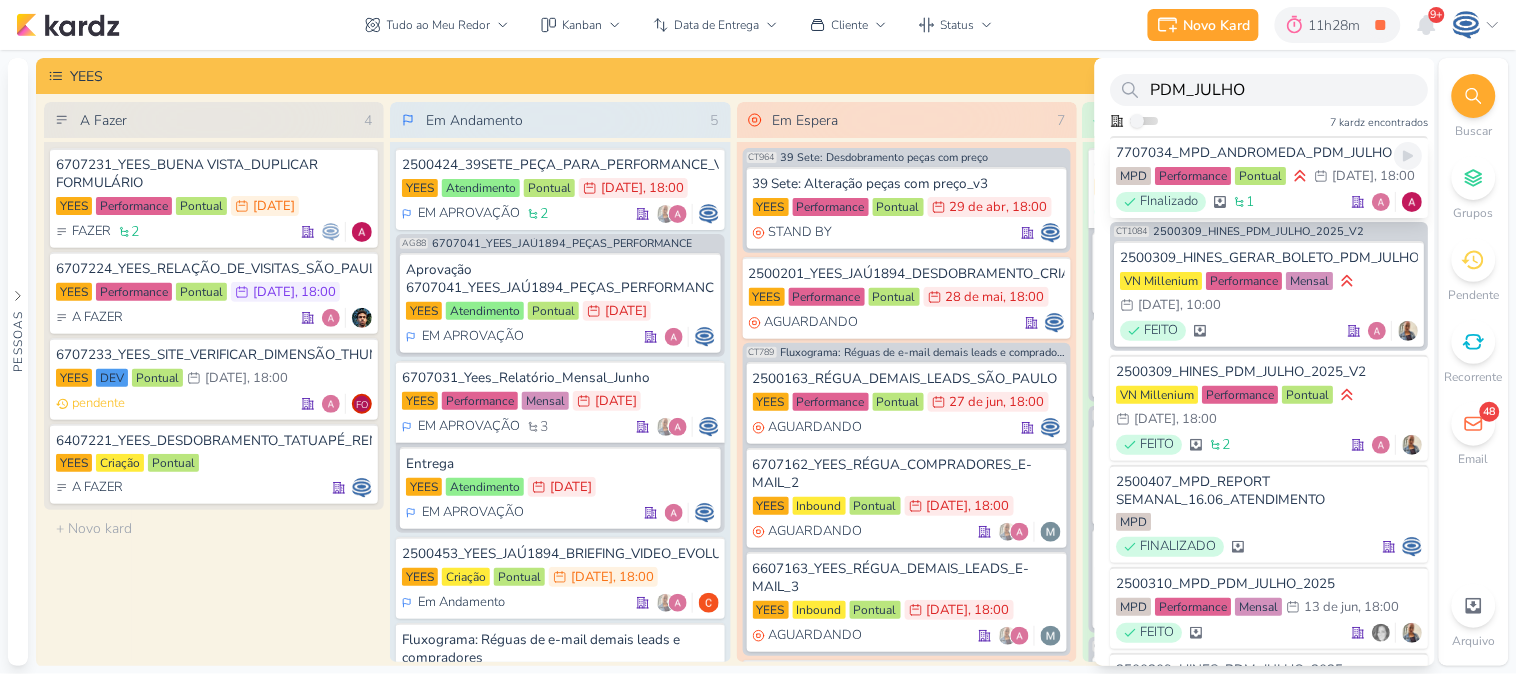 click on "7707034_MPD_ANDROMEDA_PDM_JULHO" at bounding box center (1270, 153) 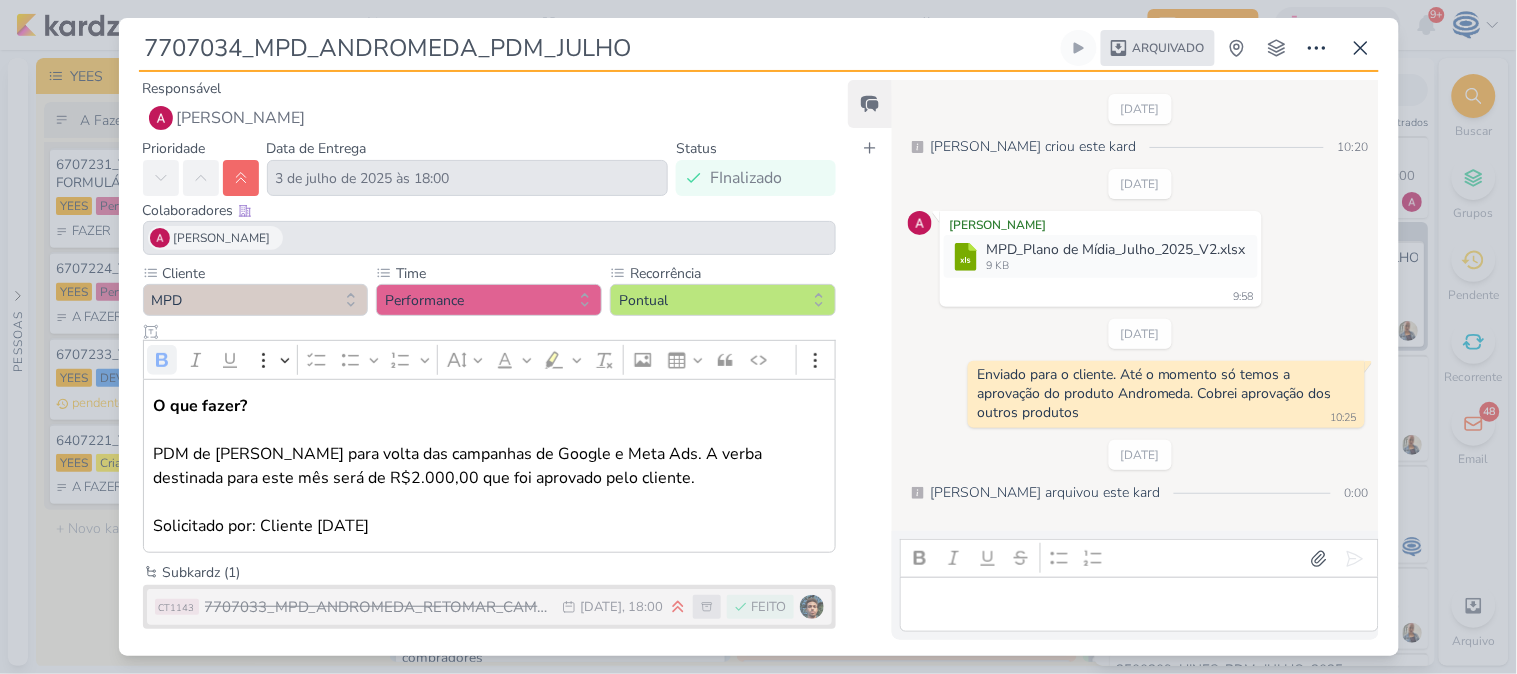 scroll, scrollTop: 10, scrollLeft: 0, axis: vertical 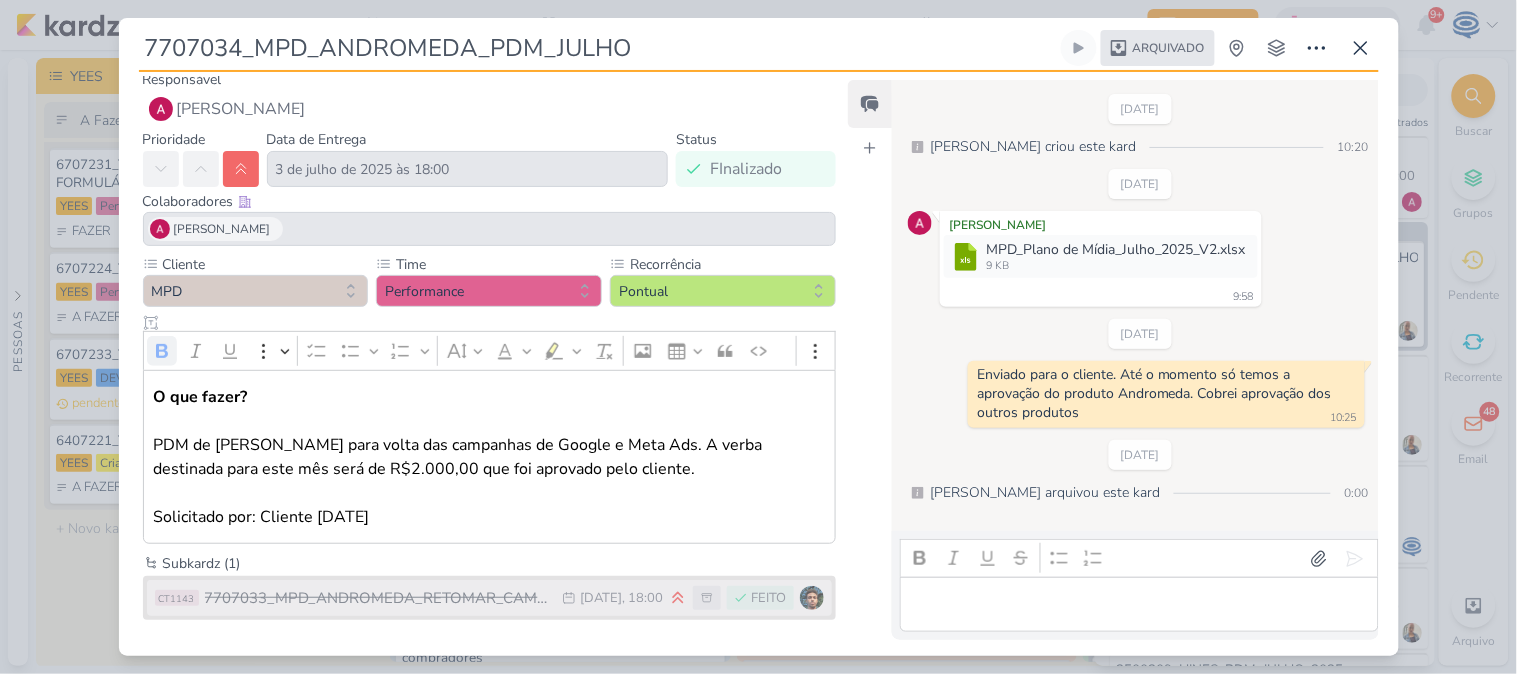 click on "7707033_MPD_ANDROMEDA_RETOMAR_CAMPANHAS" at bounding box center (379, 598) 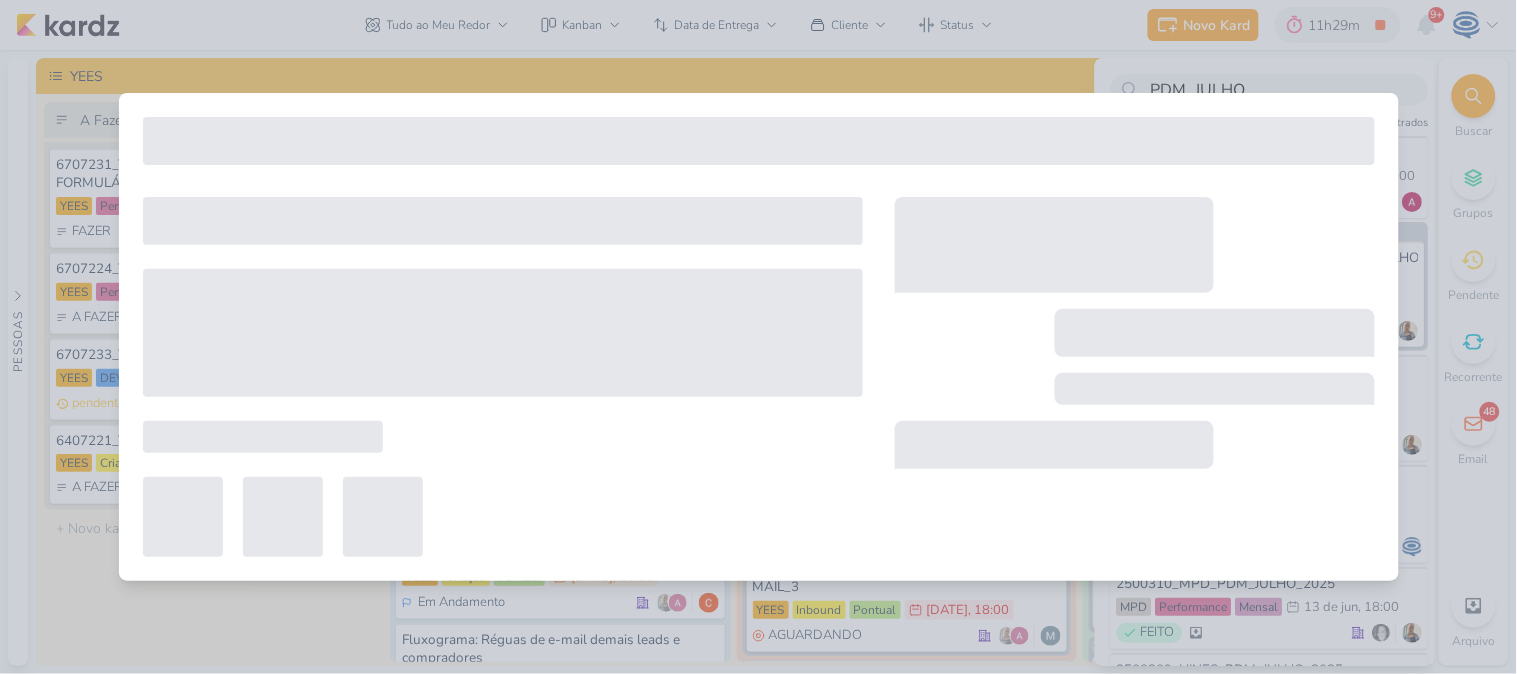 type on "7707033_MPD_ANDROMEDA_RETOMAR_CAMPANHAS" 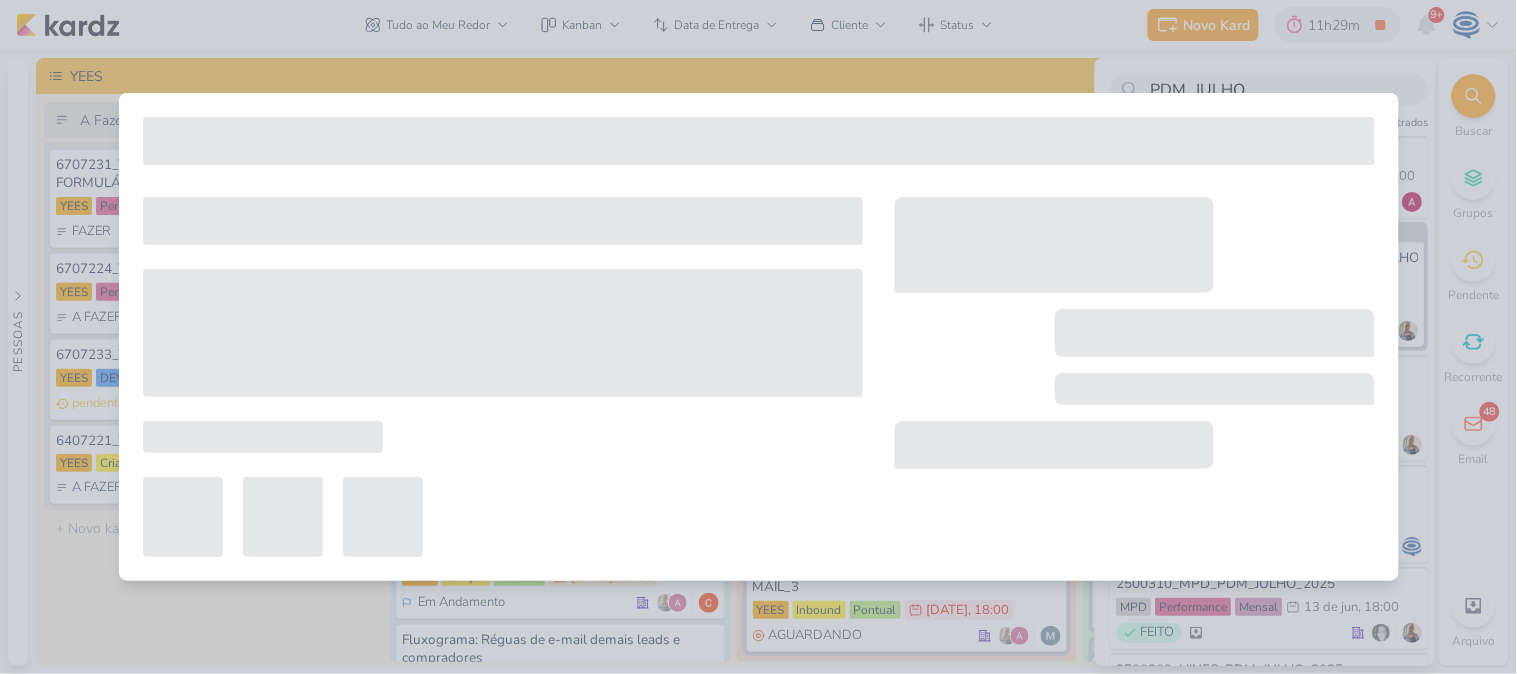type on "4 de julho de 2025 às 18:00" 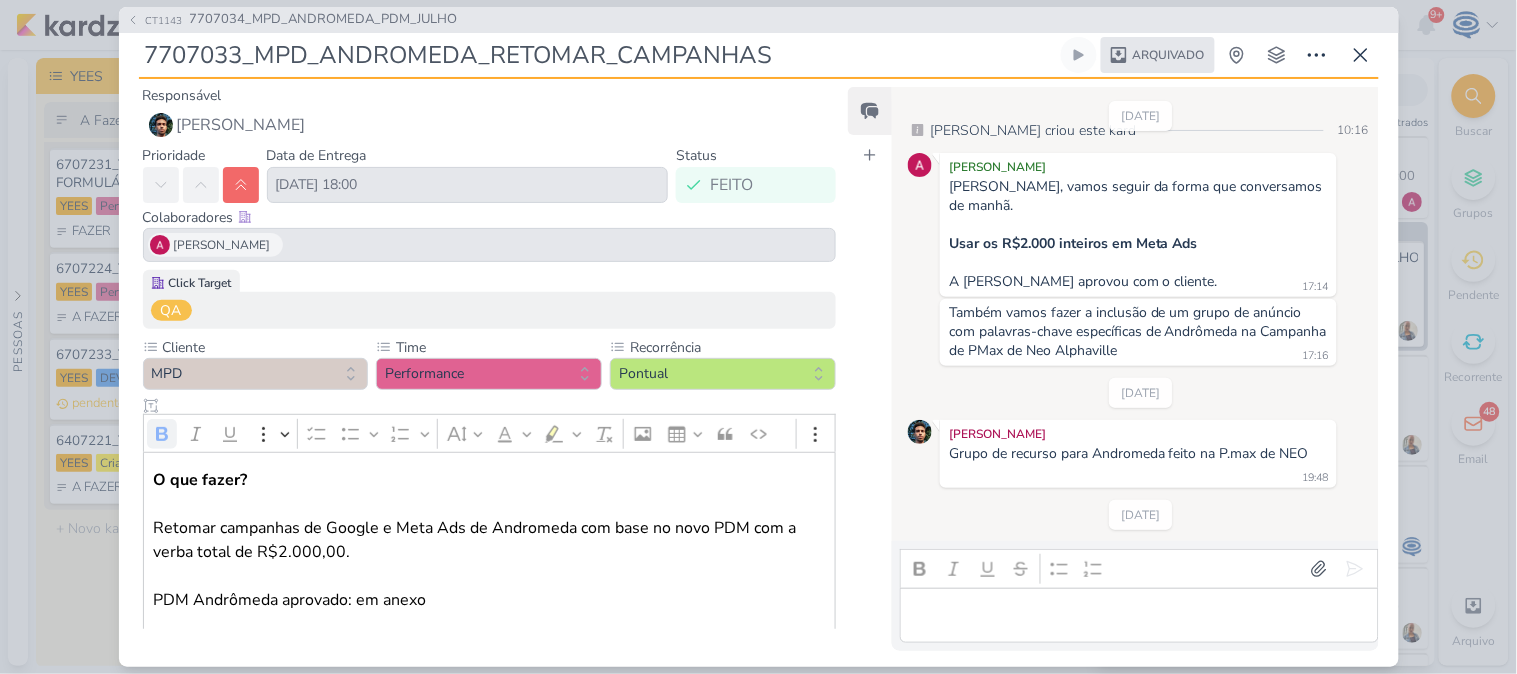 scroll, scrollTop: 32, scrollLeft: 0, axis: vertical 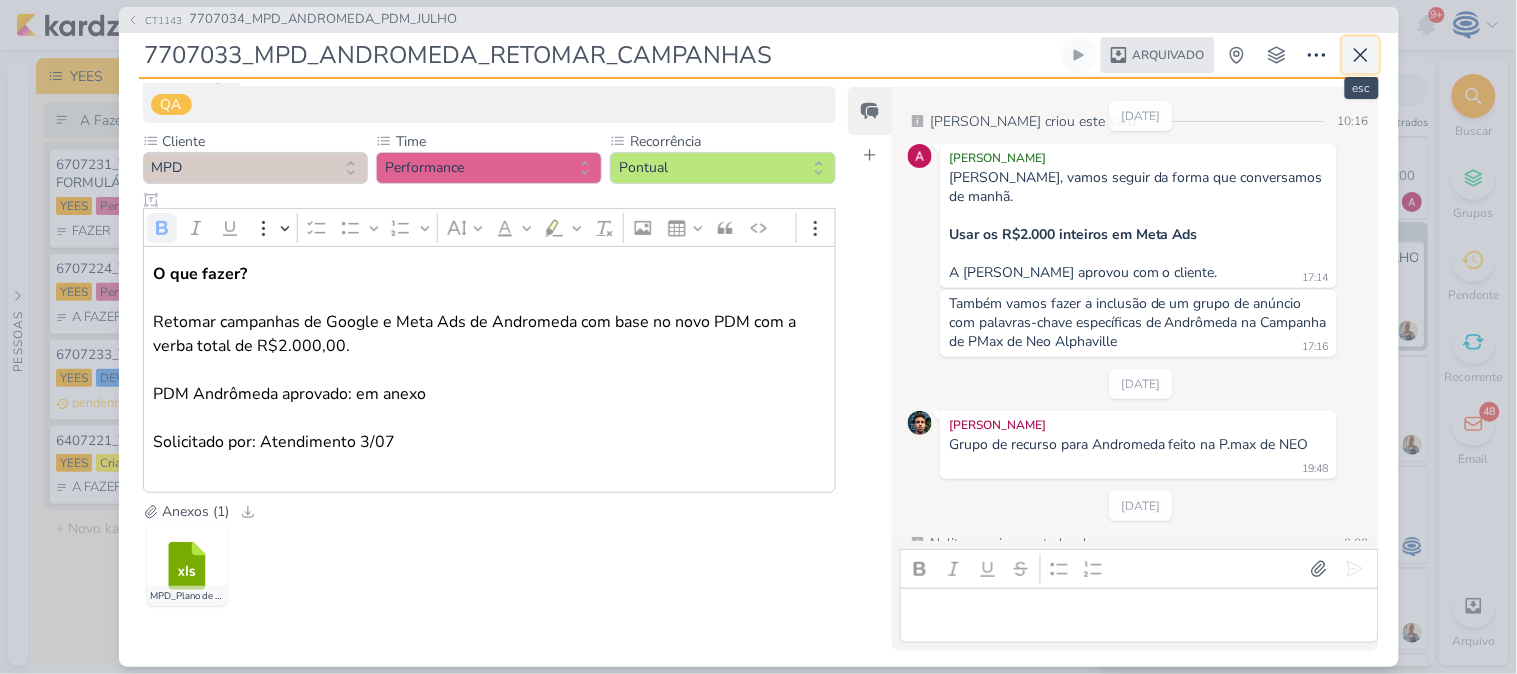 click 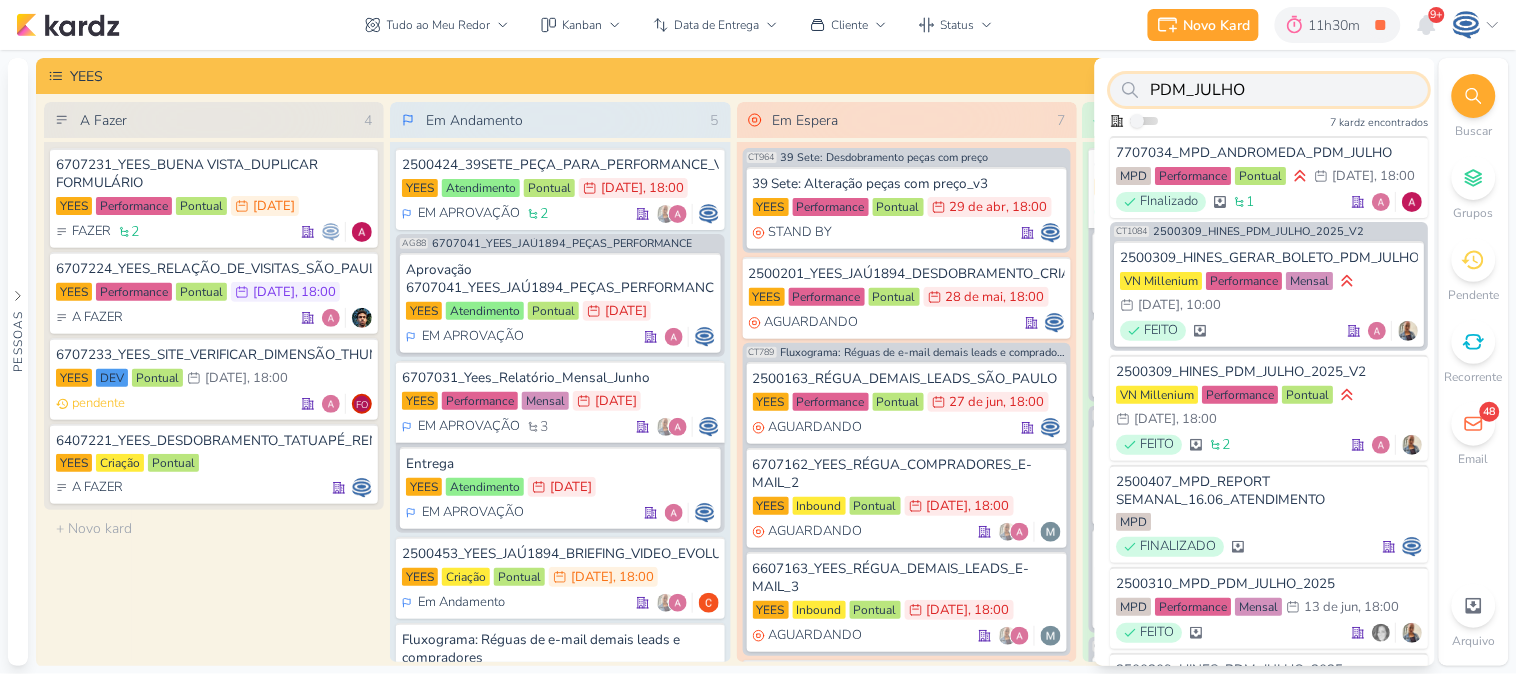 drag, startPoint x: 1258, startPoint y: 100, endPoint x: 1133, endPoint y: 91, distance: 125.32358 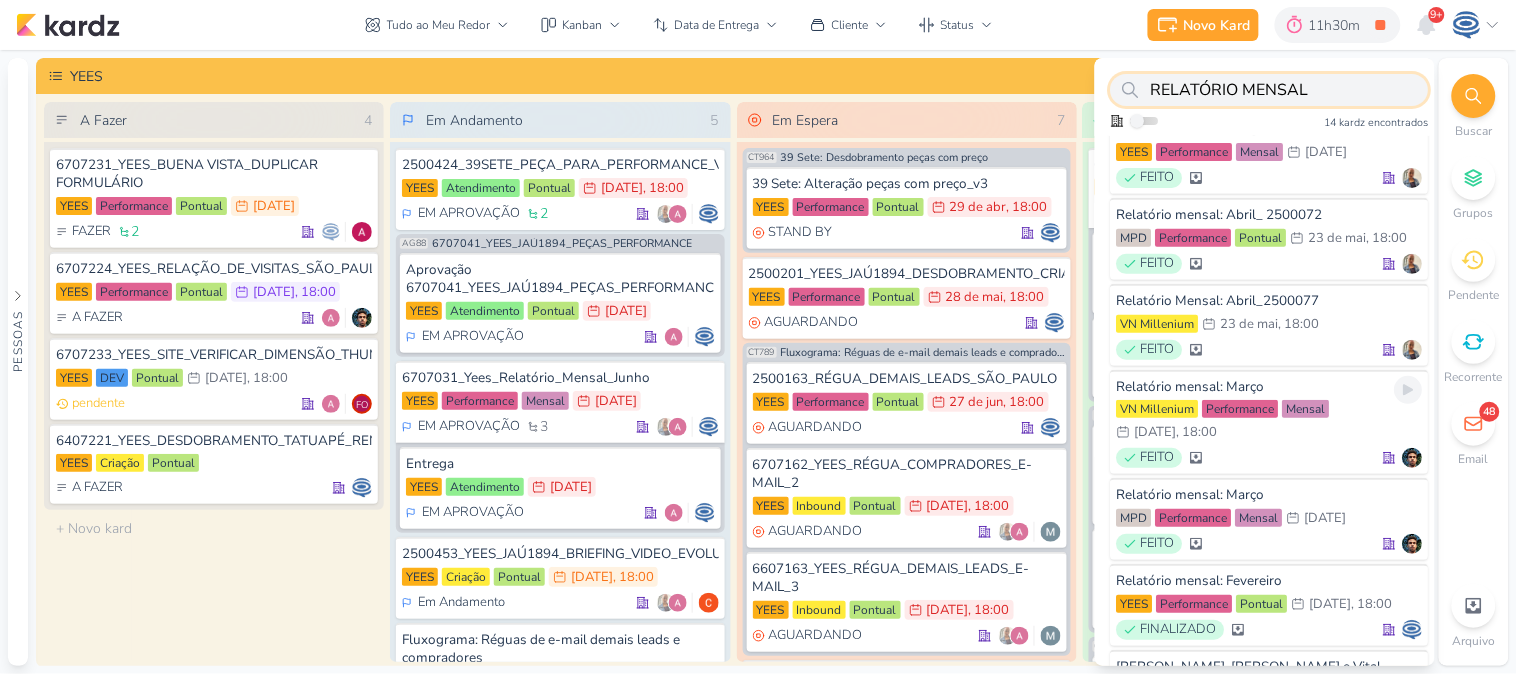 scroll, scrollTop: 0, scrollLeft: 0, axis: both 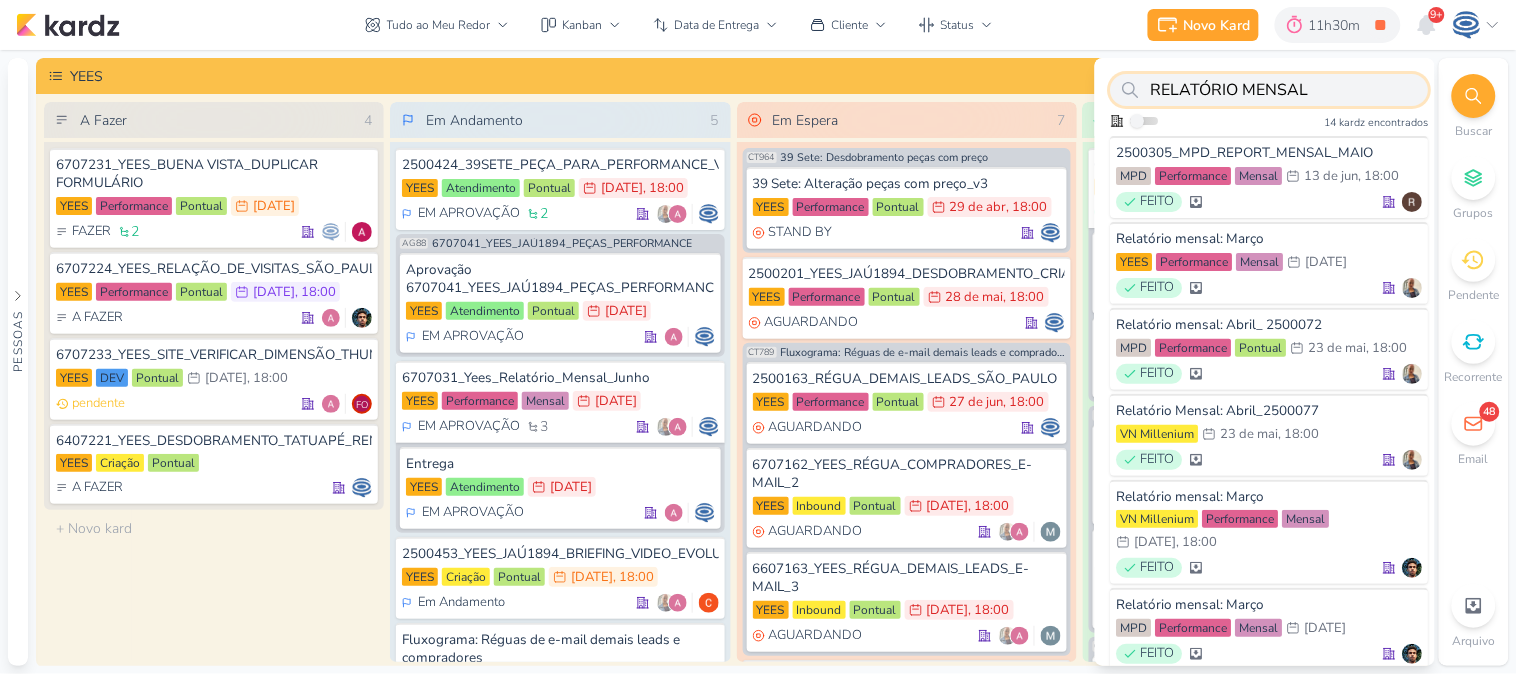 drag, startPoint x: 1321, startPoint y: 83, endPoint x: 1123, endPoint y: 92, distance: 198.20444 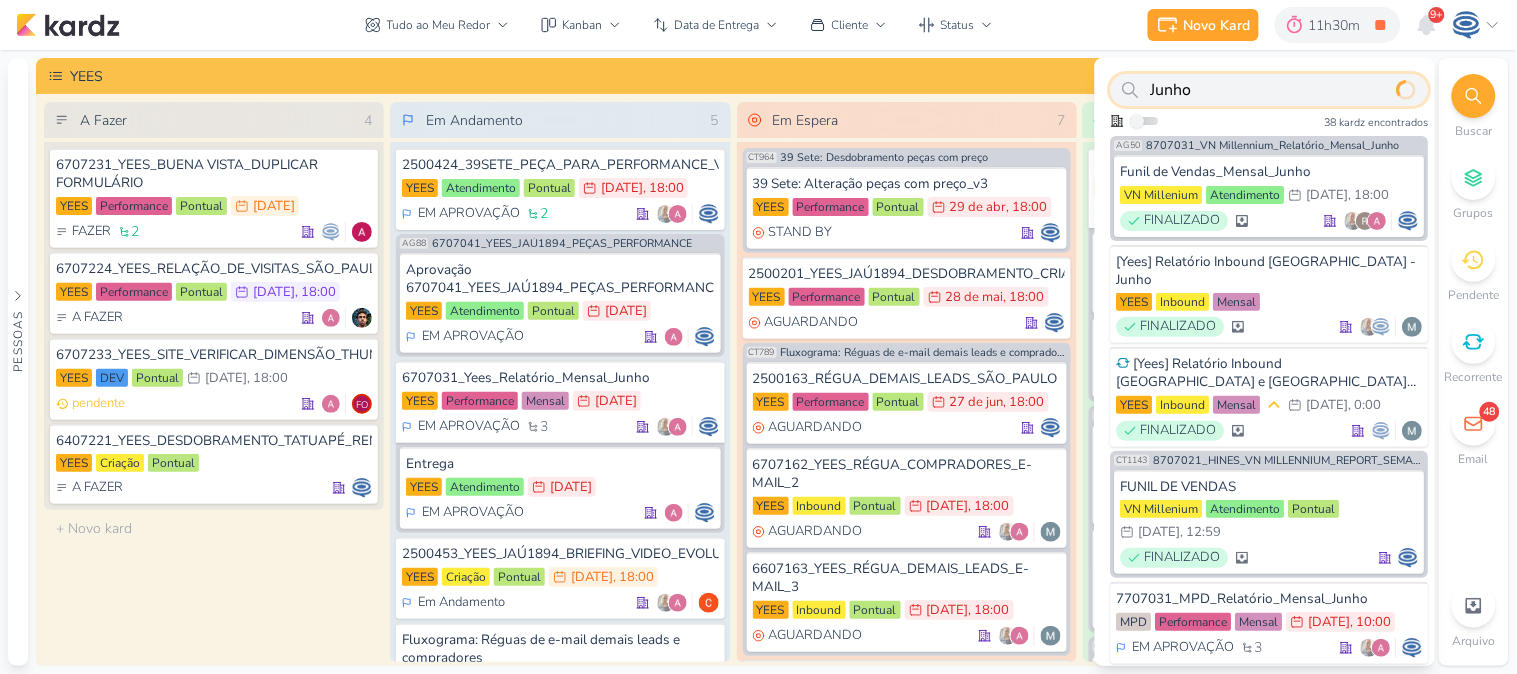 type on "Junho" 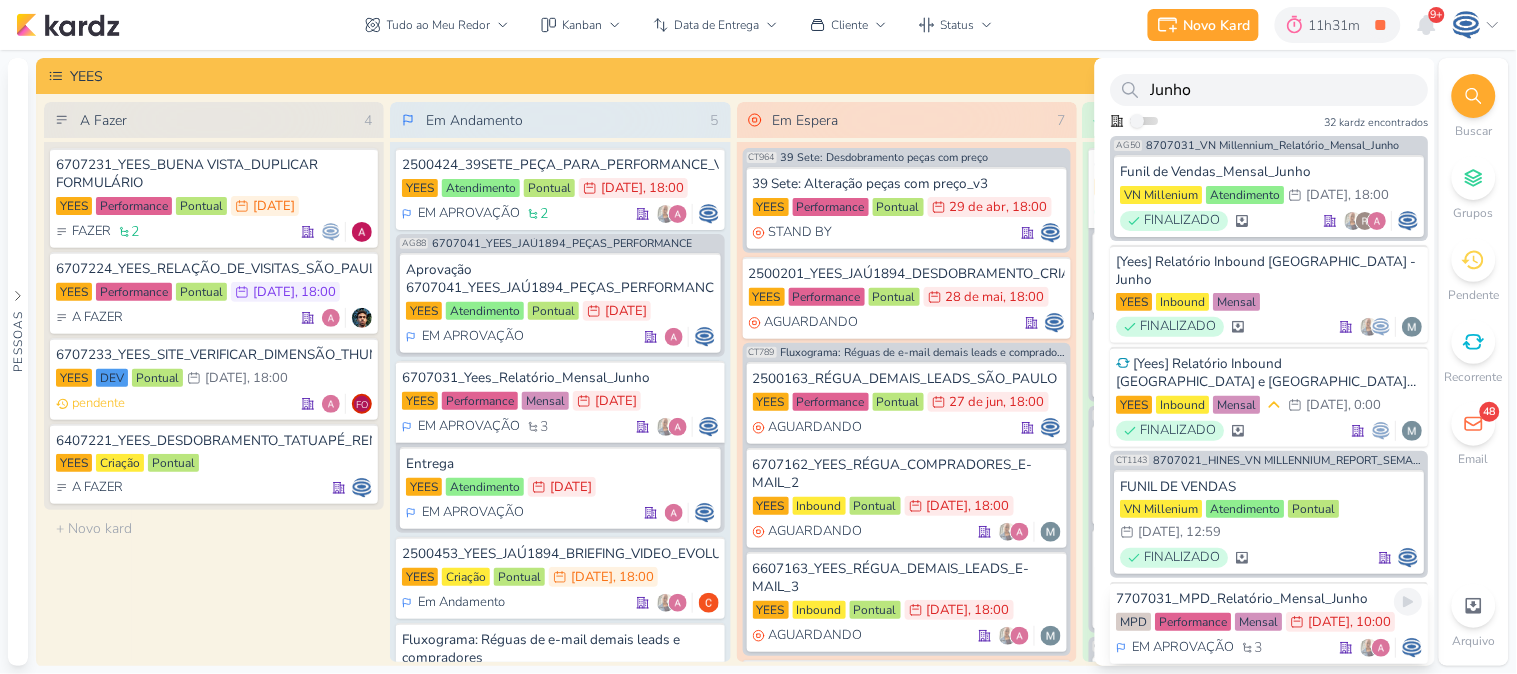 click on "7707031_MPD_Relatório_Mensal_Junho" at bounding box center (1270, 599) 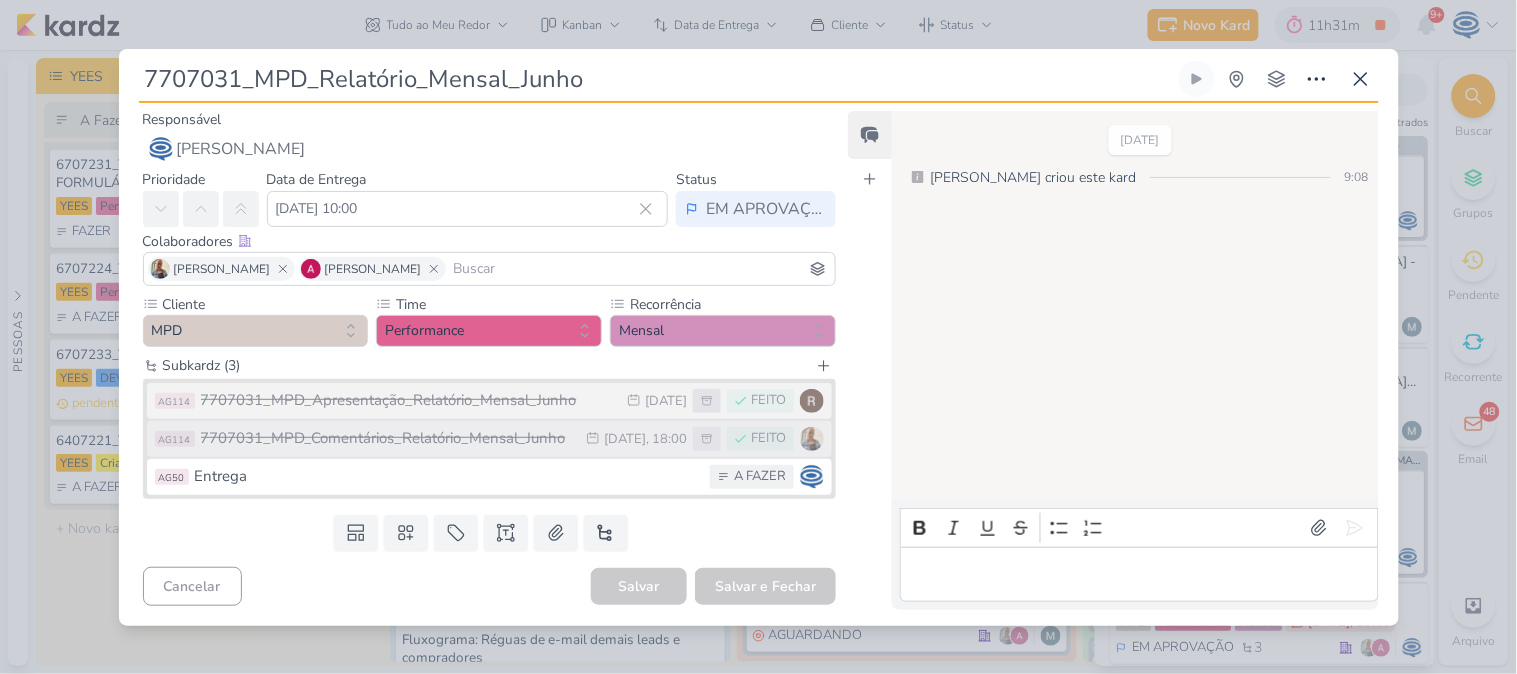 click on "7707031_MPD_Comentários_Relatório_Mensal_Junho" at bounding box center [389, 438] 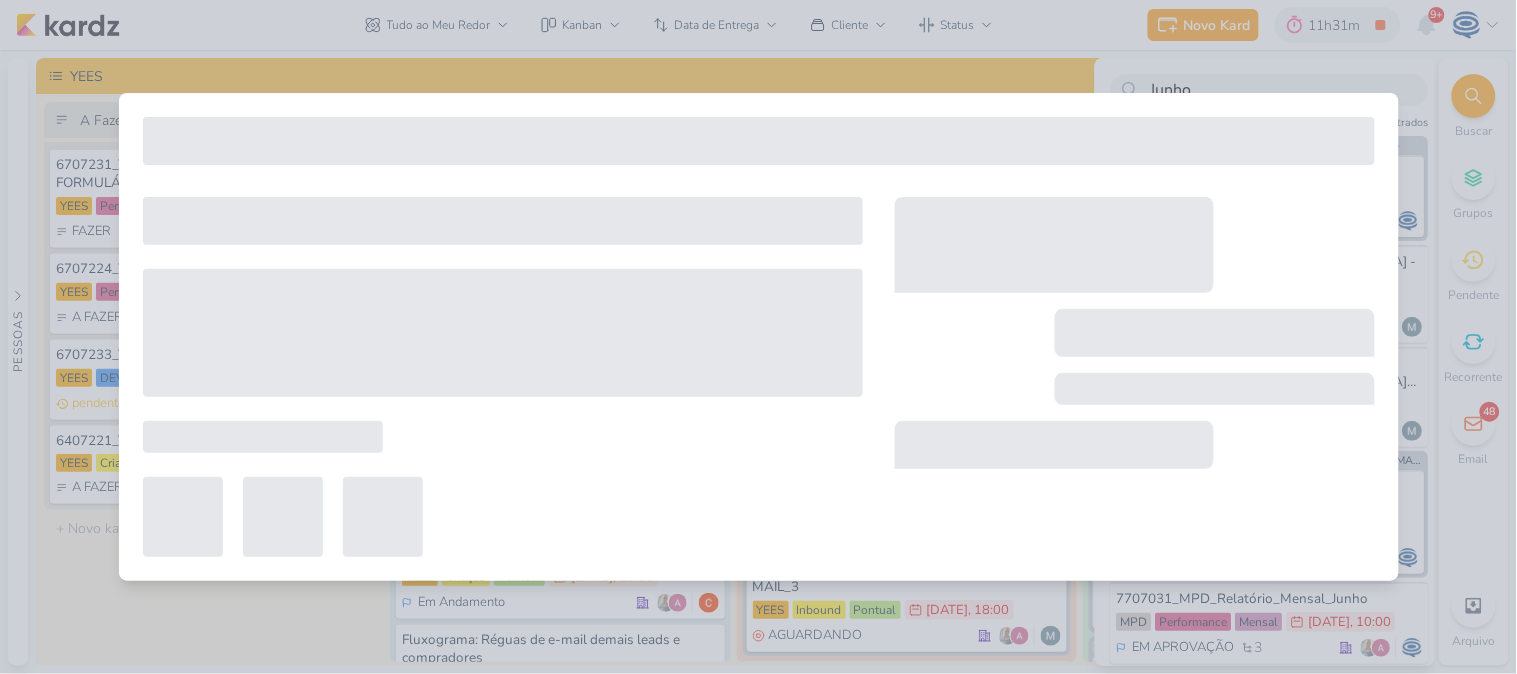 type on "7707031_MPD_Comentários_Relatório_Mensal_Junho" 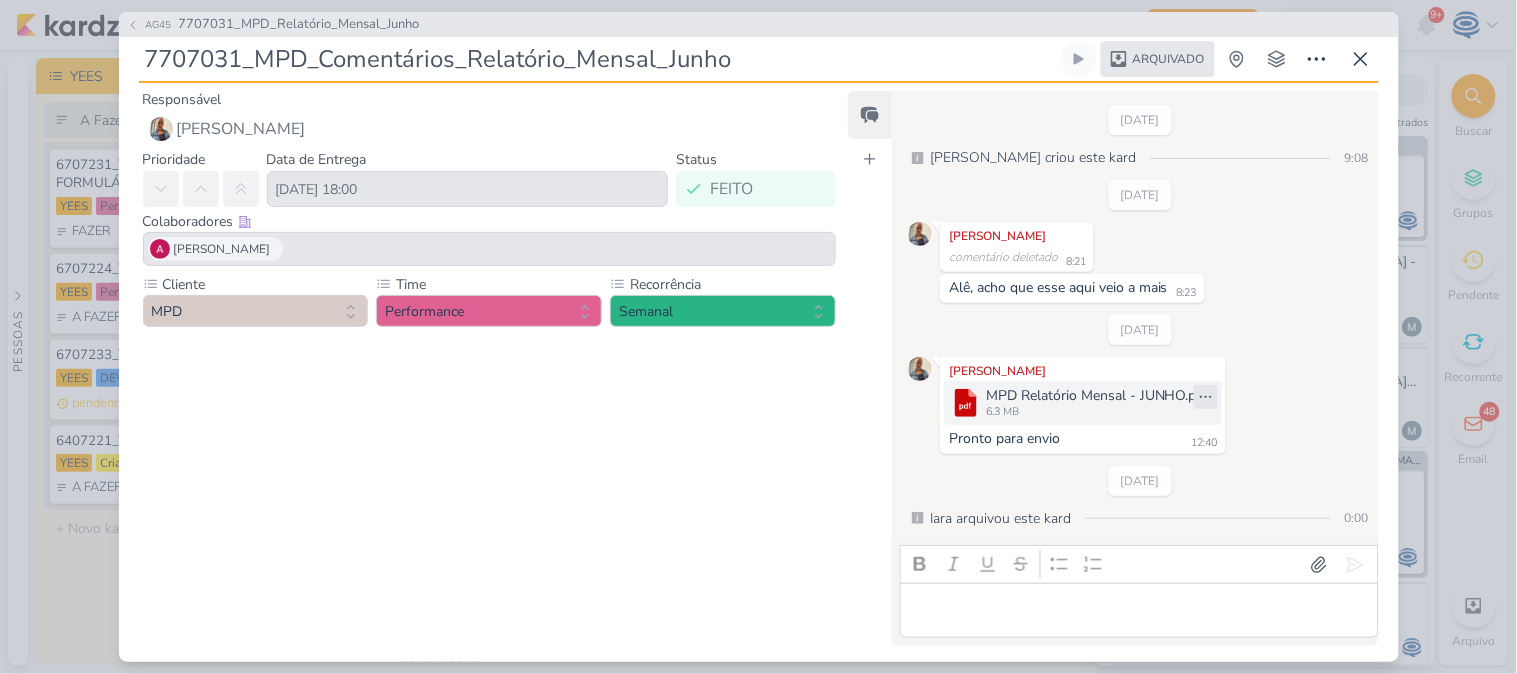 click 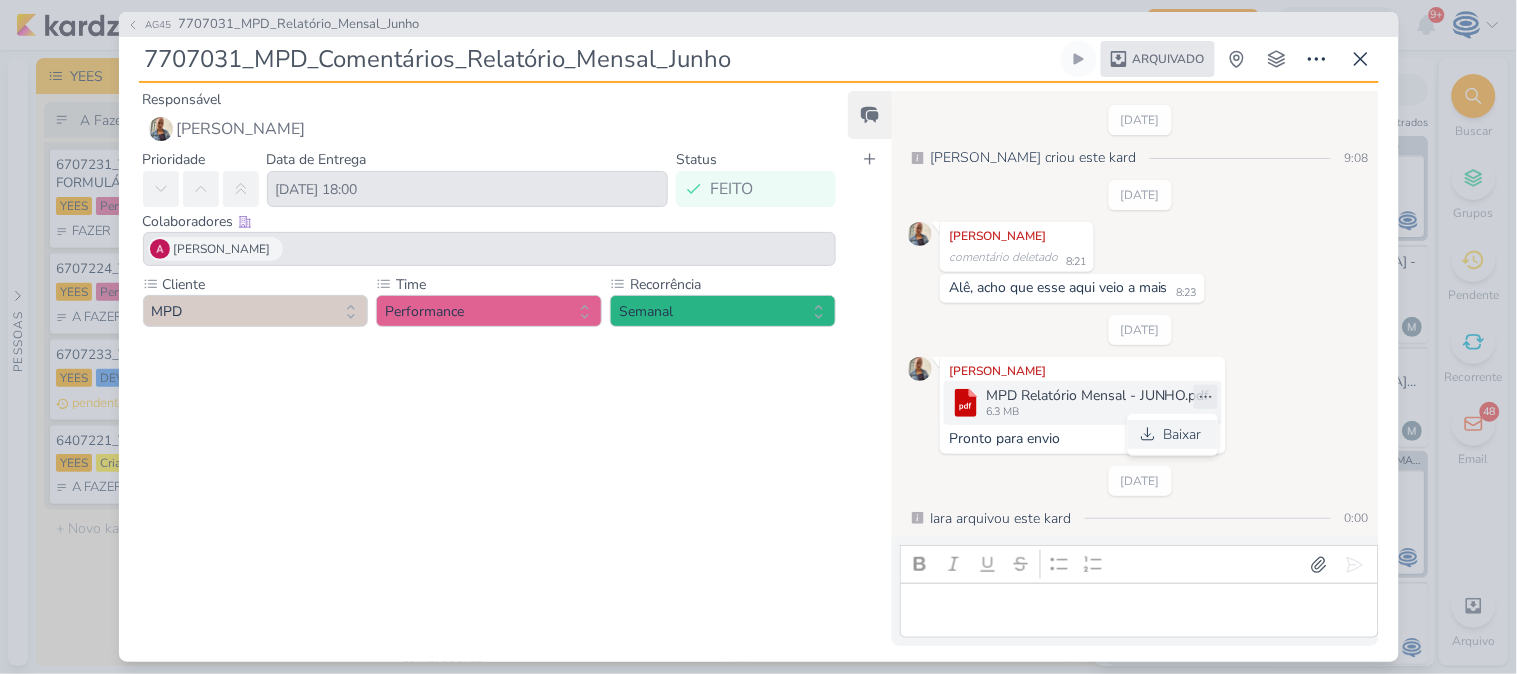 click on "Baixar" at bounding box center (1183, 434) 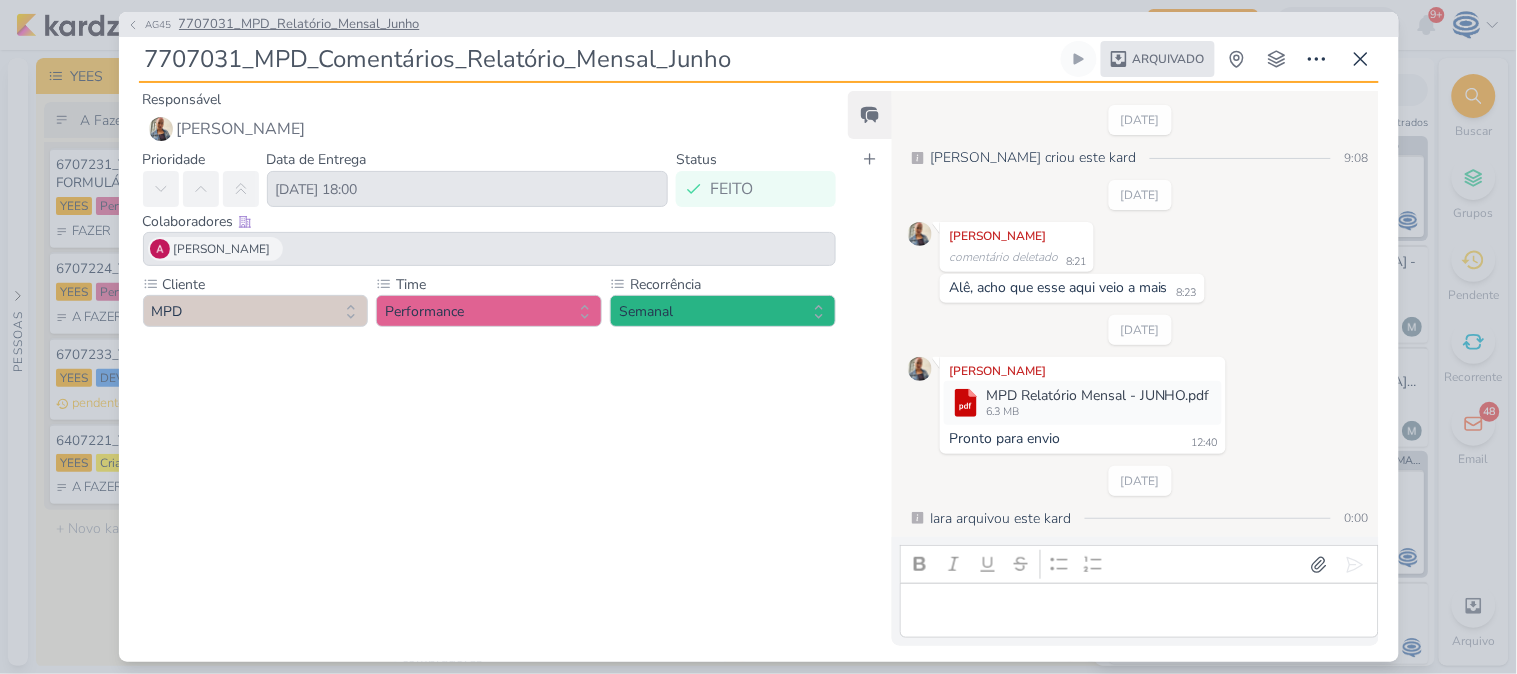 click on "7707031_MPD_Relatório_Mensal_Junho" at bounding box center (299, 25) 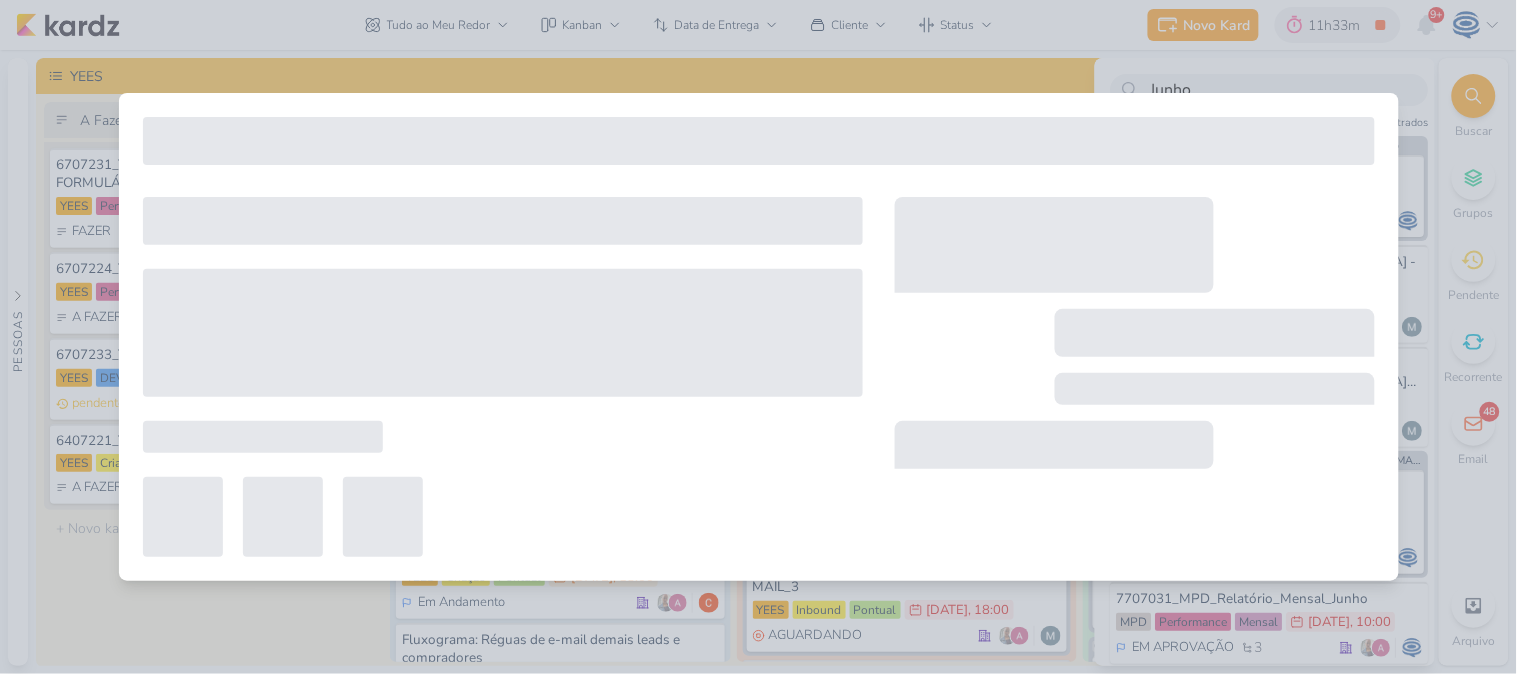 type on "7707031_MPD_Relatório_Mensal_Junho" 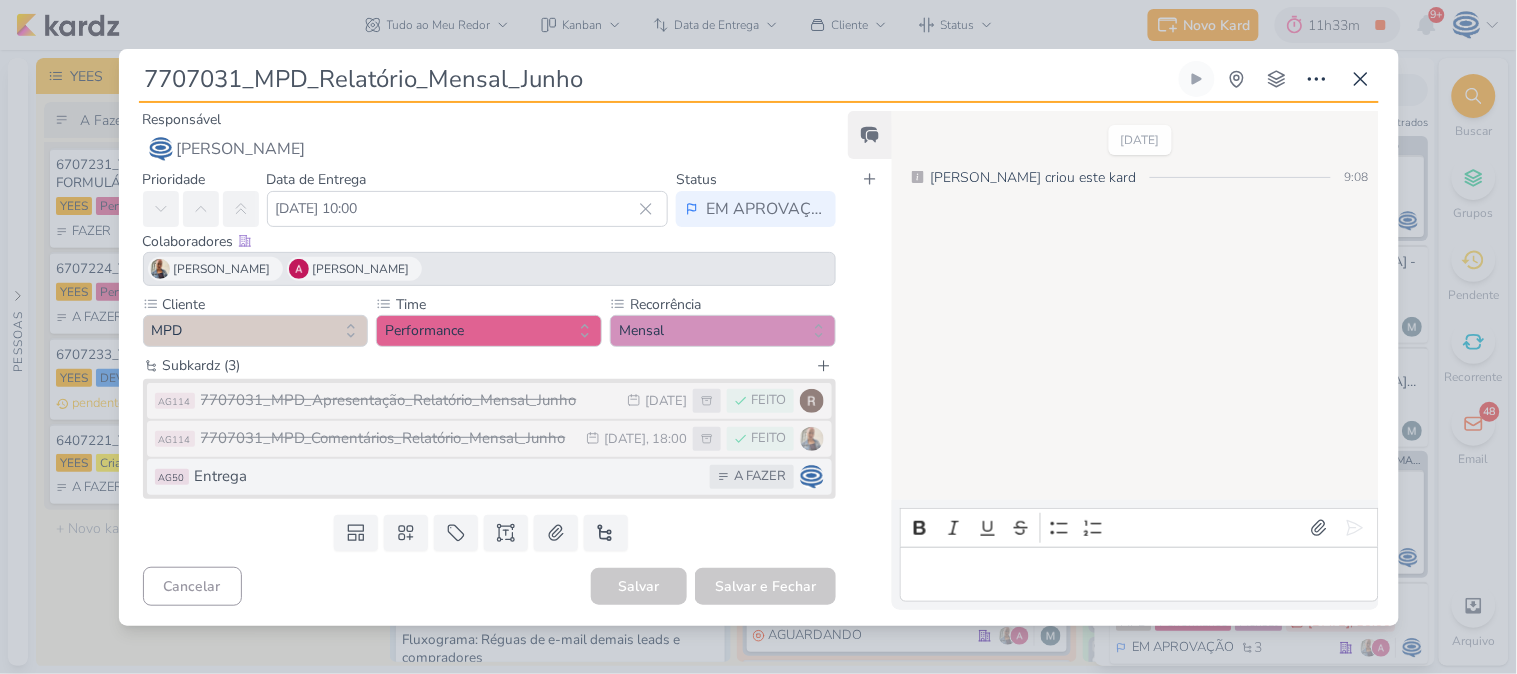 click on "Entrega" at bounding box center [448, 476] 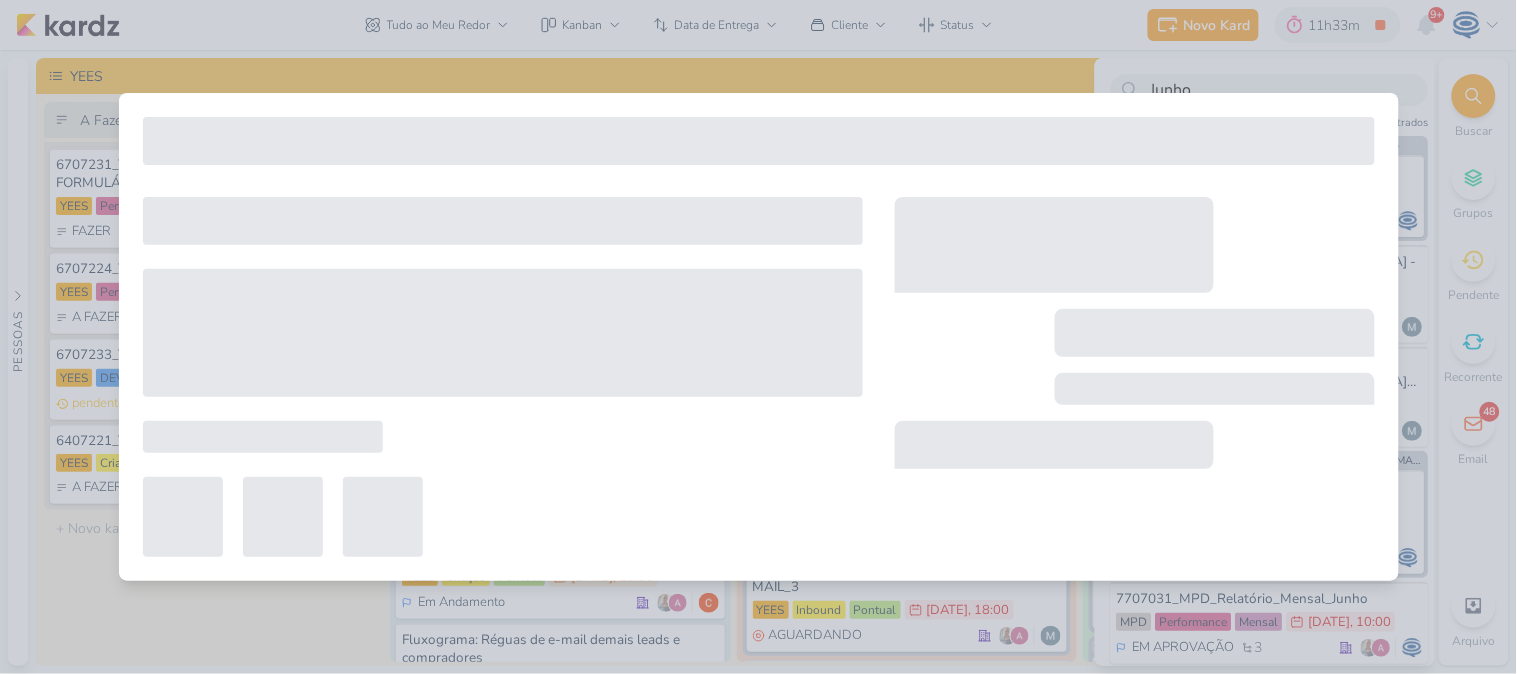 type on "Entrega" 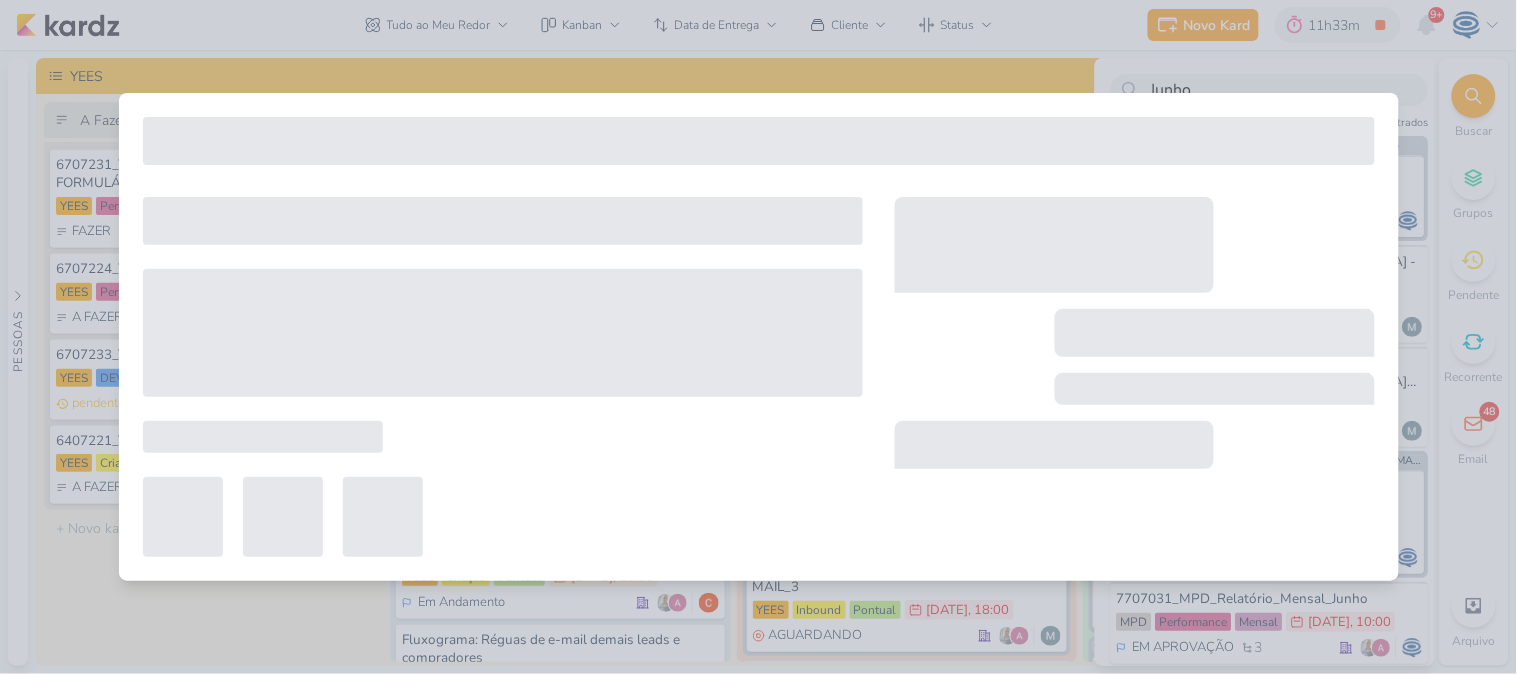 type 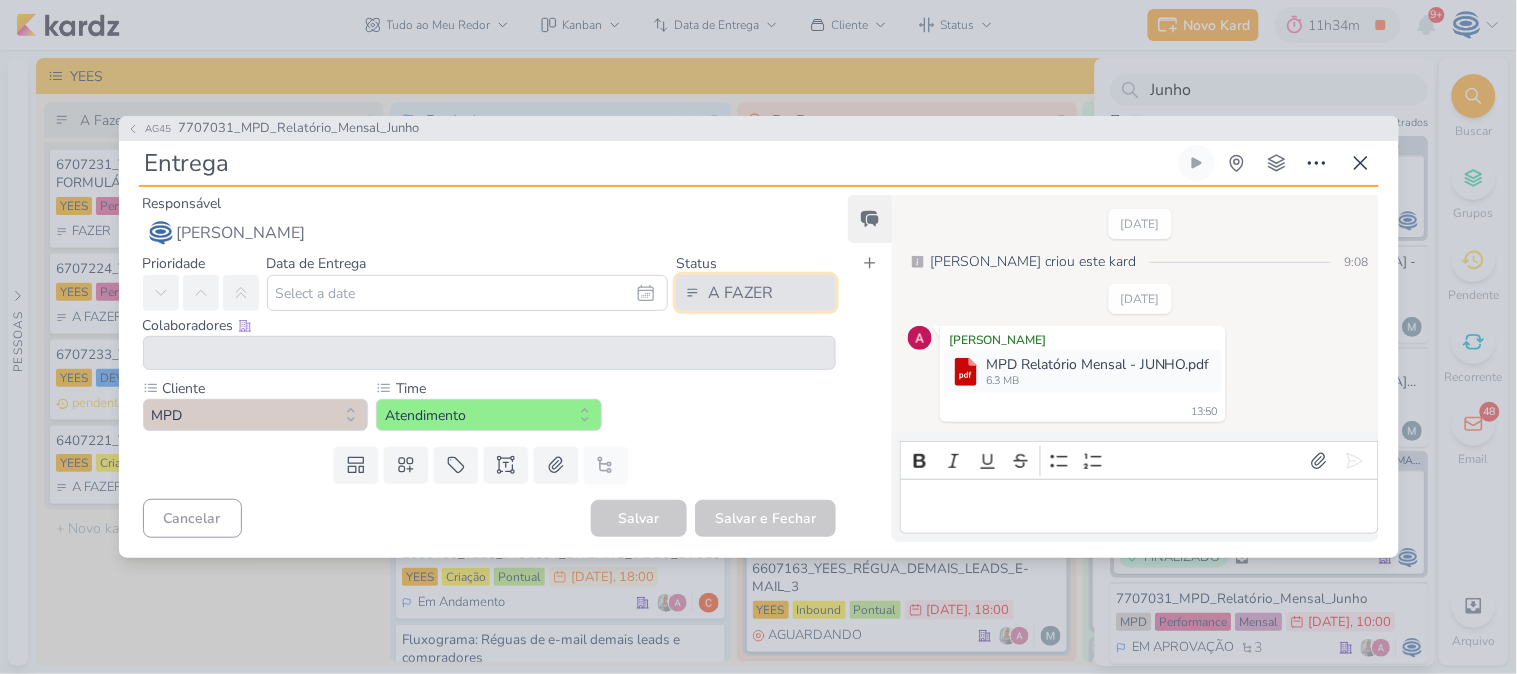click on "A FAZER" at bounding box center [740, 293] 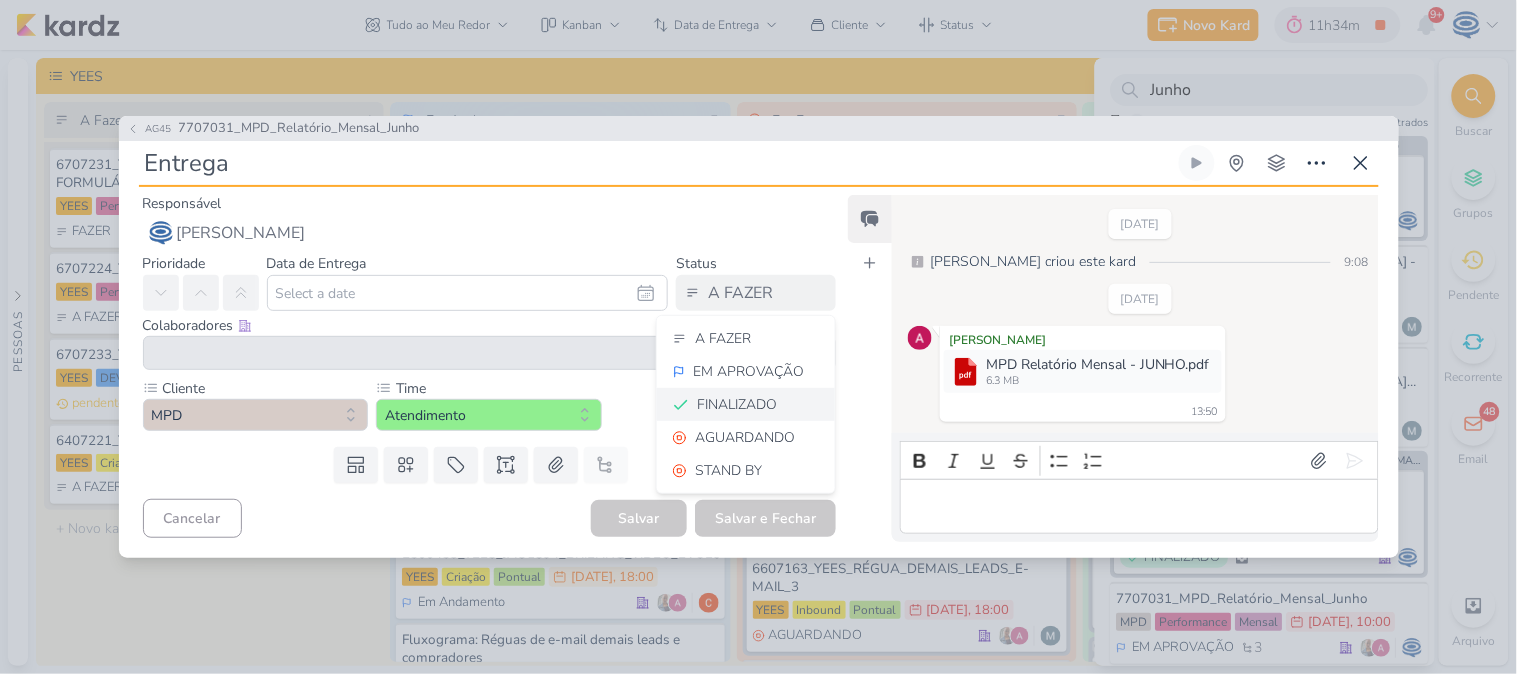 click on "FINALIZADO" at bounding box center (737, 404) 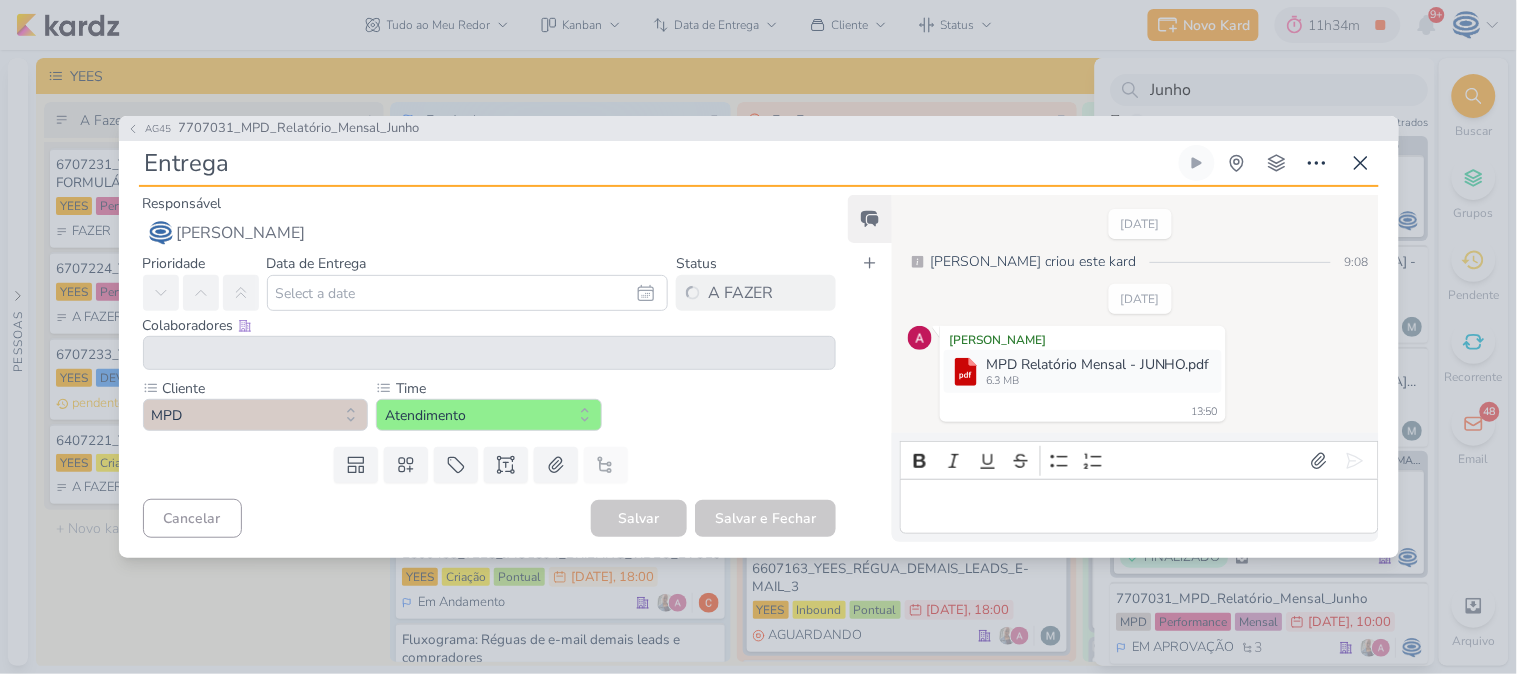 type 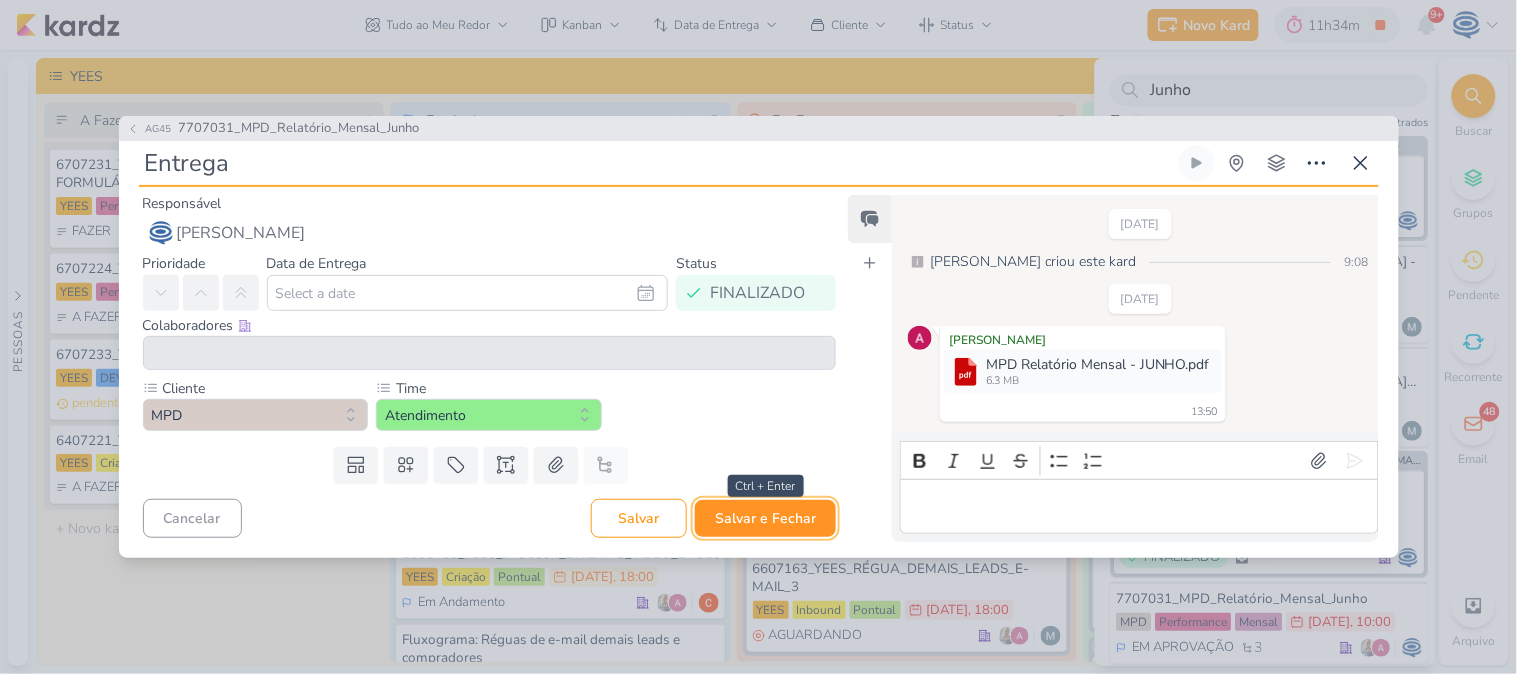 click on "Salvar e Fechar" at bounding box center [765, 518] 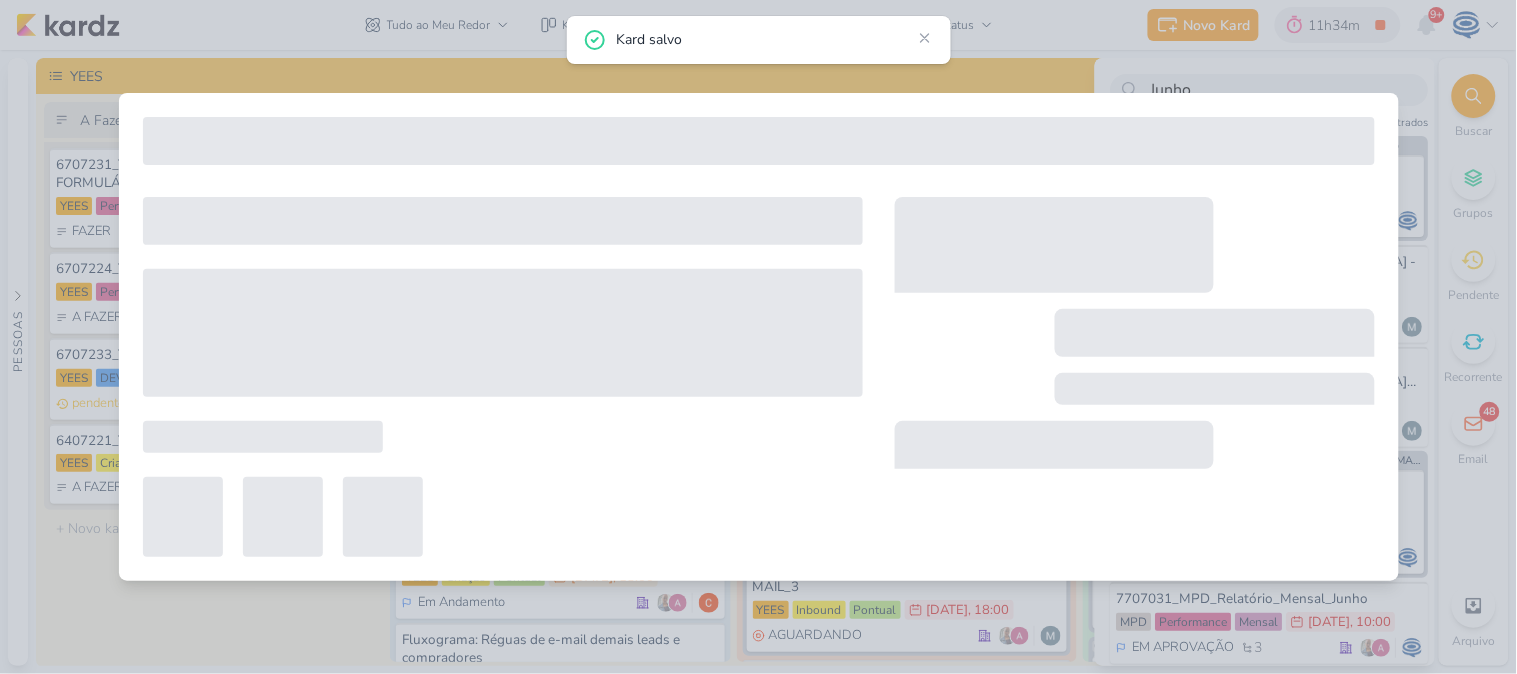 type on "7707031_MPD_Relatório_Mensal_Junho" 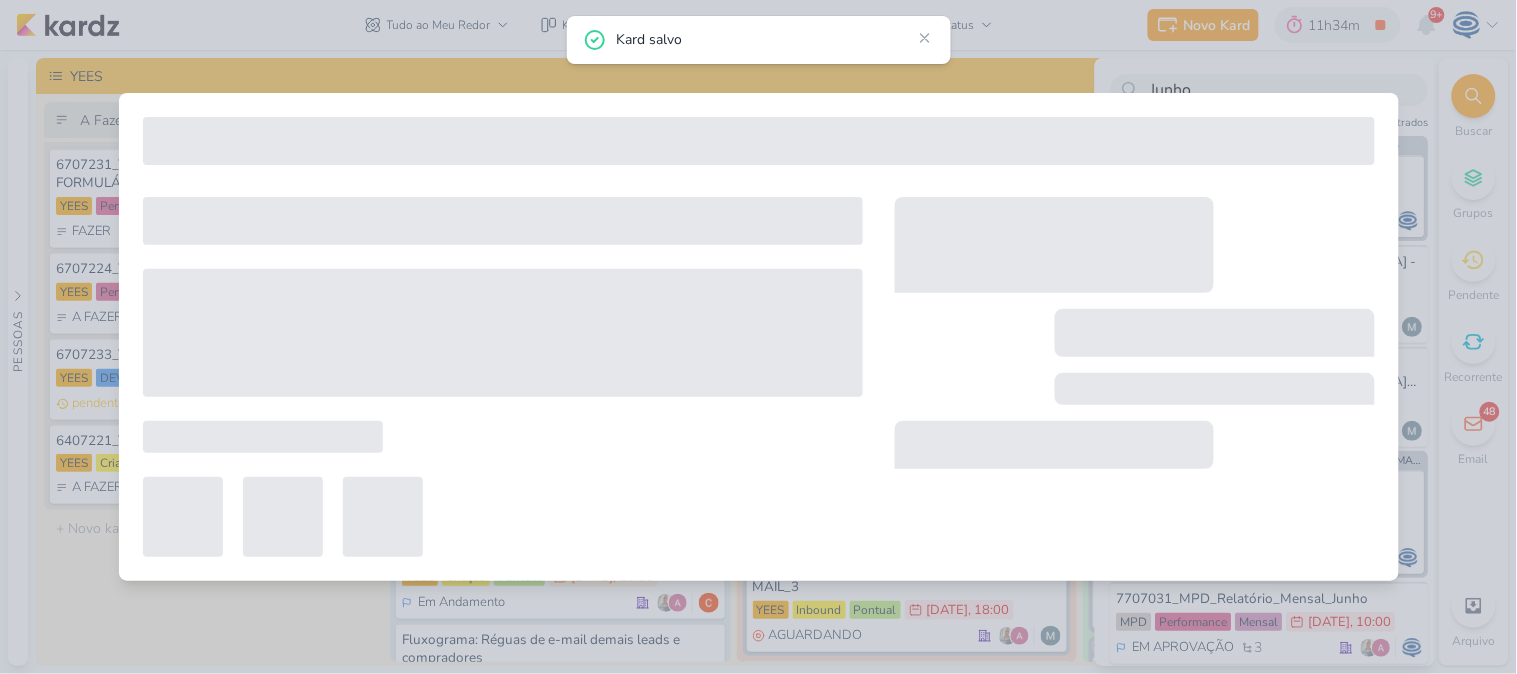 type on "18 de julho de 2025 às 10:00" 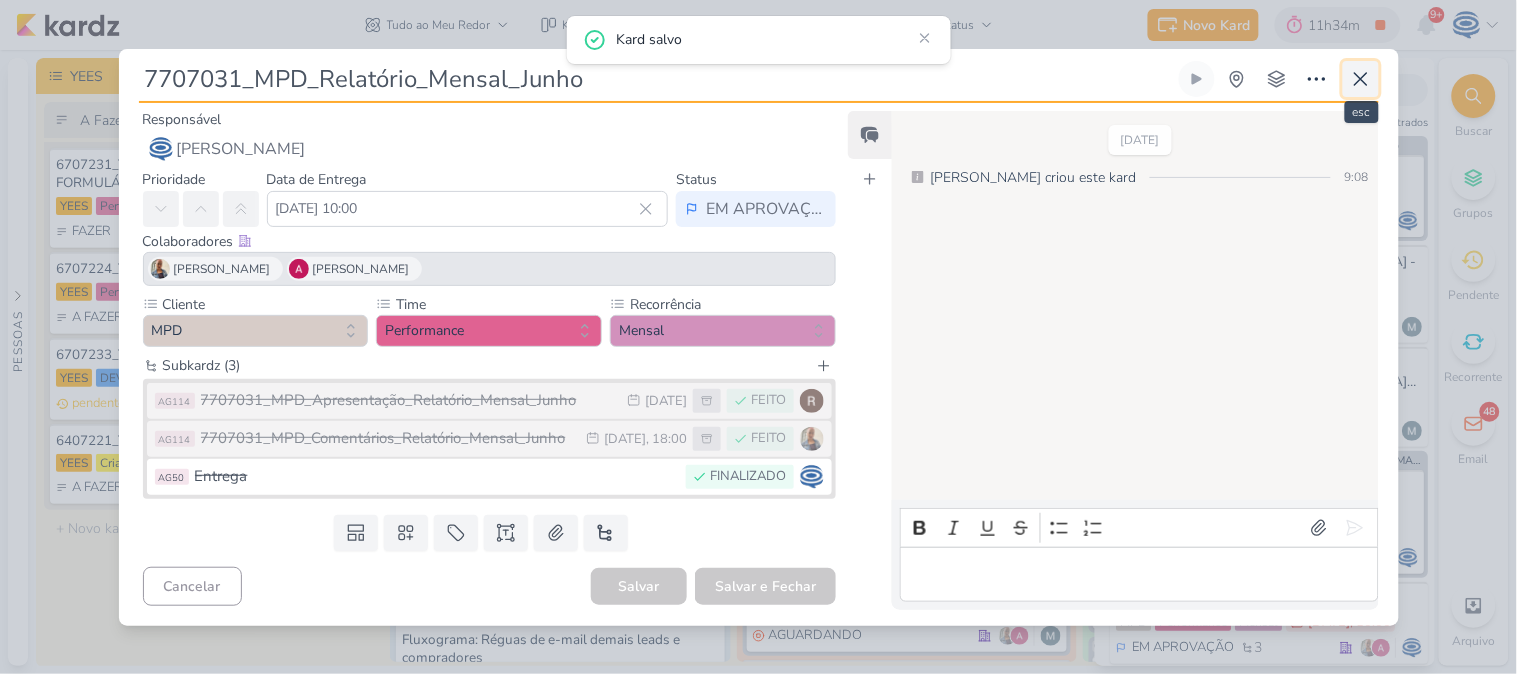 click 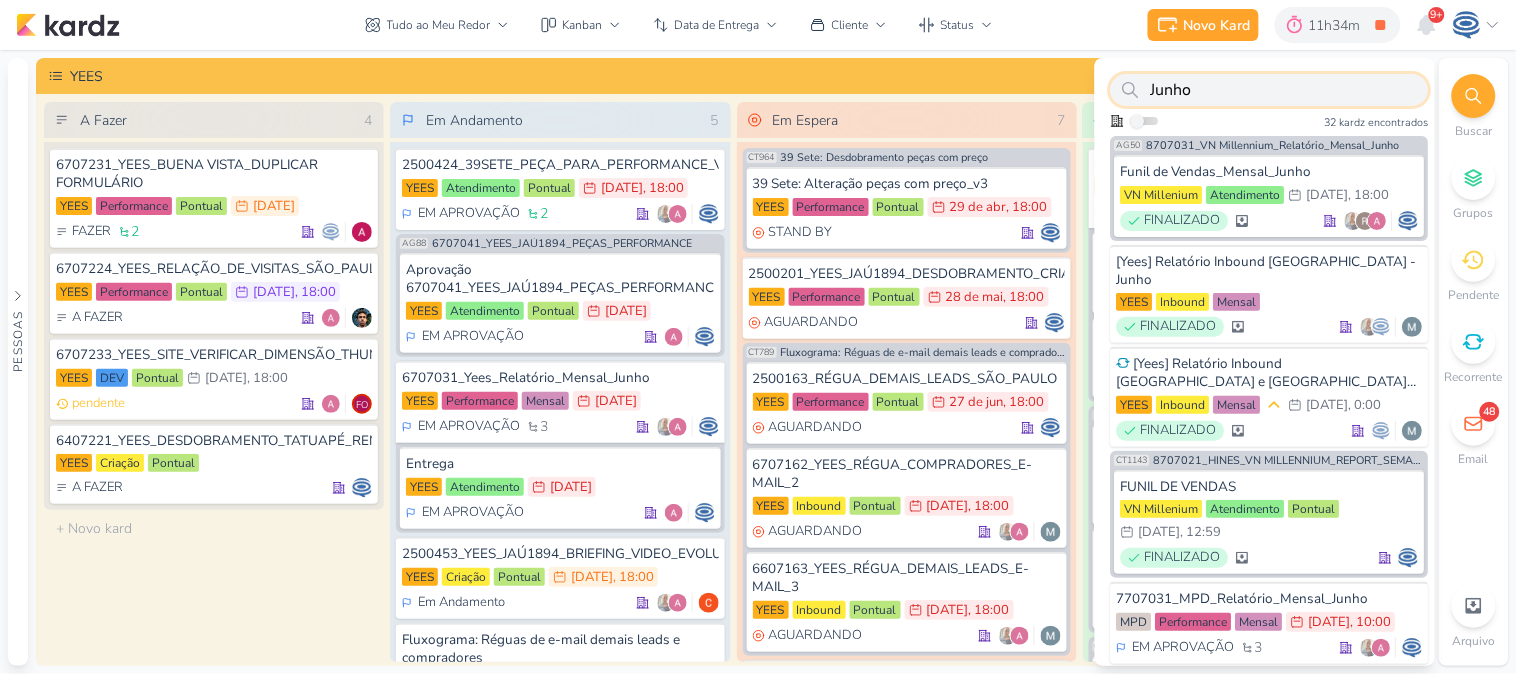 click on "Junho" at bounding box center (1270, 90) 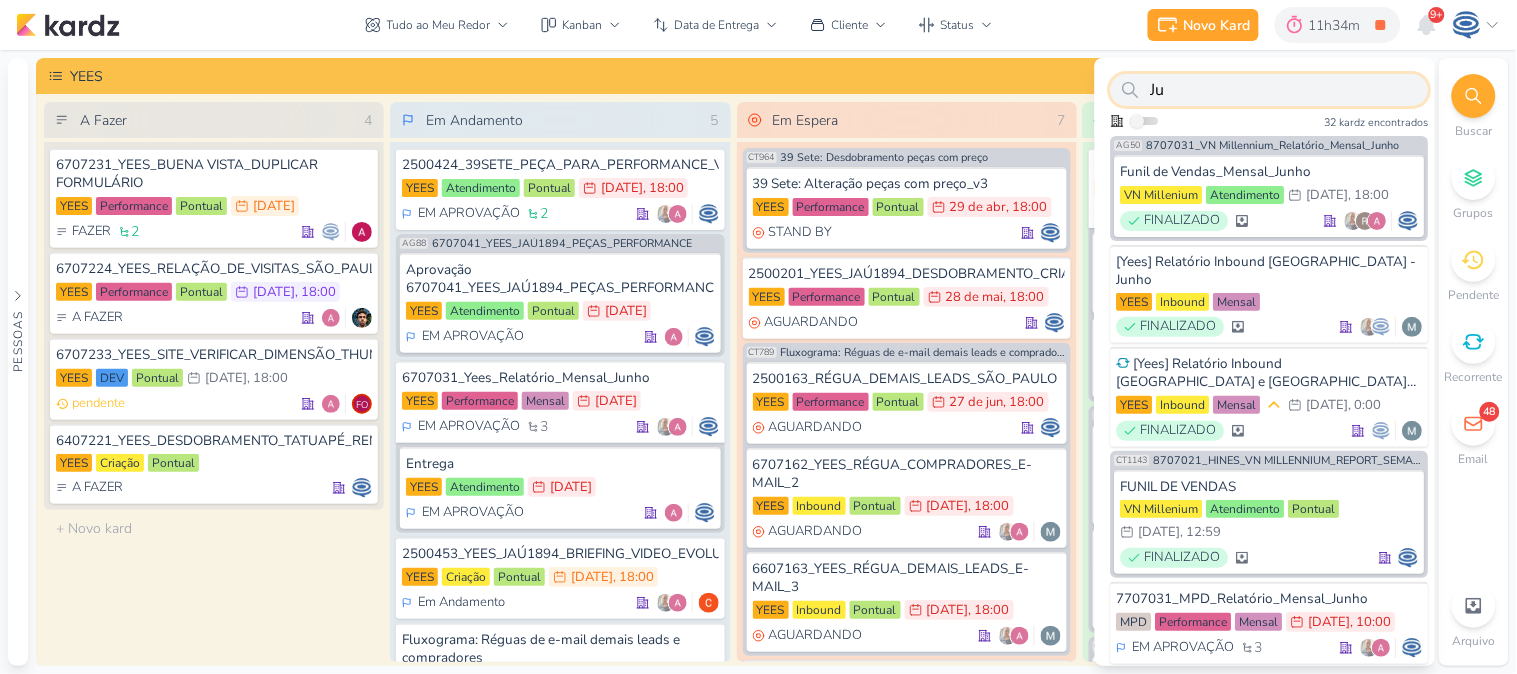 type on "J" 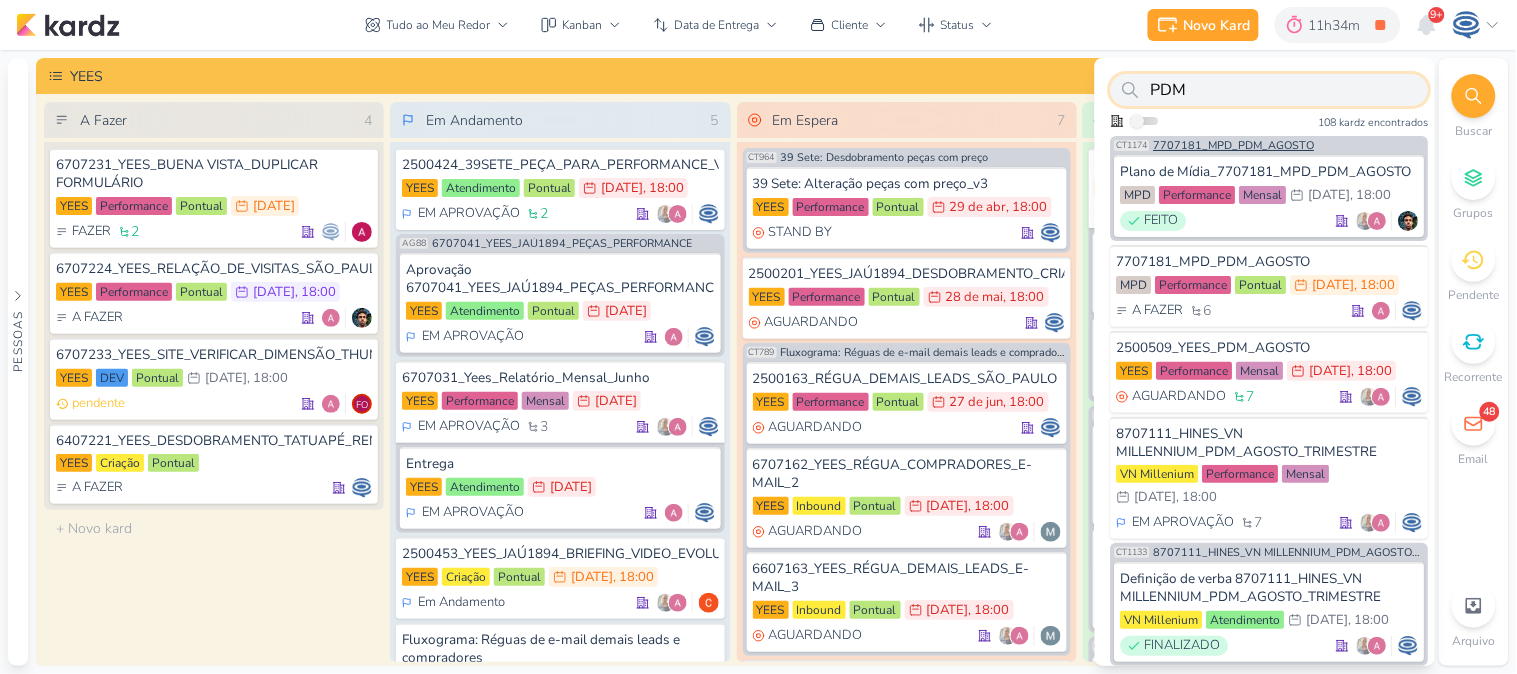 type on "PDM" 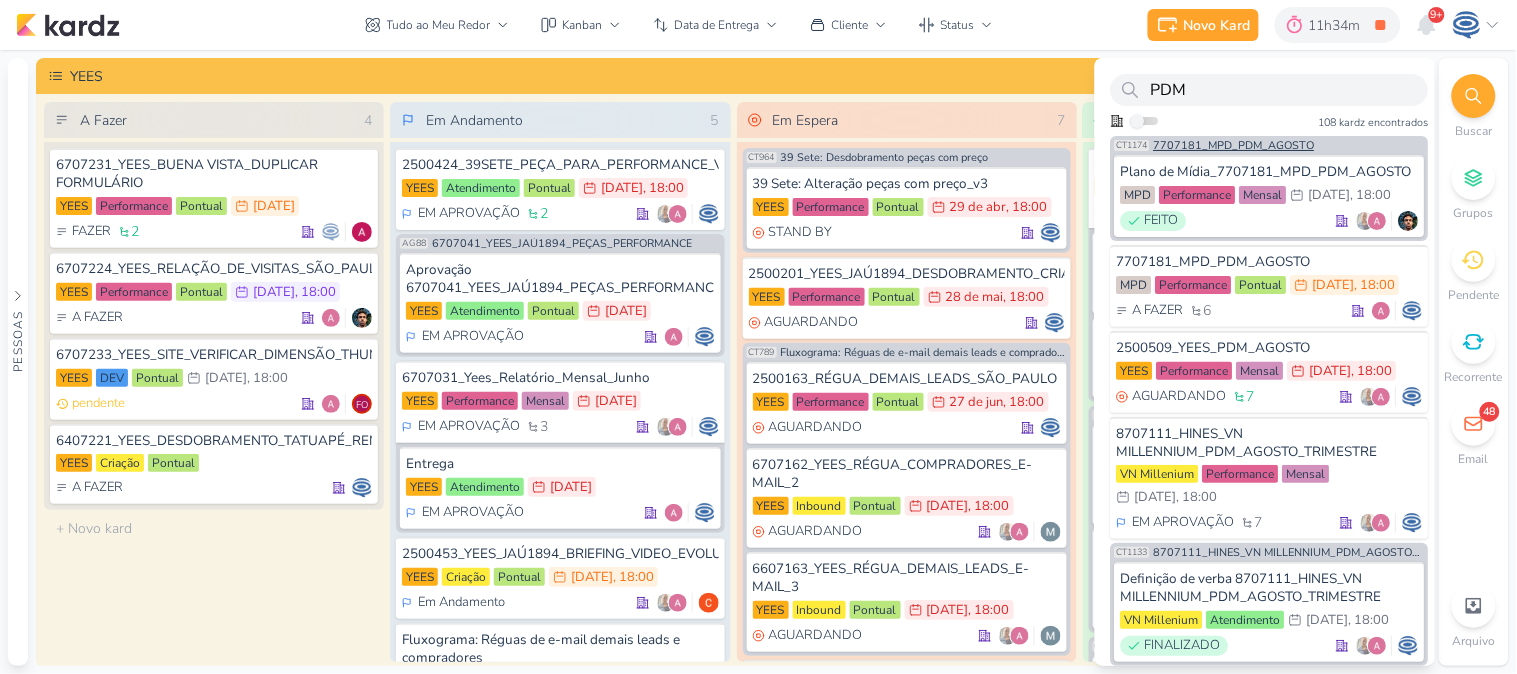 click on "7707181_MPD_PDM_AGOSTO" at bounding box center (1234, 145) 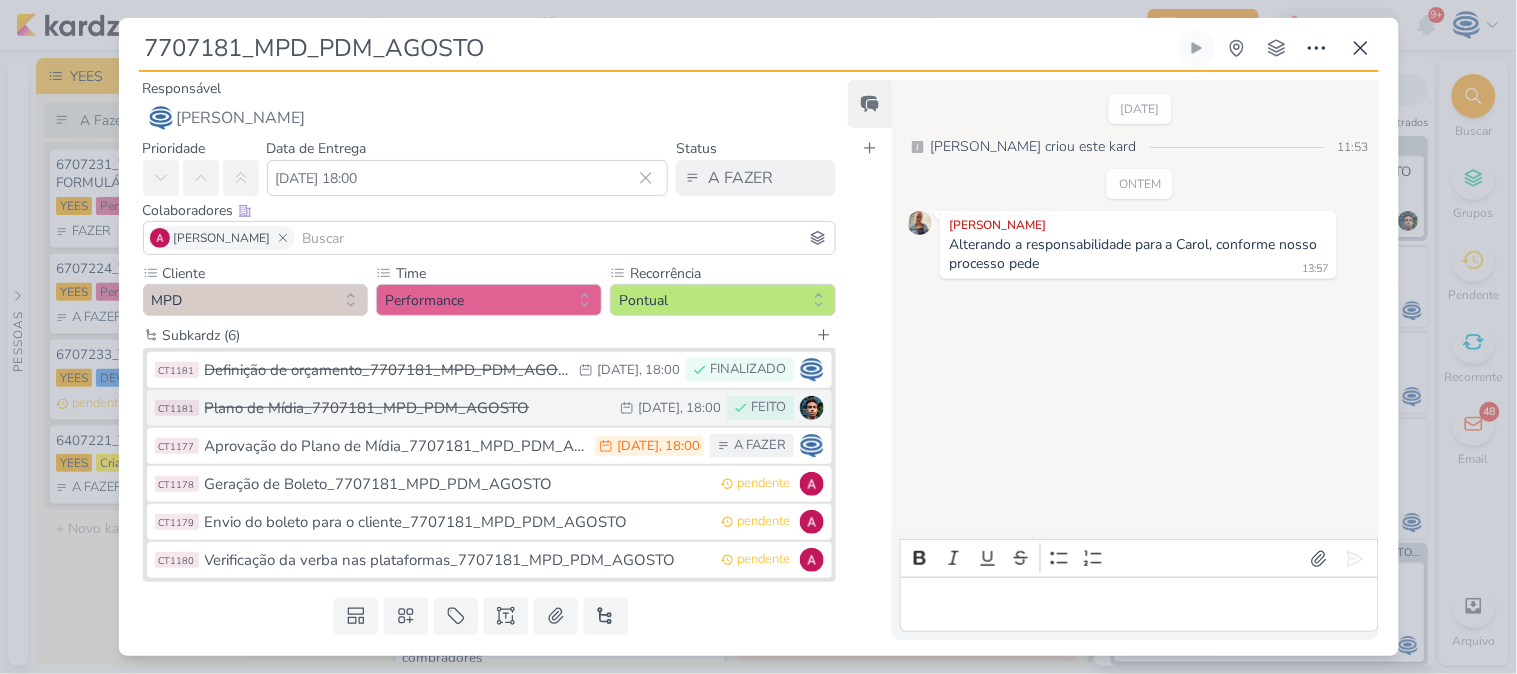 click on "Plano de Mídia_7707181_MPD_PDM_AGOSTO" at bounding box center [408, 408] 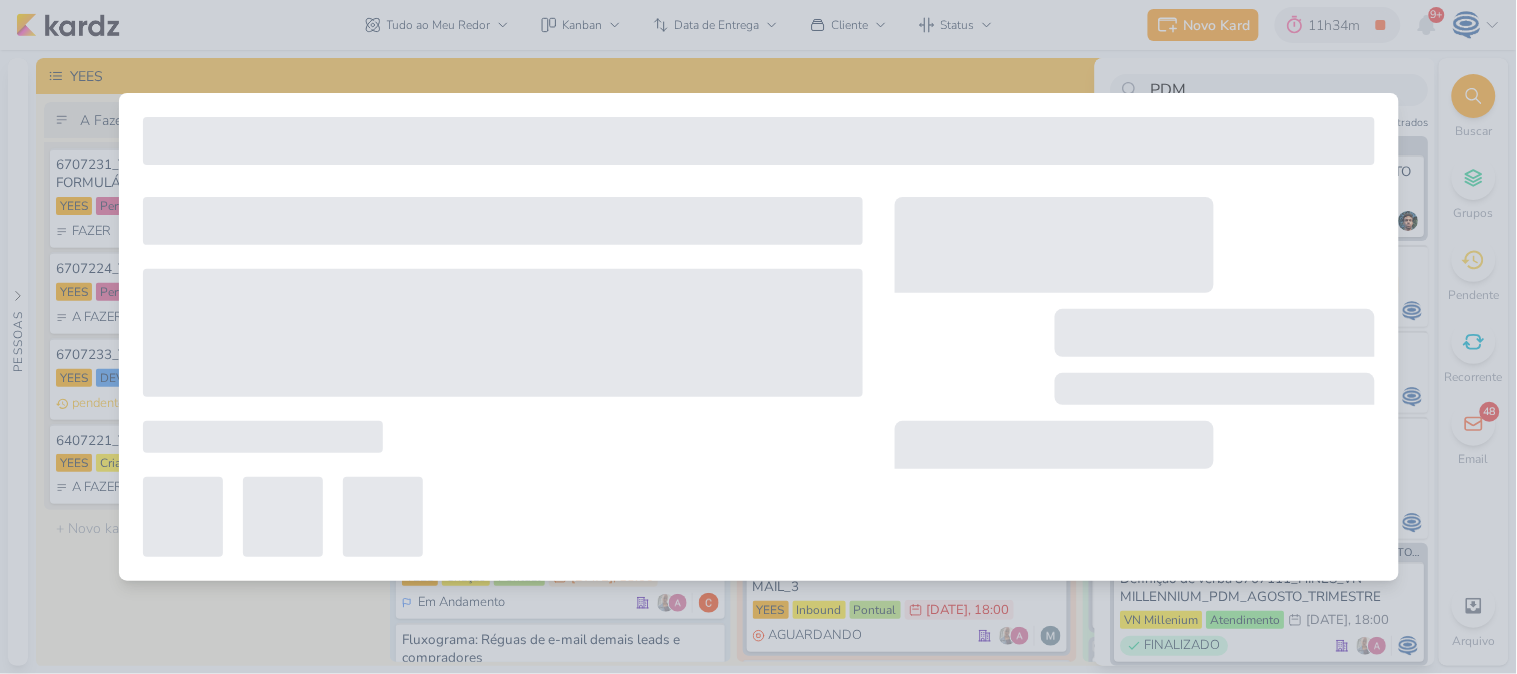 type on "Plano de Mídia_7707181_MPD_PDM_AGOSTO" 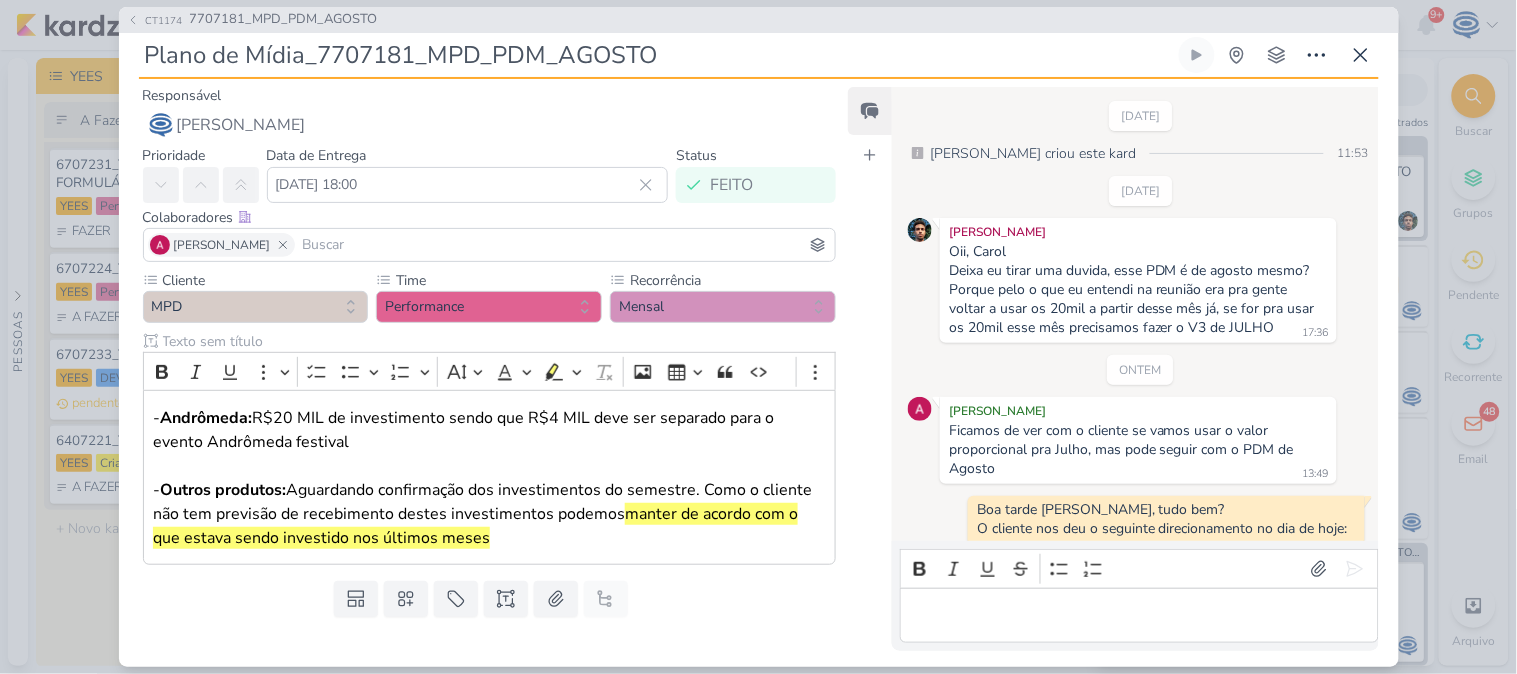 scroll, scrollTop: 725, scrollLeft: 0, axis: vertical 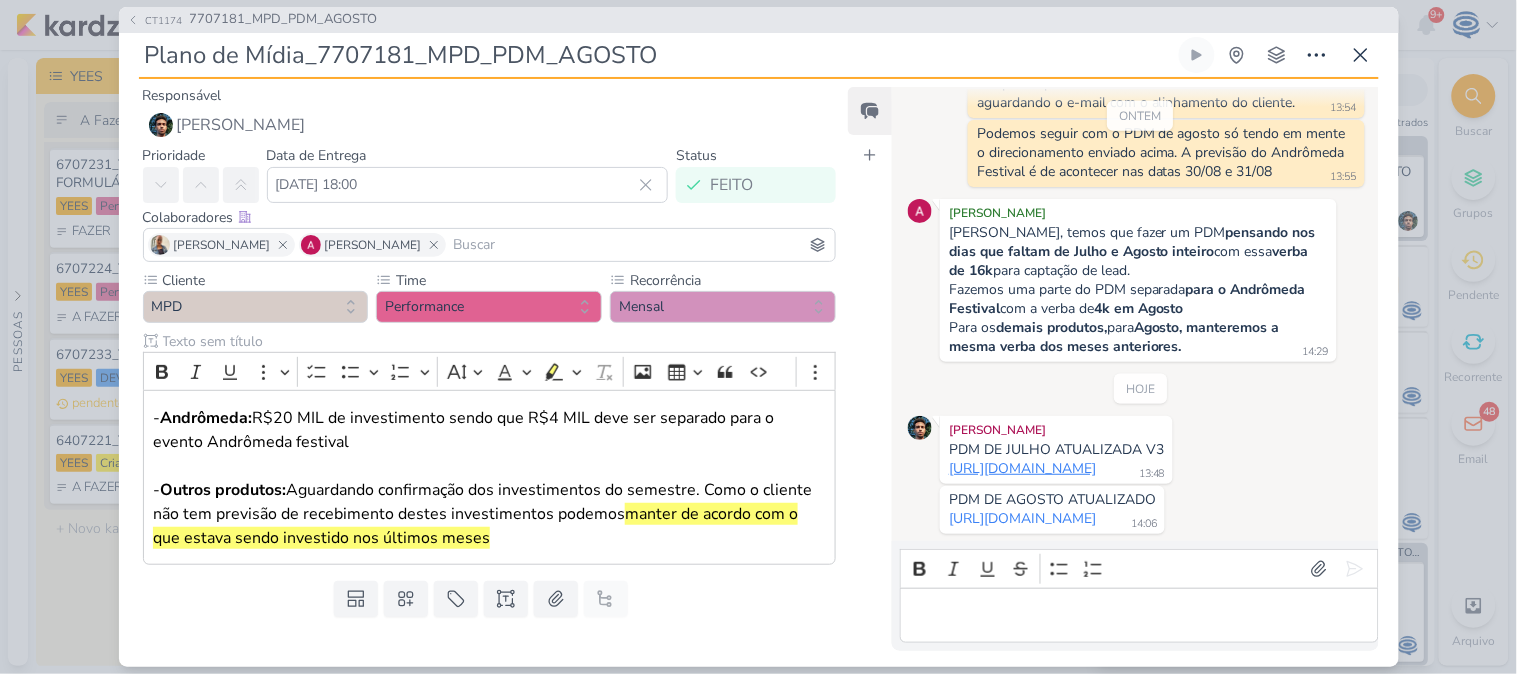 click on "https://docs.google.com/spreadsheets/d/1-eZYuVdk2aRFX9ag-x6uinrmNX2f8Tj3/edit?gid=541582504#gid=541582504" at bounding box center (1022, 468) 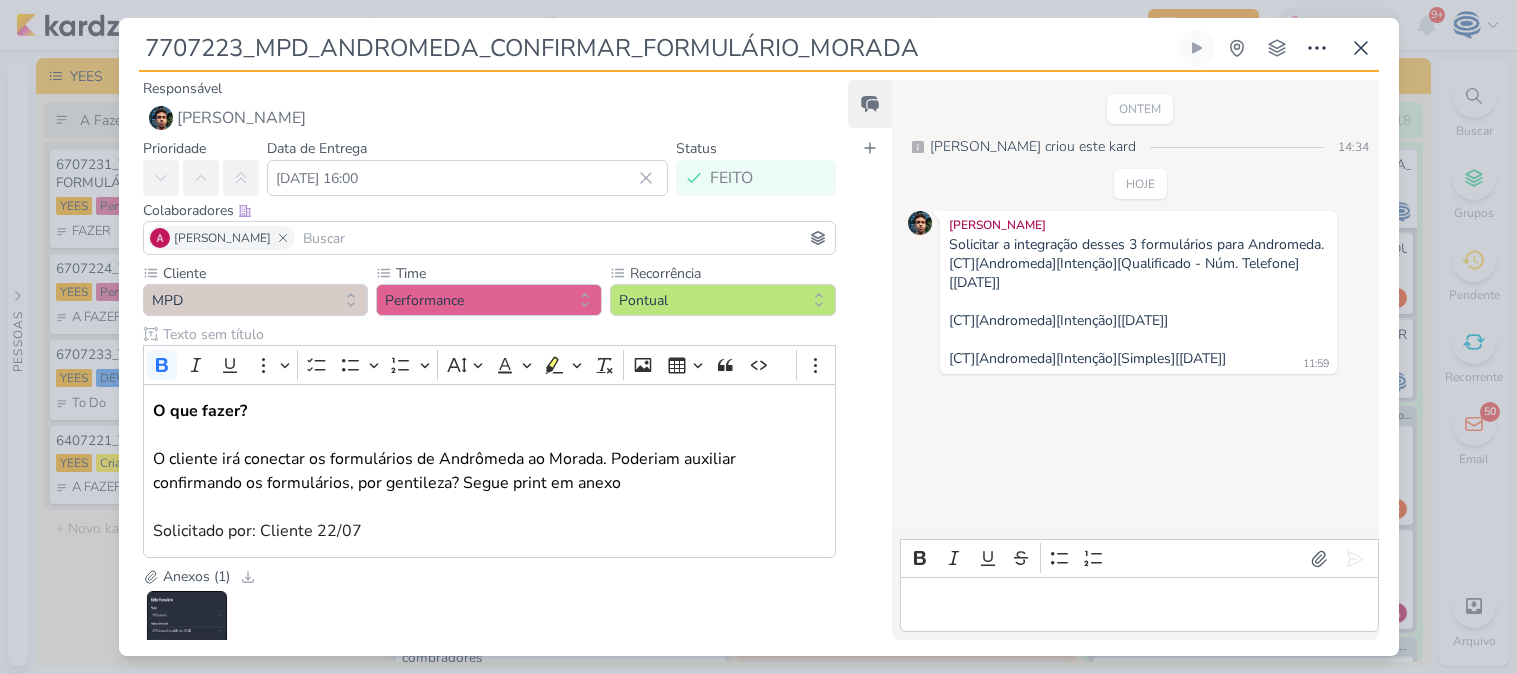 scroll, scrollTop: 0, scrollLeft: 0, axis: both 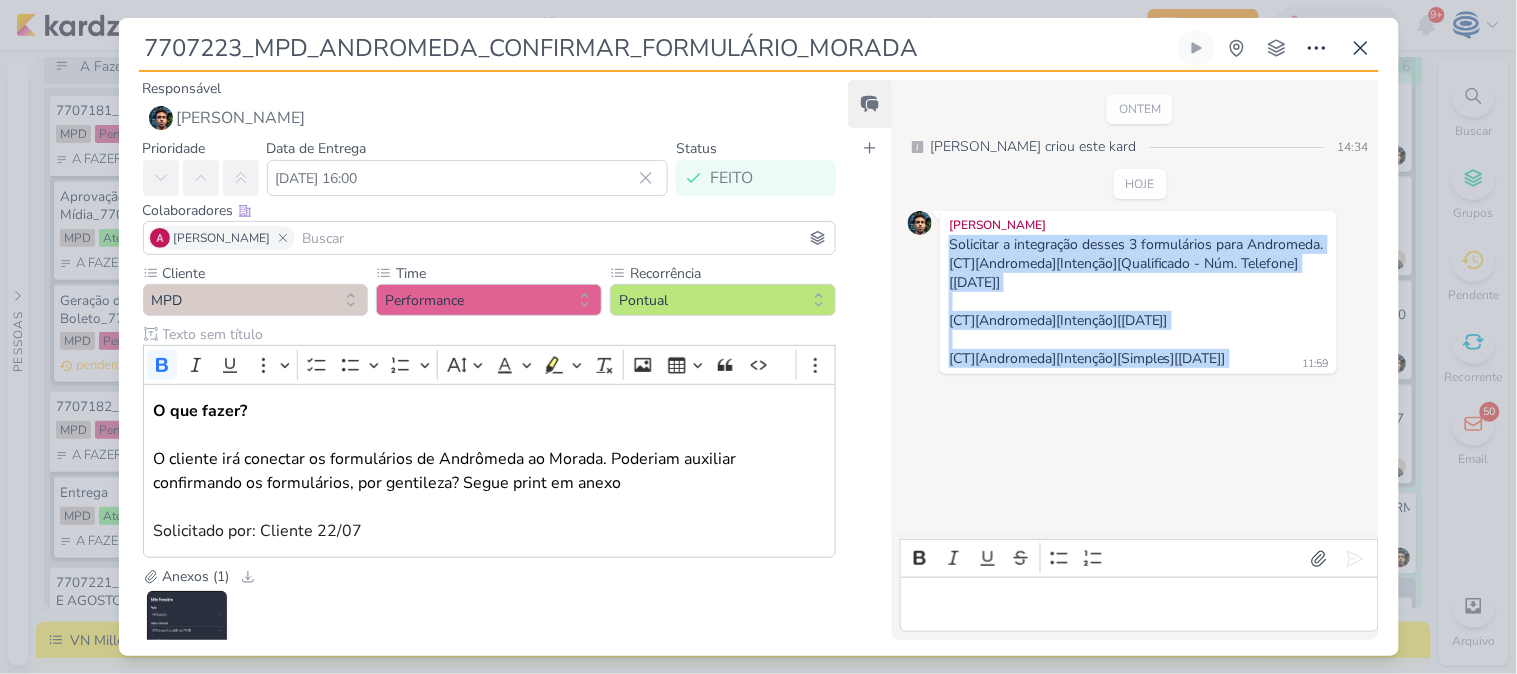drag, startPoint x: 1241, startPoint y: 381, endPoint x: 944, endPoint y: 245, distance: 326.65732 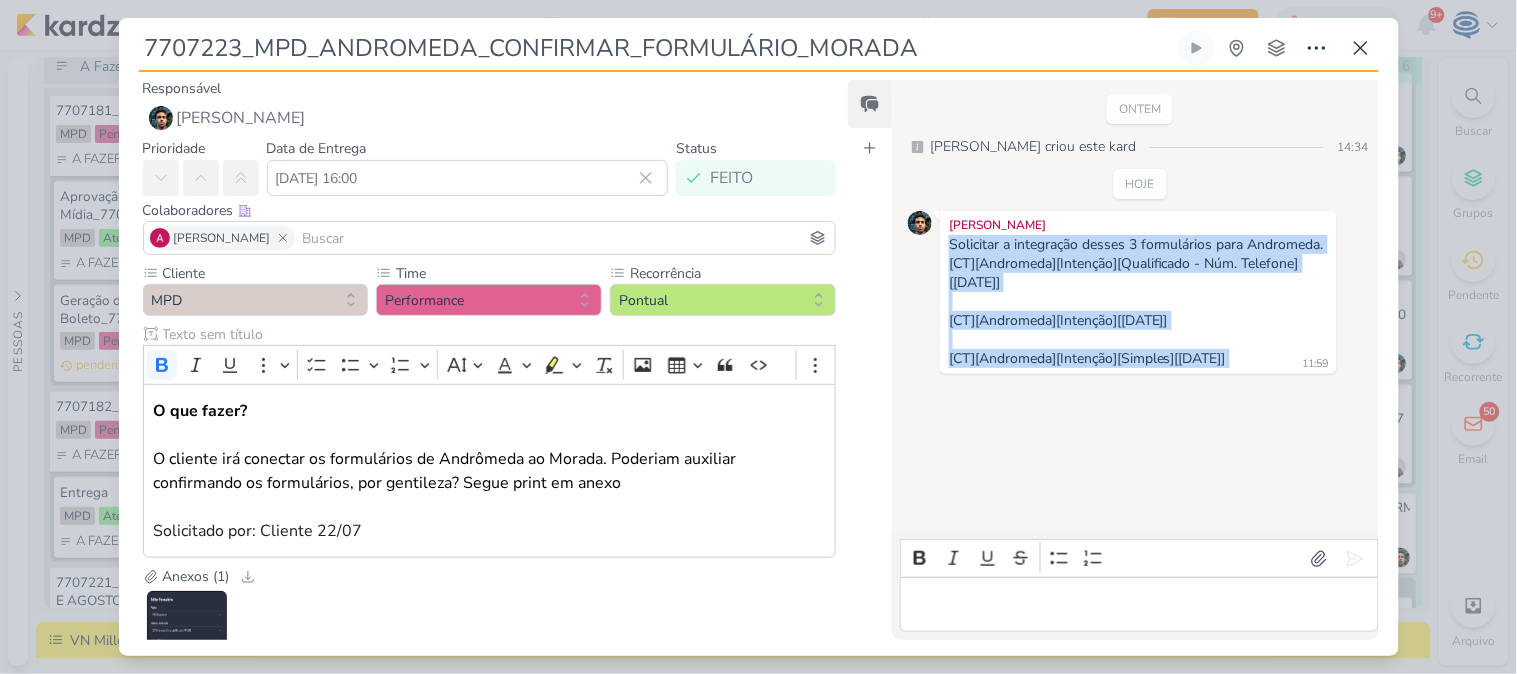 click on "Solicitar a integração desses 3 formulários para Andromeda. [CT][Andromeda][Intenção][Qualificado - Núm. Telefone][JUL/25] [CT][Andromeda][Intenção][Mar/25] [CT][Andromeda][Intenção][Simples][JUN/25]
11:59" at bounding box center [1138, 302] 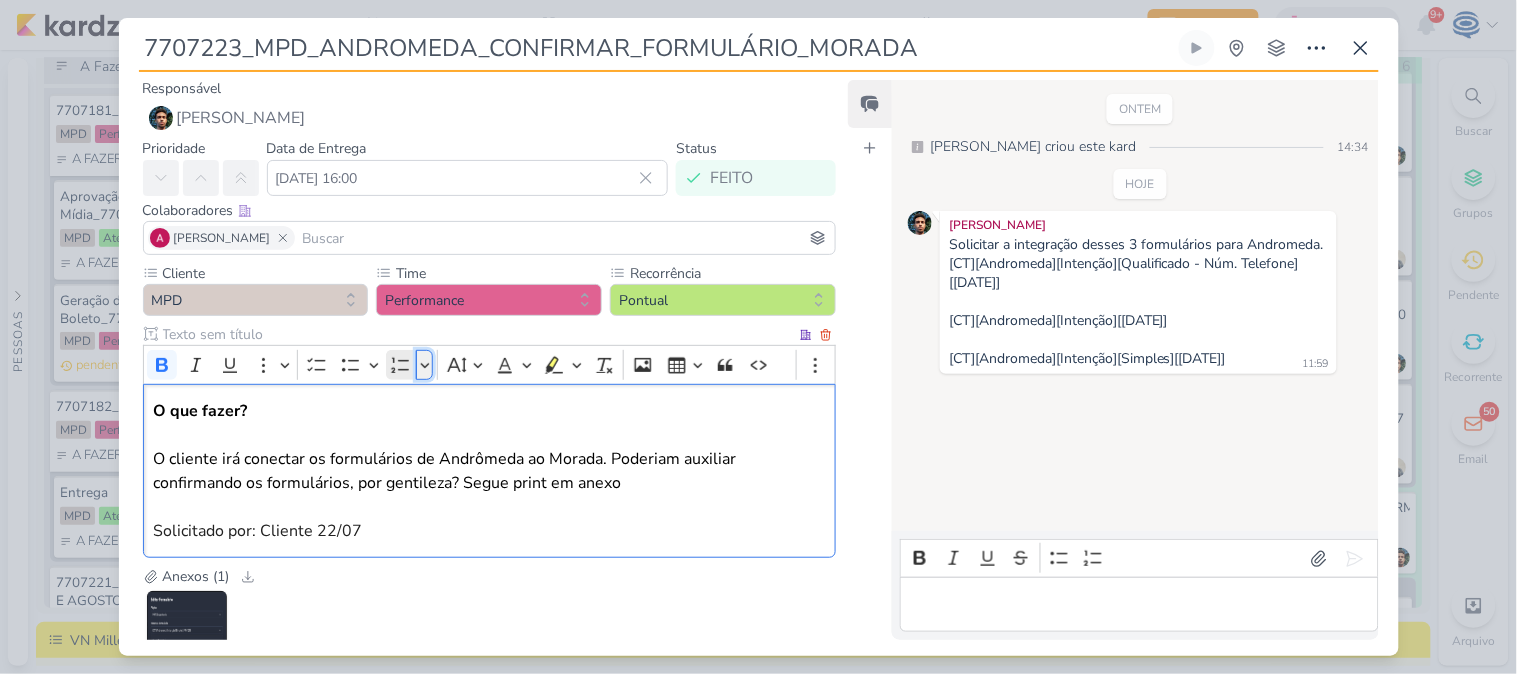click on "Numbered List" at bounding box center [424, 365] 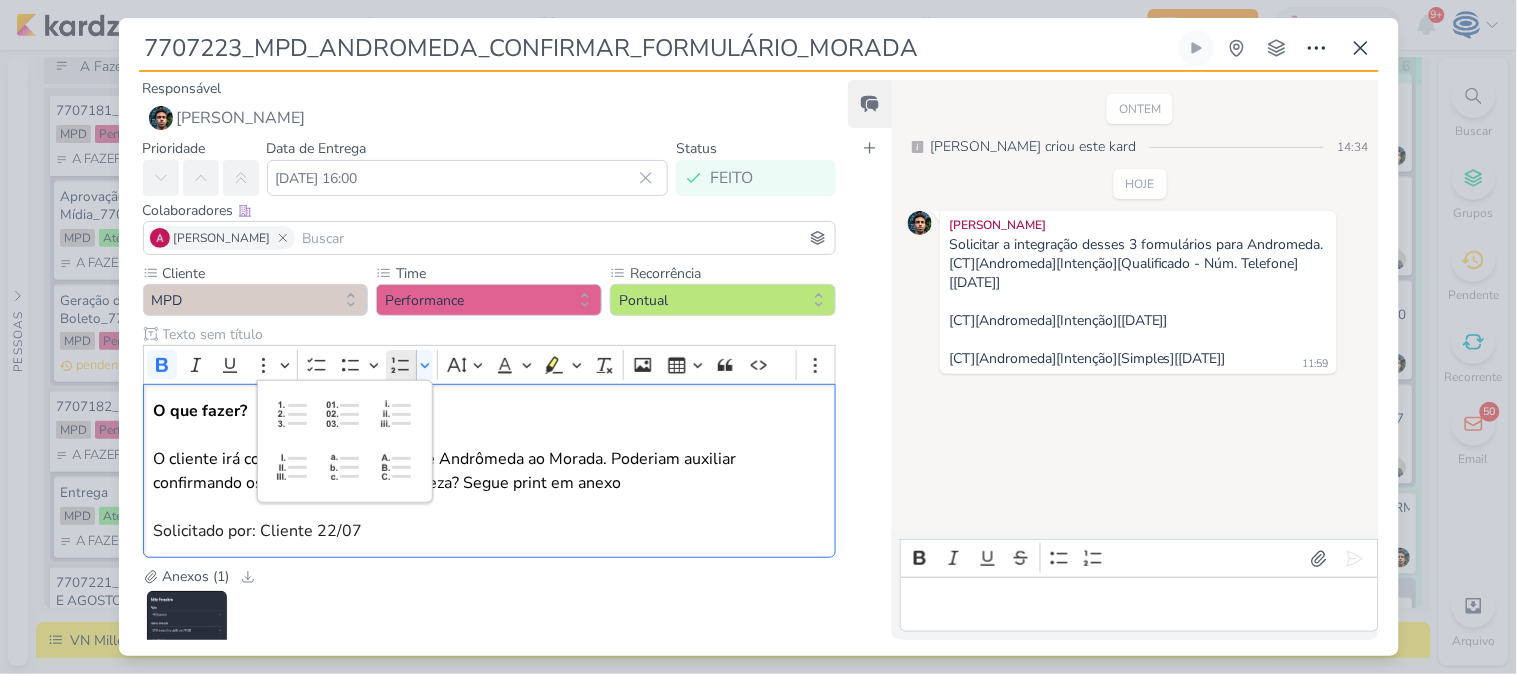 click at bounding box center [1139, 605] 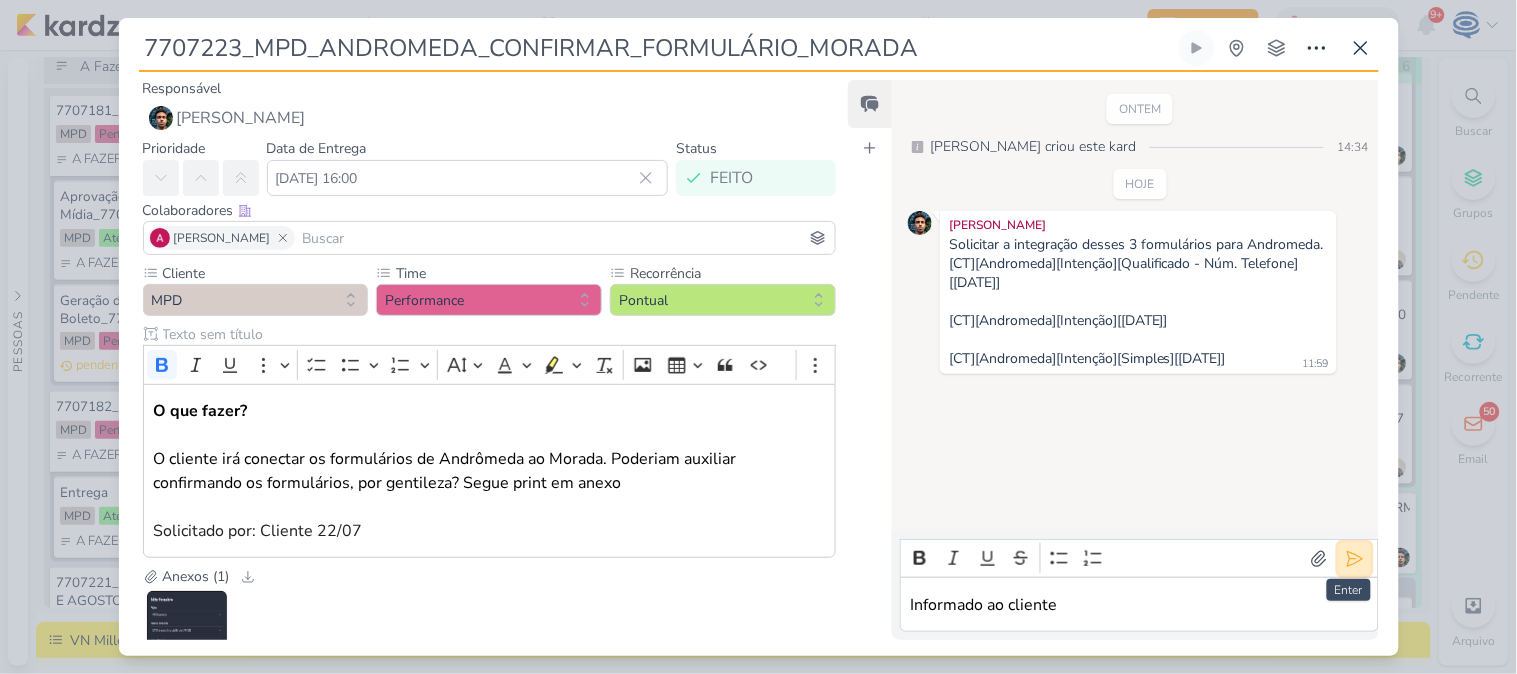 click 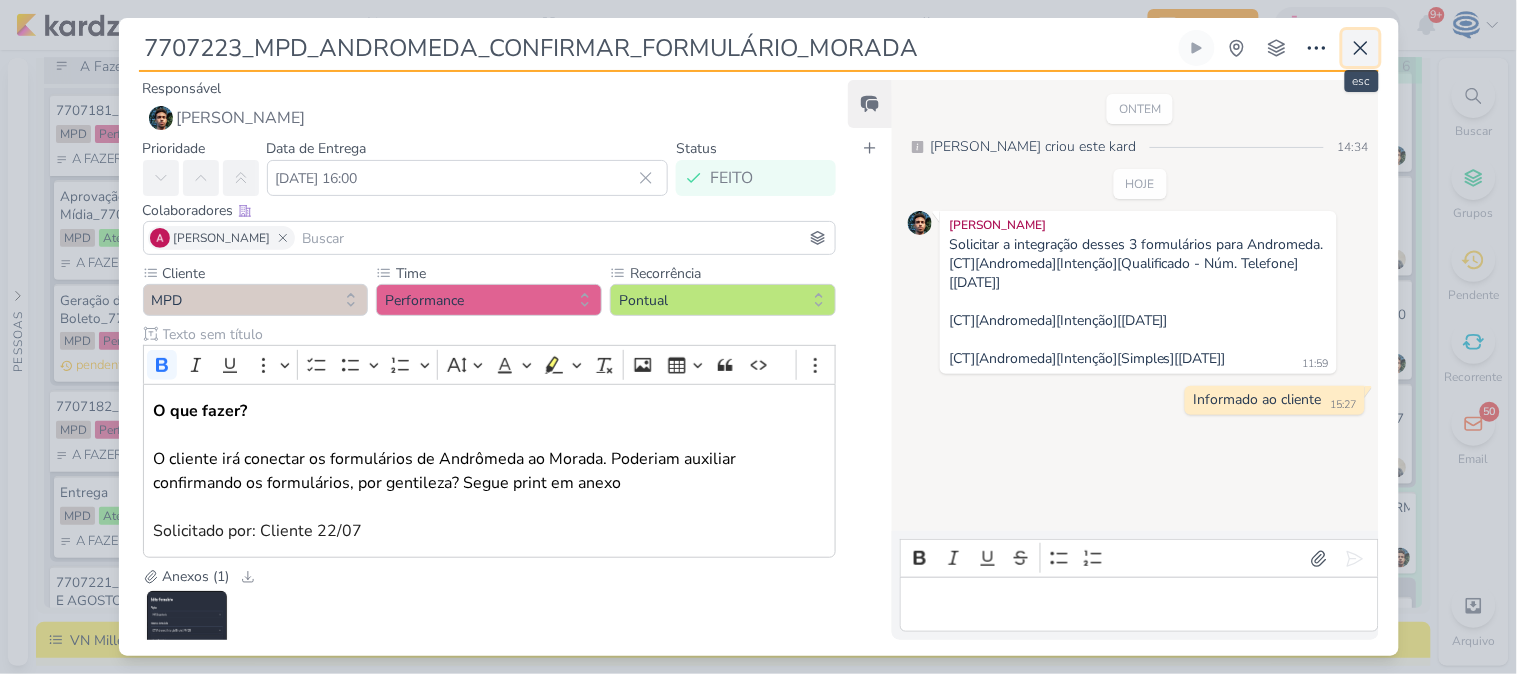 click 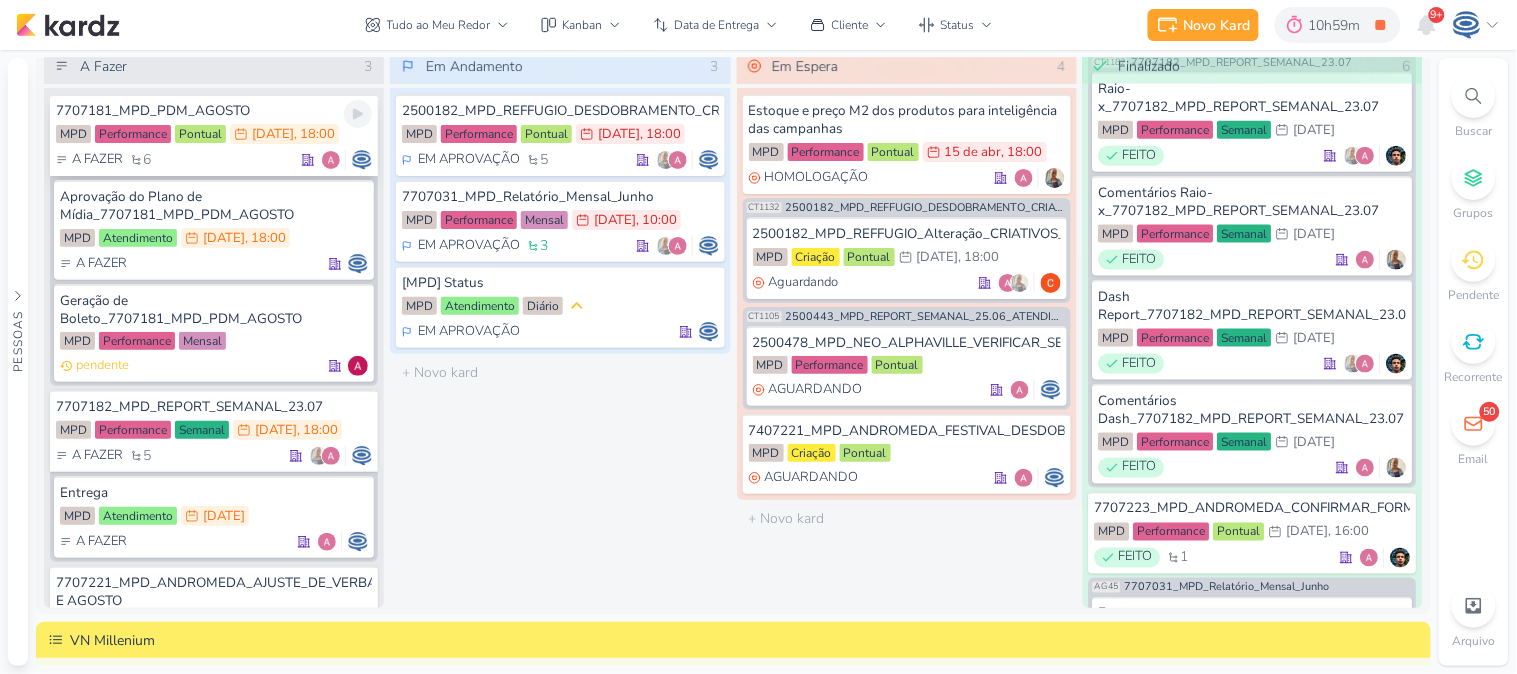 click on "7707181_MPD_PDM_AGOSTO" at bounding box center (214, 111) 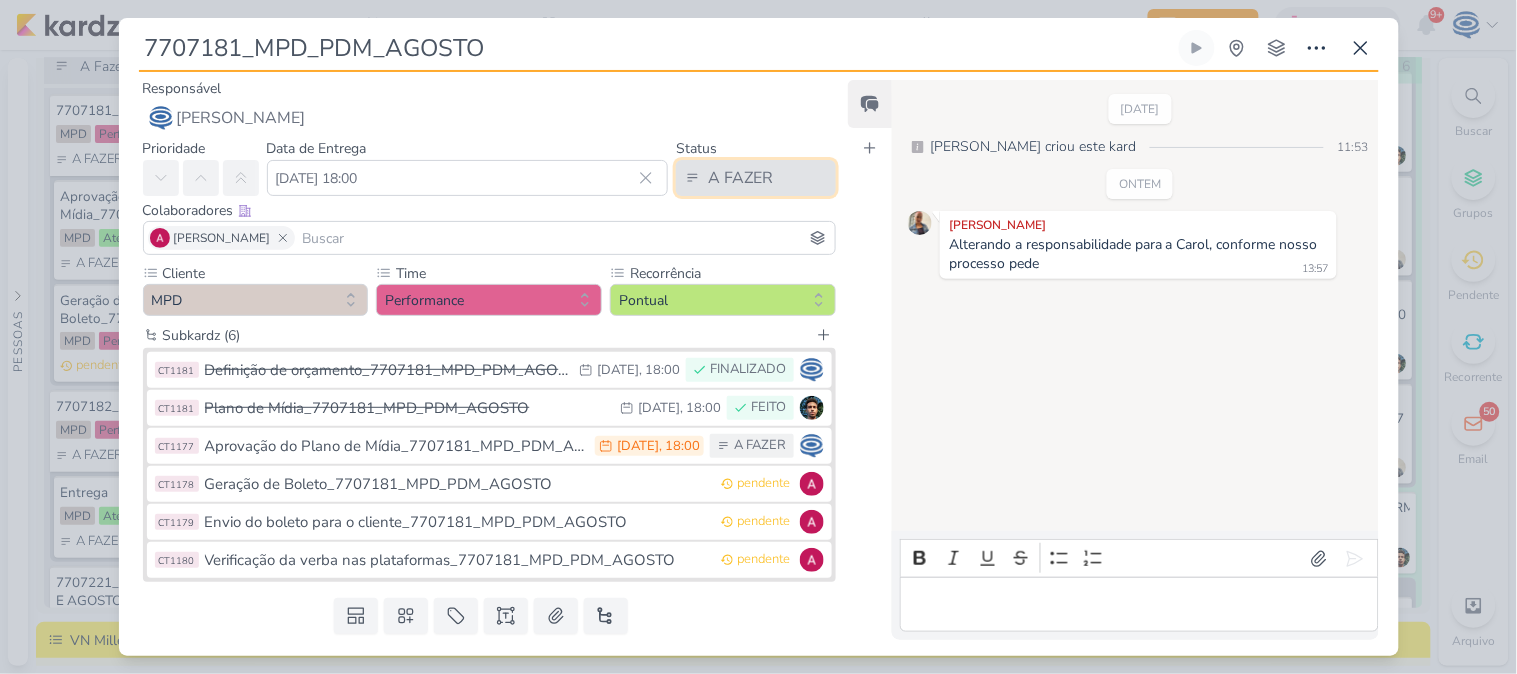 click on "A FAZER" at bounding box center [740, 178] 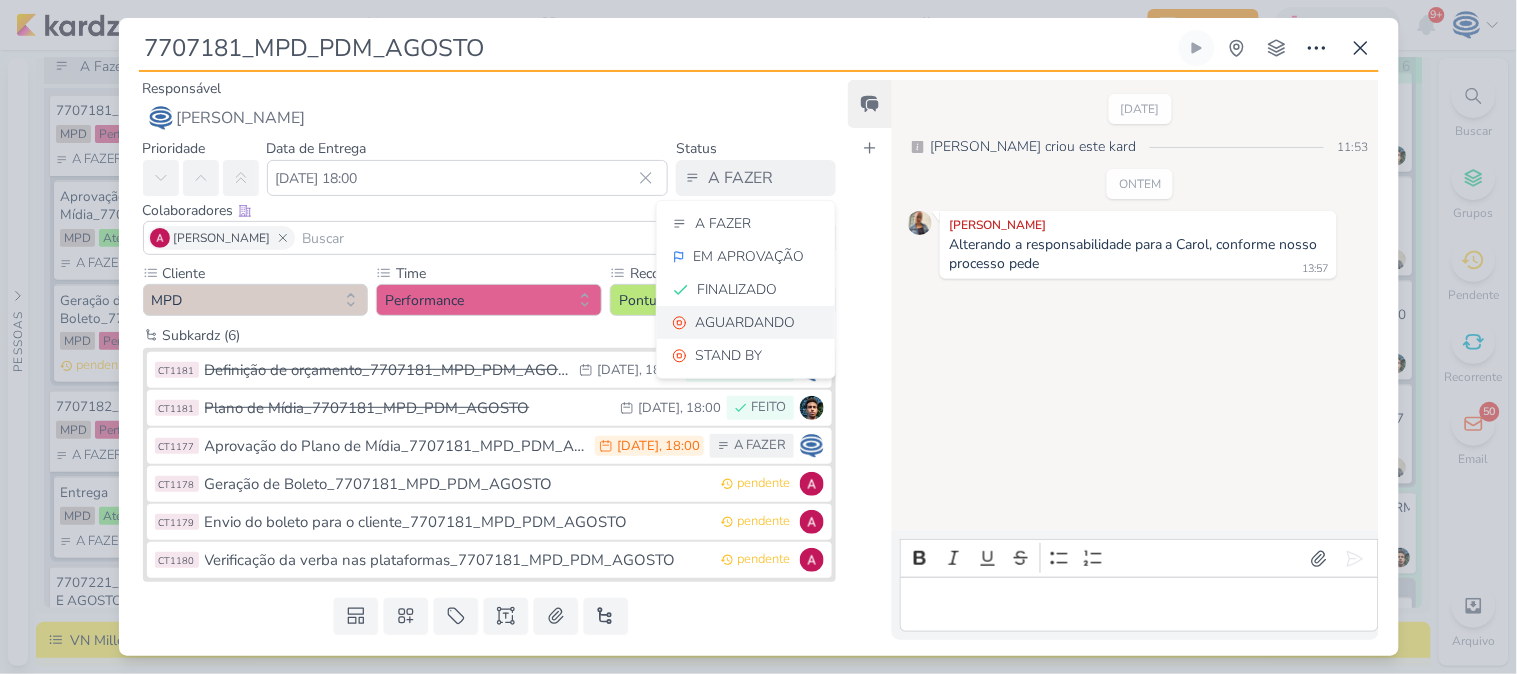 click on "AGUARDANDO" at bounding box center [745, 322] 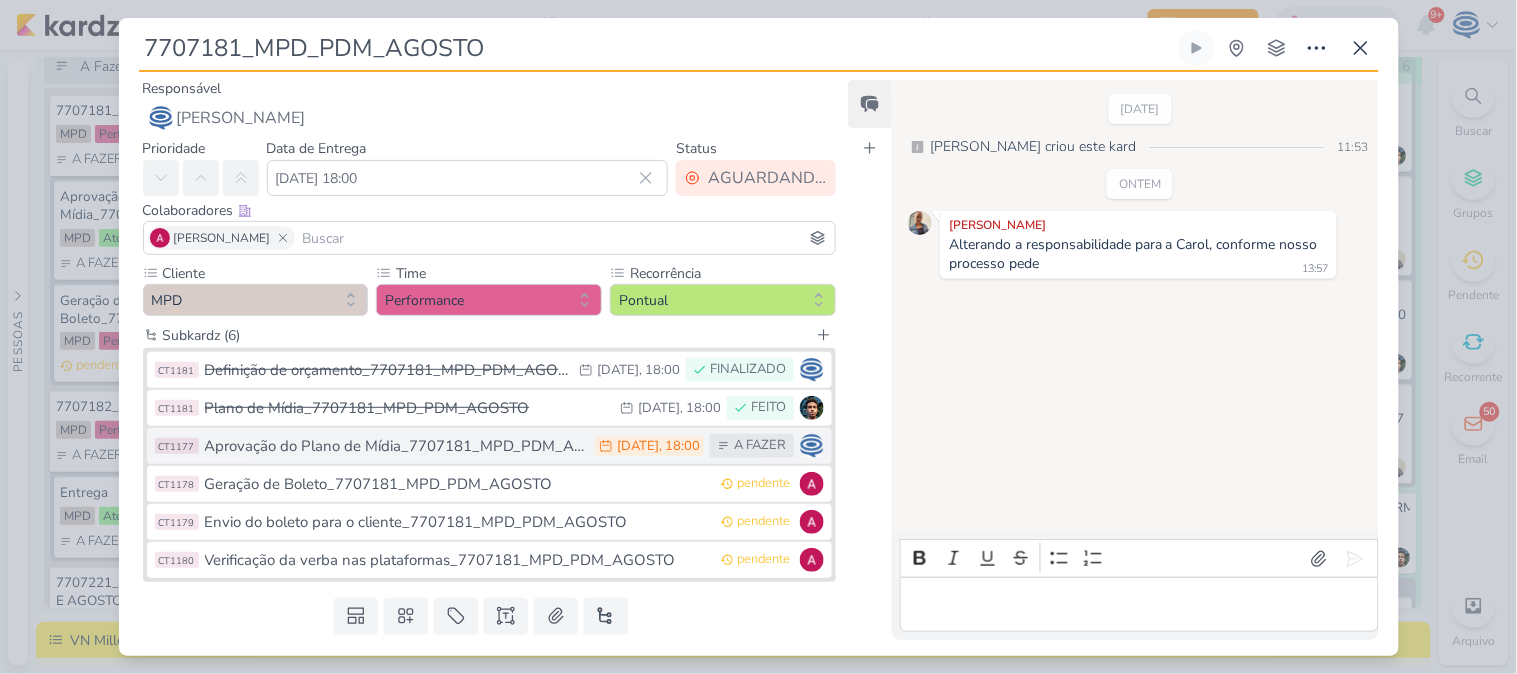 click on "Aprovação do Plano de Mídia_7707181_MPD_PDM_AGOSTO" at bounding box center (395, 446) 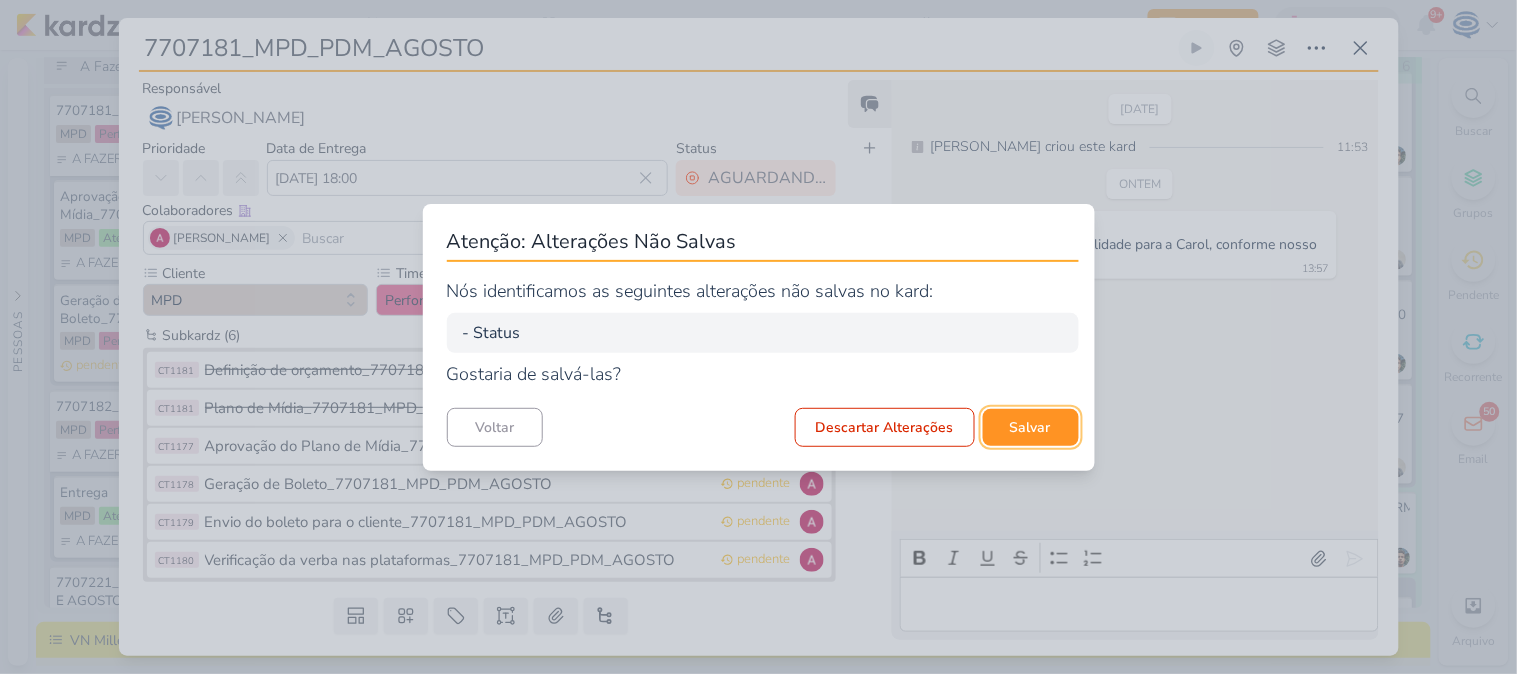 click on "Salvar" at bounding box center [1031, 427] 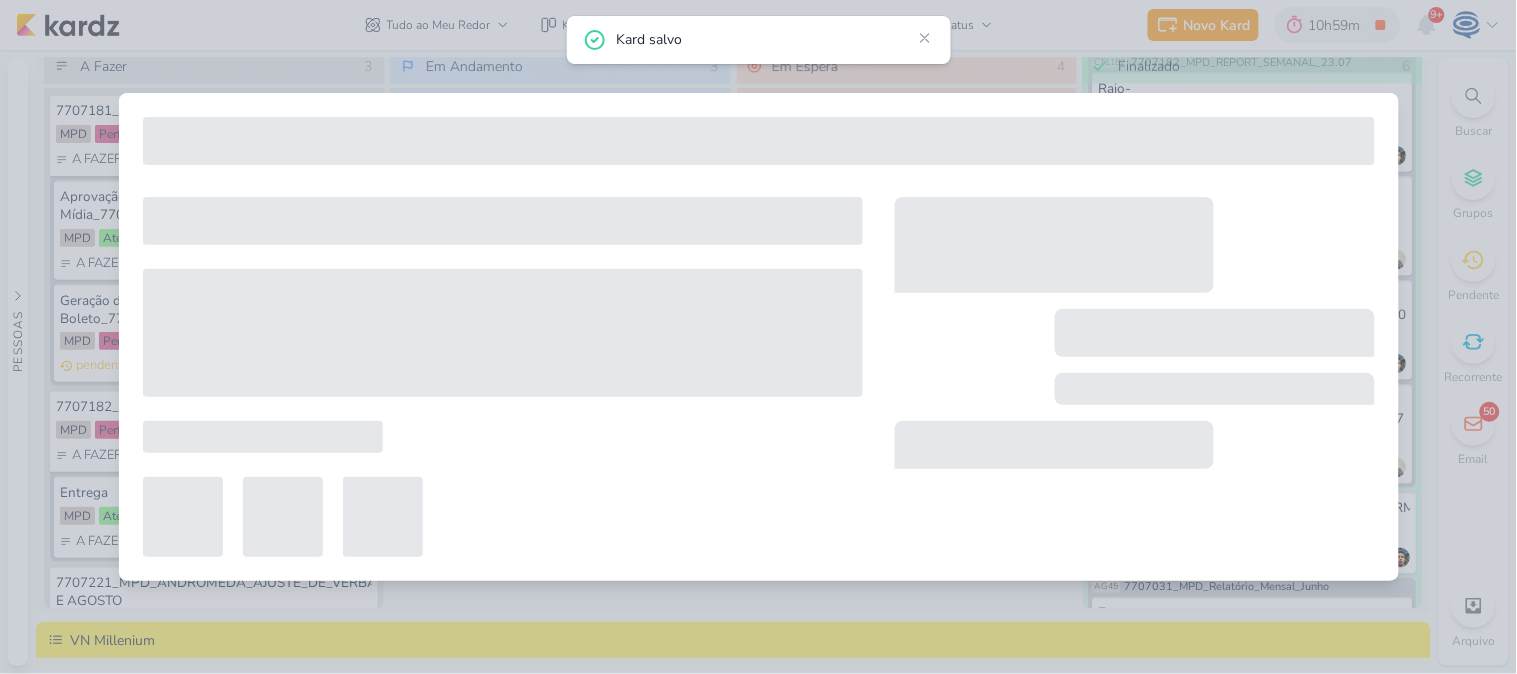type on "Aprovação do Plano de Mídia_7707181_MPD_PDM_AGOSTO" 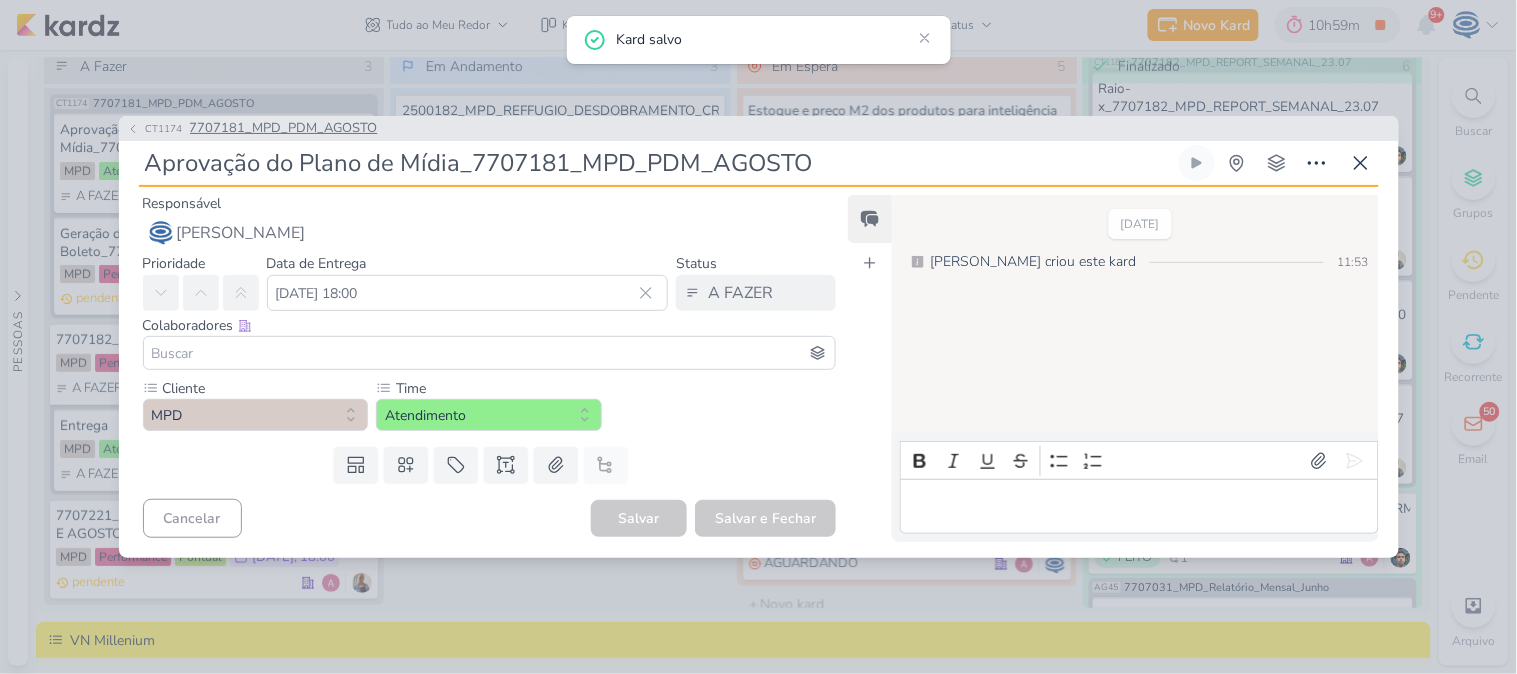 click on "7707181_MPD_PDM_AGOSTO" at bounding box center (284, 129) 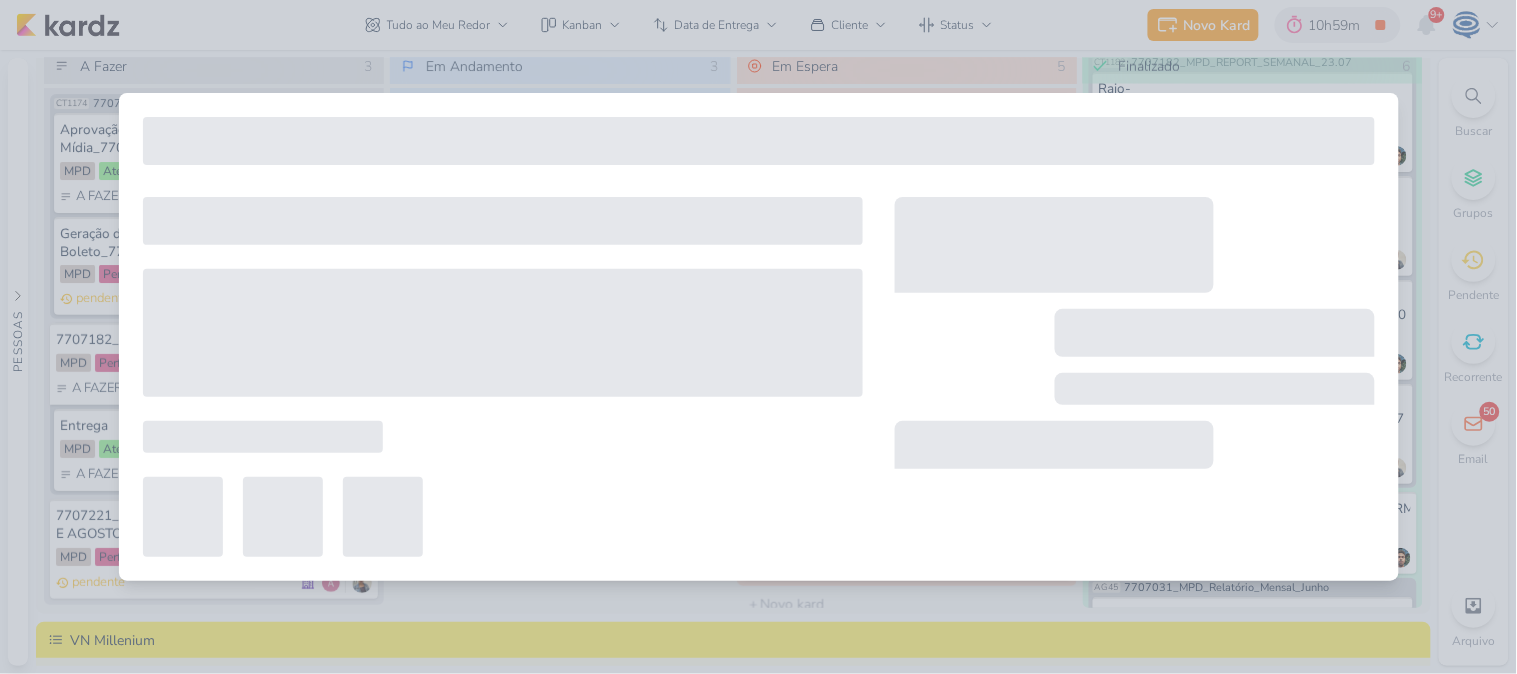 type on "7707181_MPD_PDM_AGOSTO" 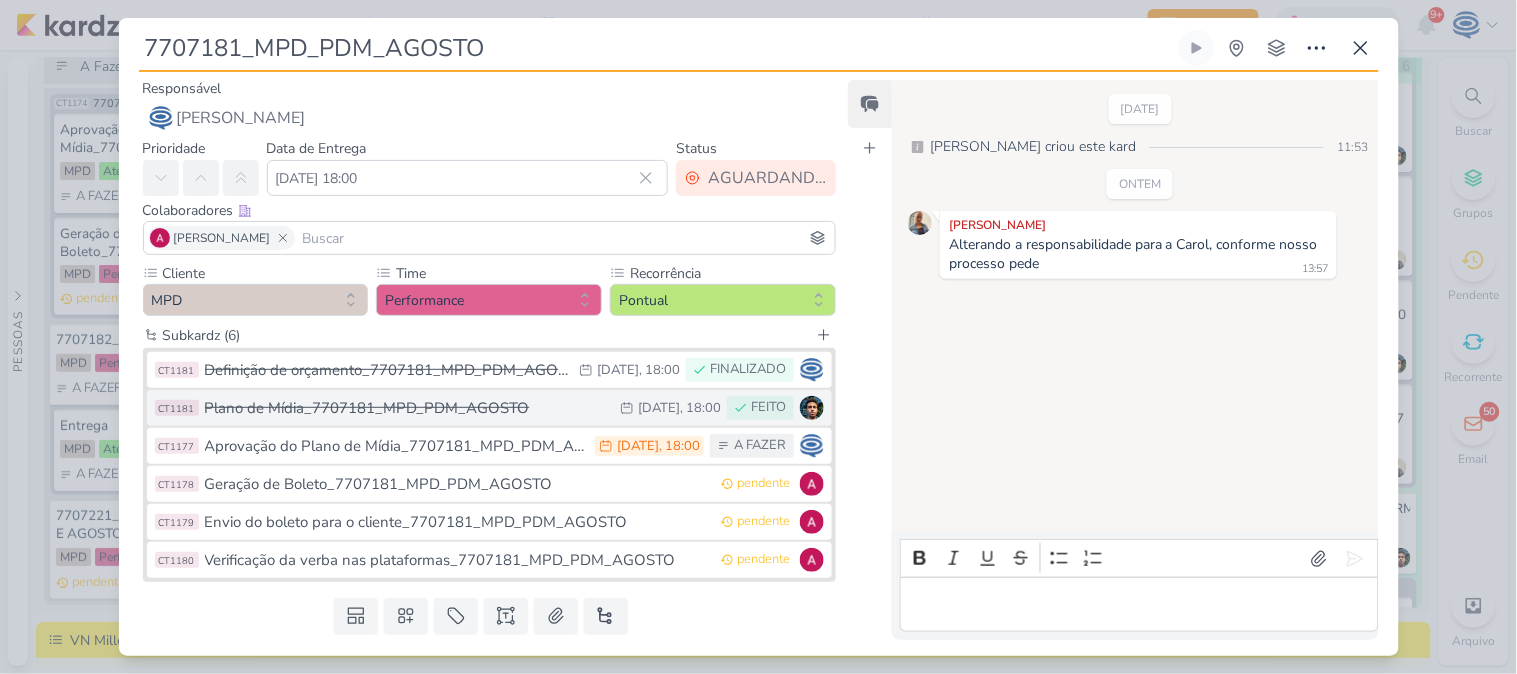 click on "Plano de Mídia_7707181_MPD_PDM_AGOSTO" at bounding box center [408, 408] 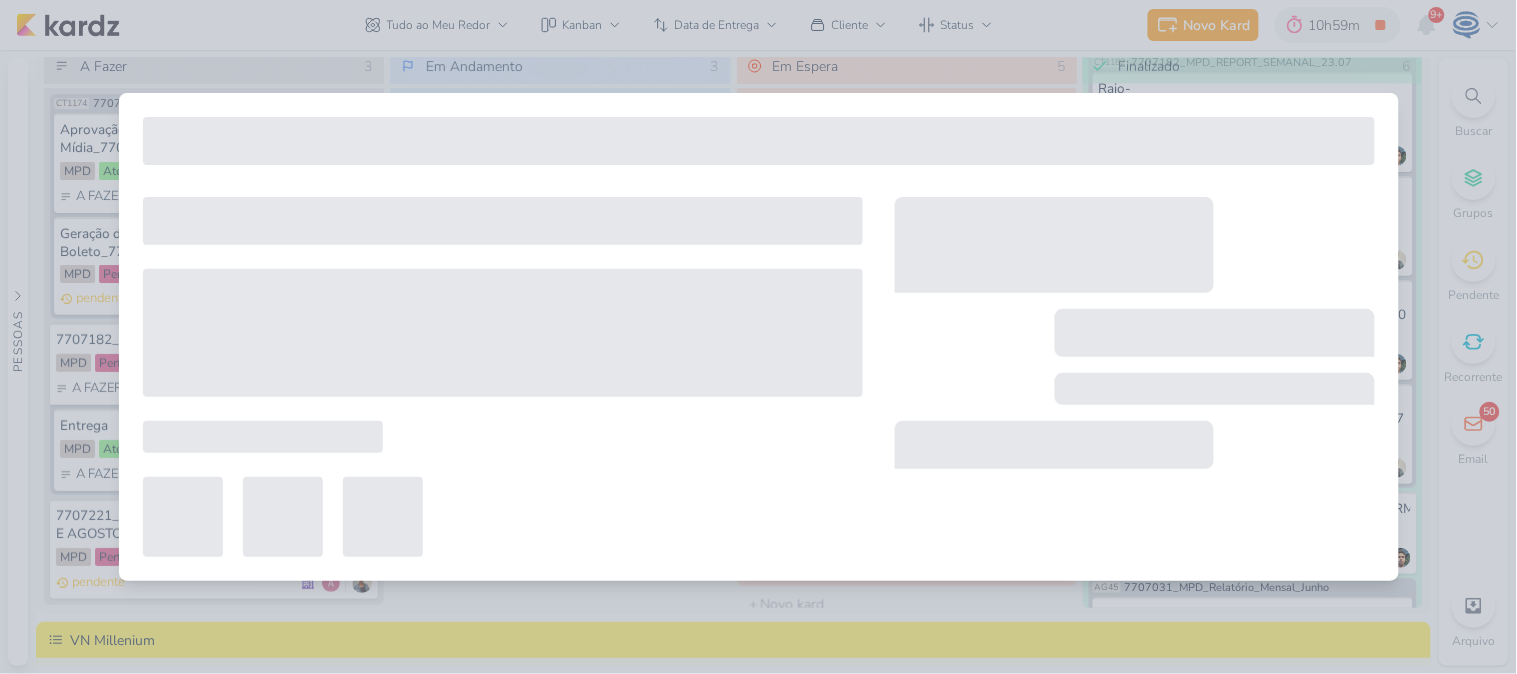 type on "Plano de Mídia_7707181_MPD_PDM_AGOSTO" 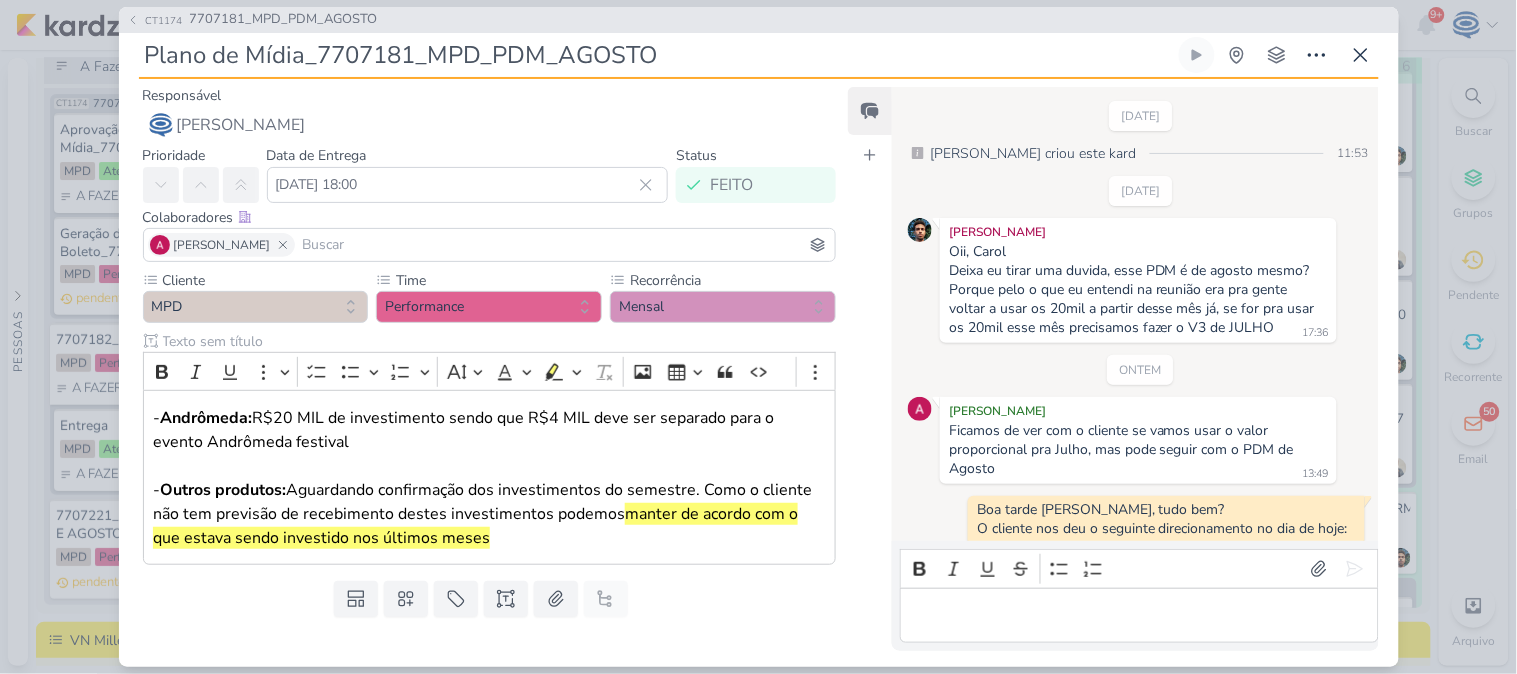 scroll, scrollTop: 766, scrollLeft: 0, axis: vertical 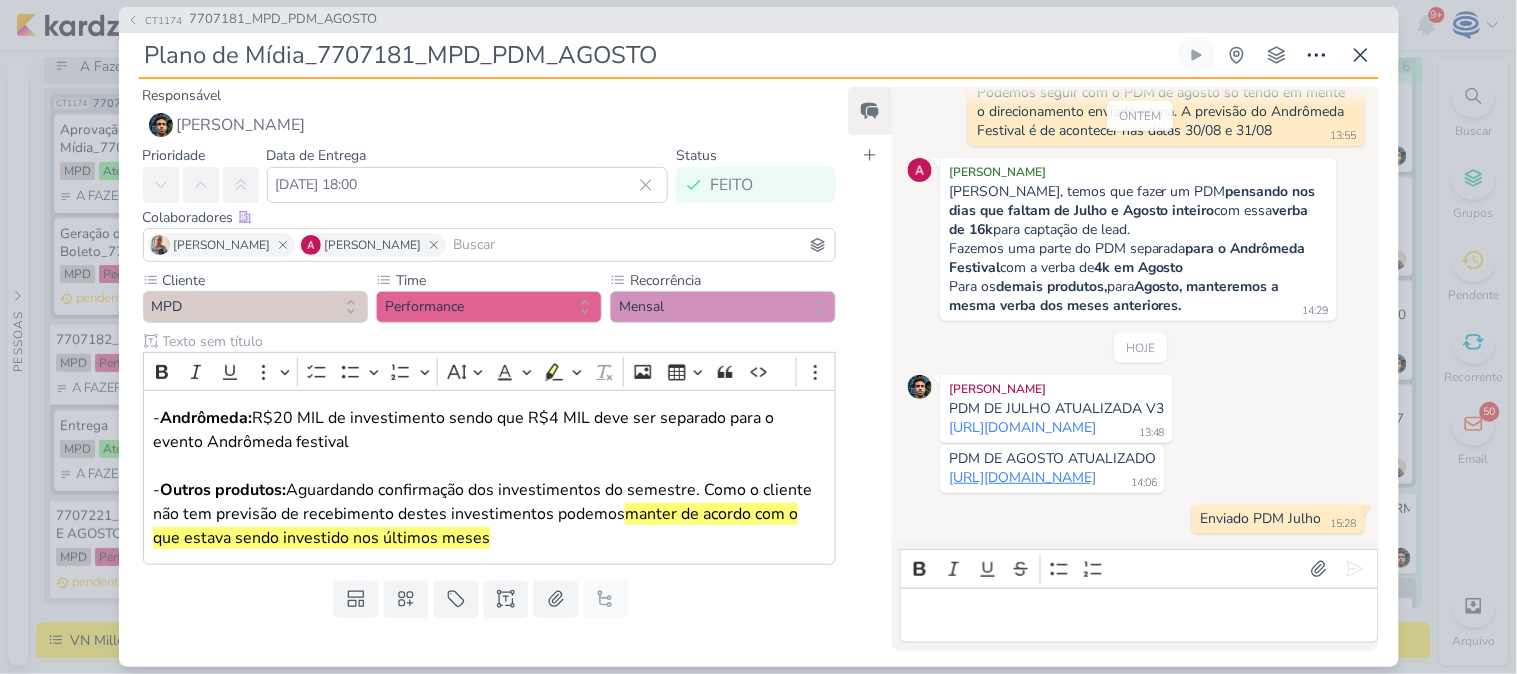 click on "https://docs.google.com/spreadsheets/d/1pYjdjD_gu2kOSKuZSO_tYhqY5G0BVGVu/edit?gid=541582504#gid=541582504" at bounding box center (1022, 477) 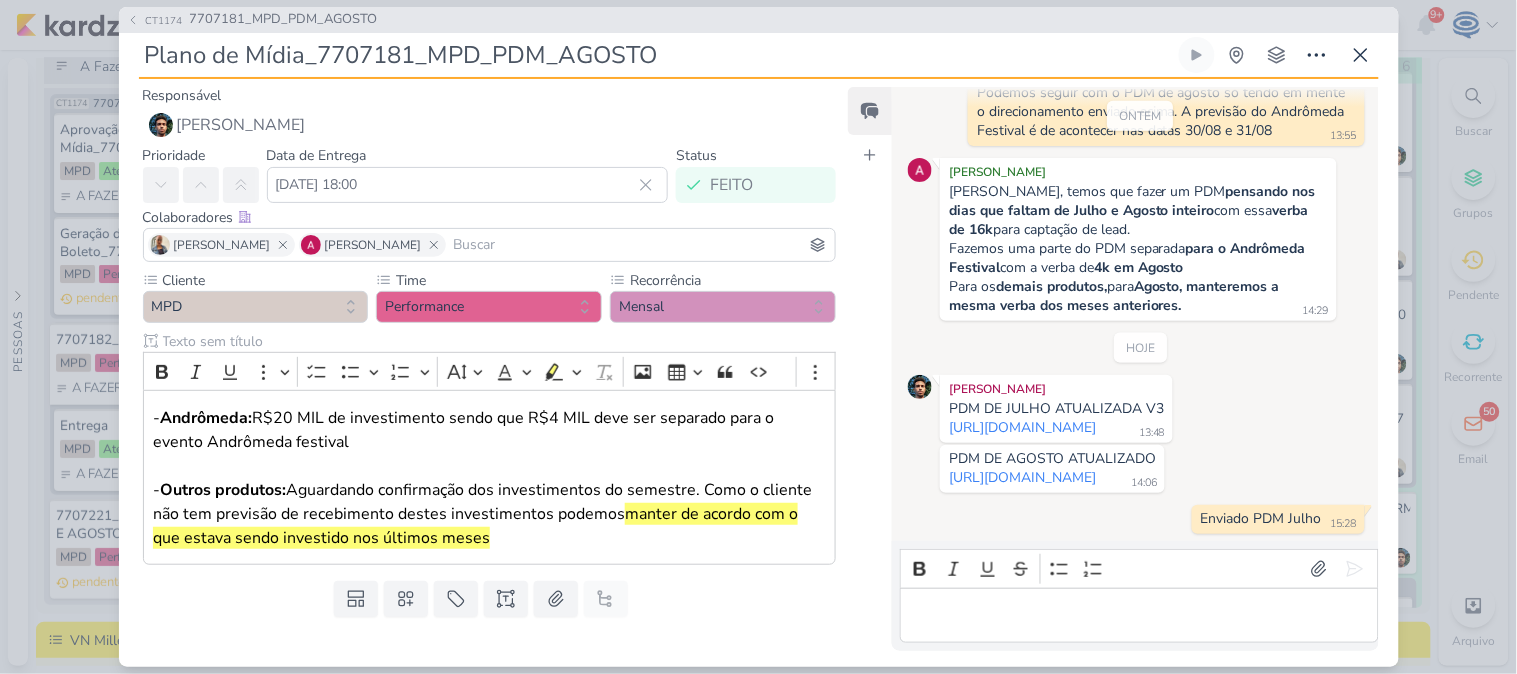 drag, startPoint x: 707, startPoint y: 61, endPoint x: 320, endPoint y: 42, distance: 387.46613 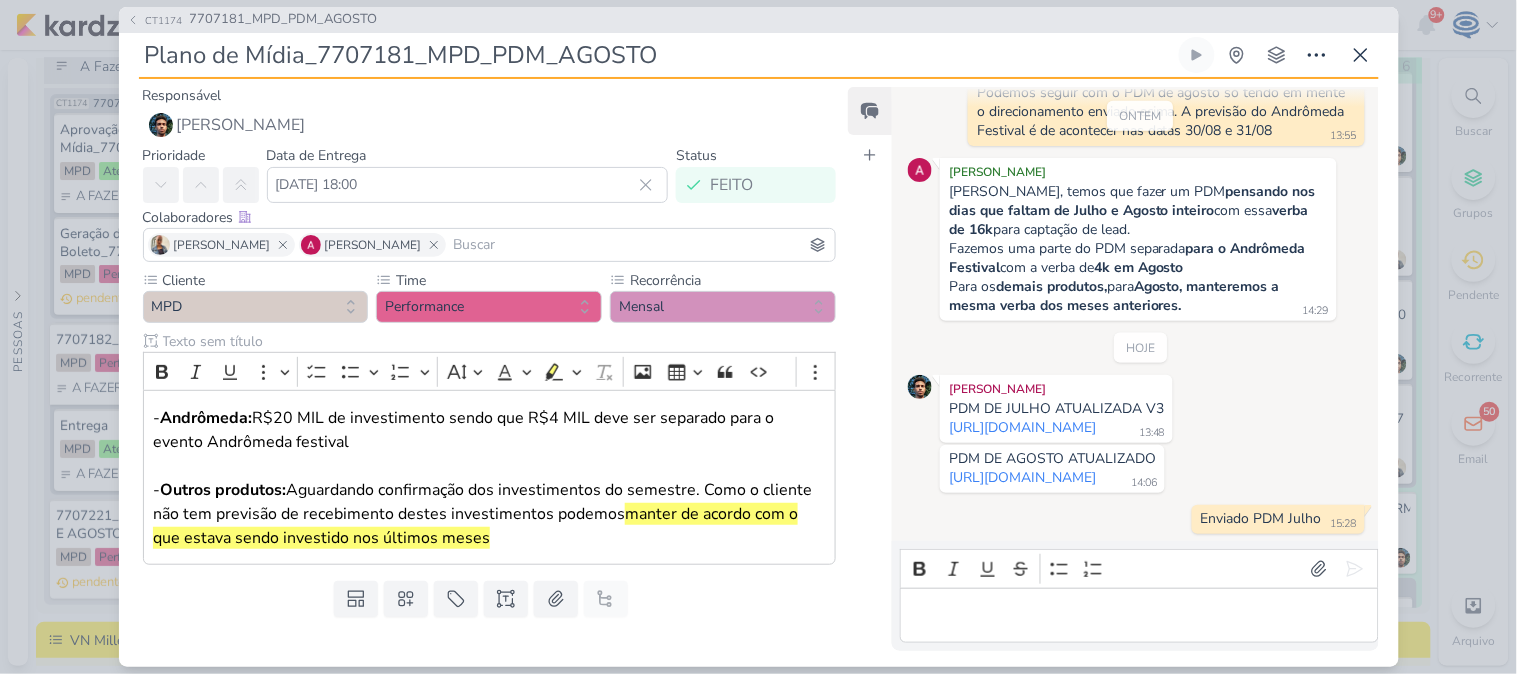 click on "Plano de Mídia_7707181_MPD_PDM_AGOSTO" at bounding box center (657, 55) 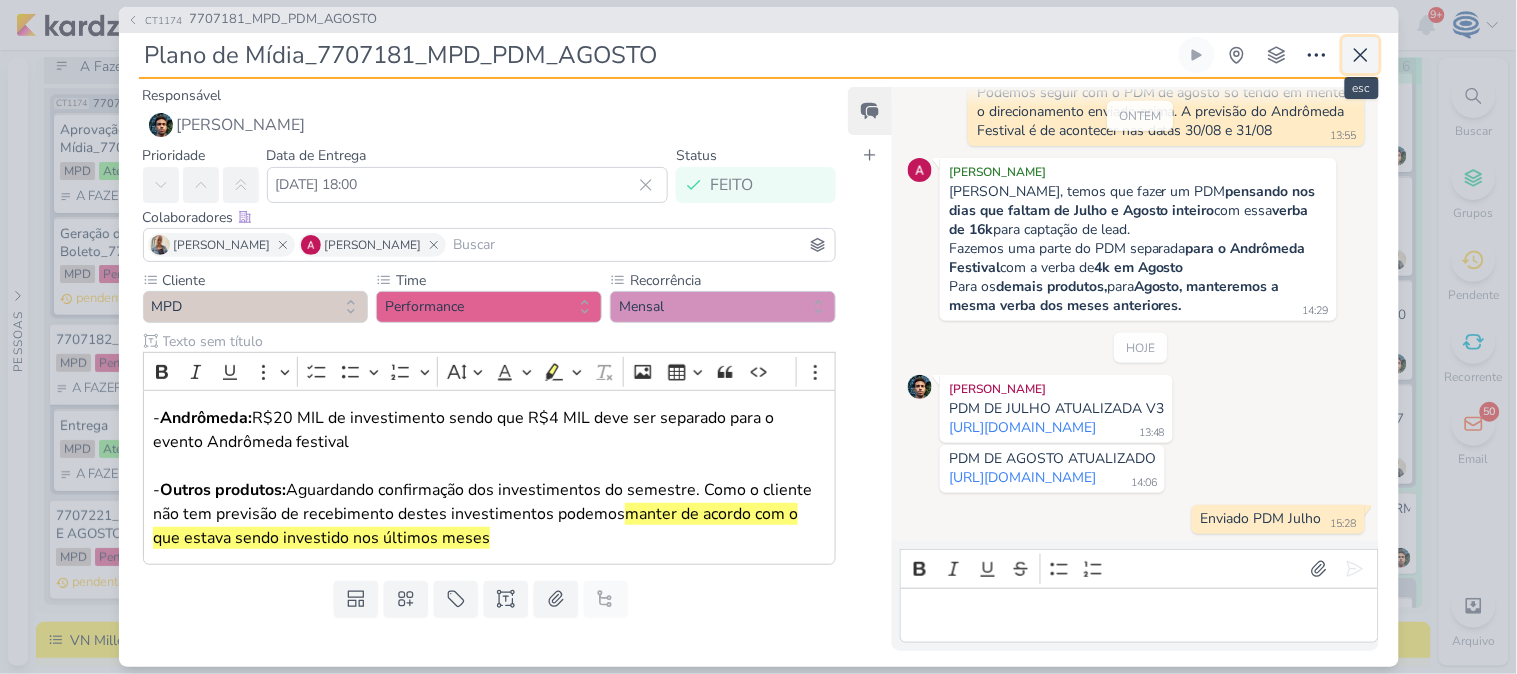 click 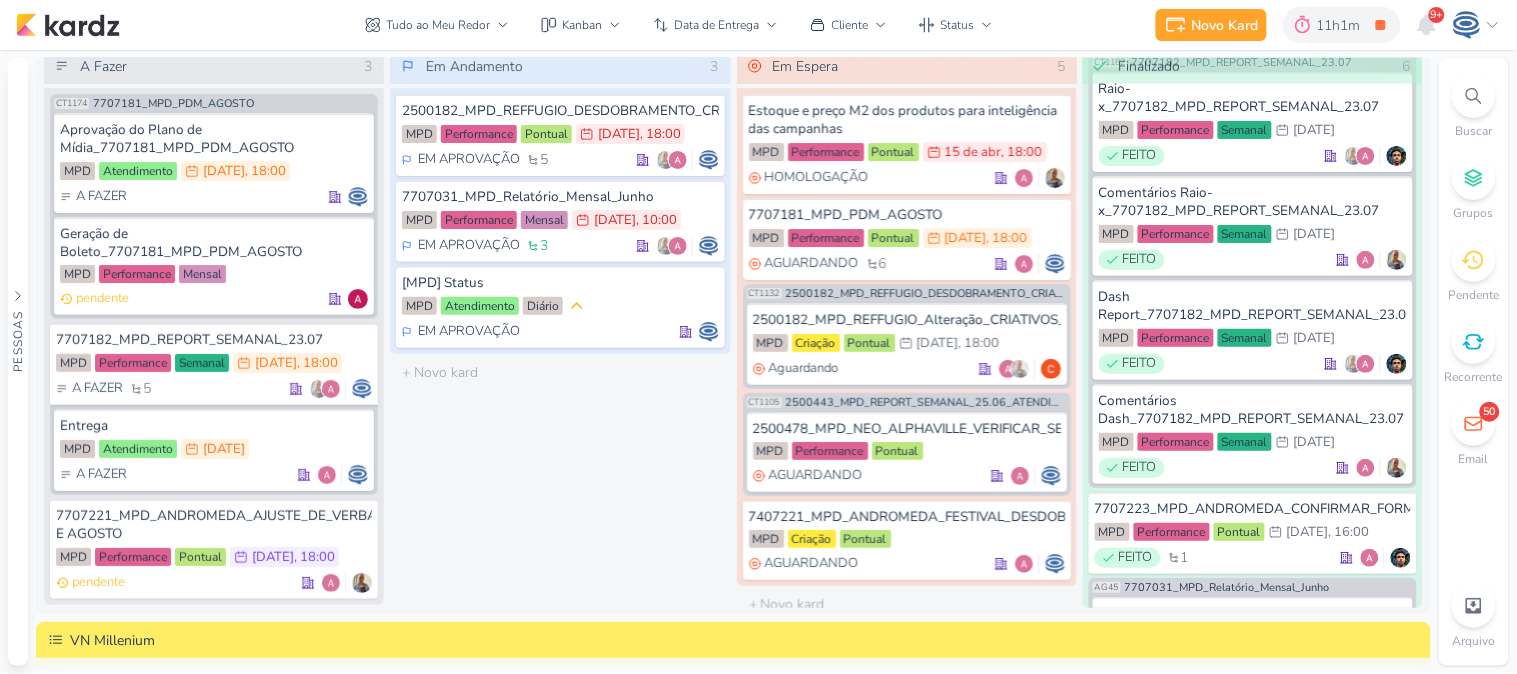 drag, startPoint x: 1516, startPoint y: 191, endPoint x: 514, endPoint y: -40, distance: 1028.2826 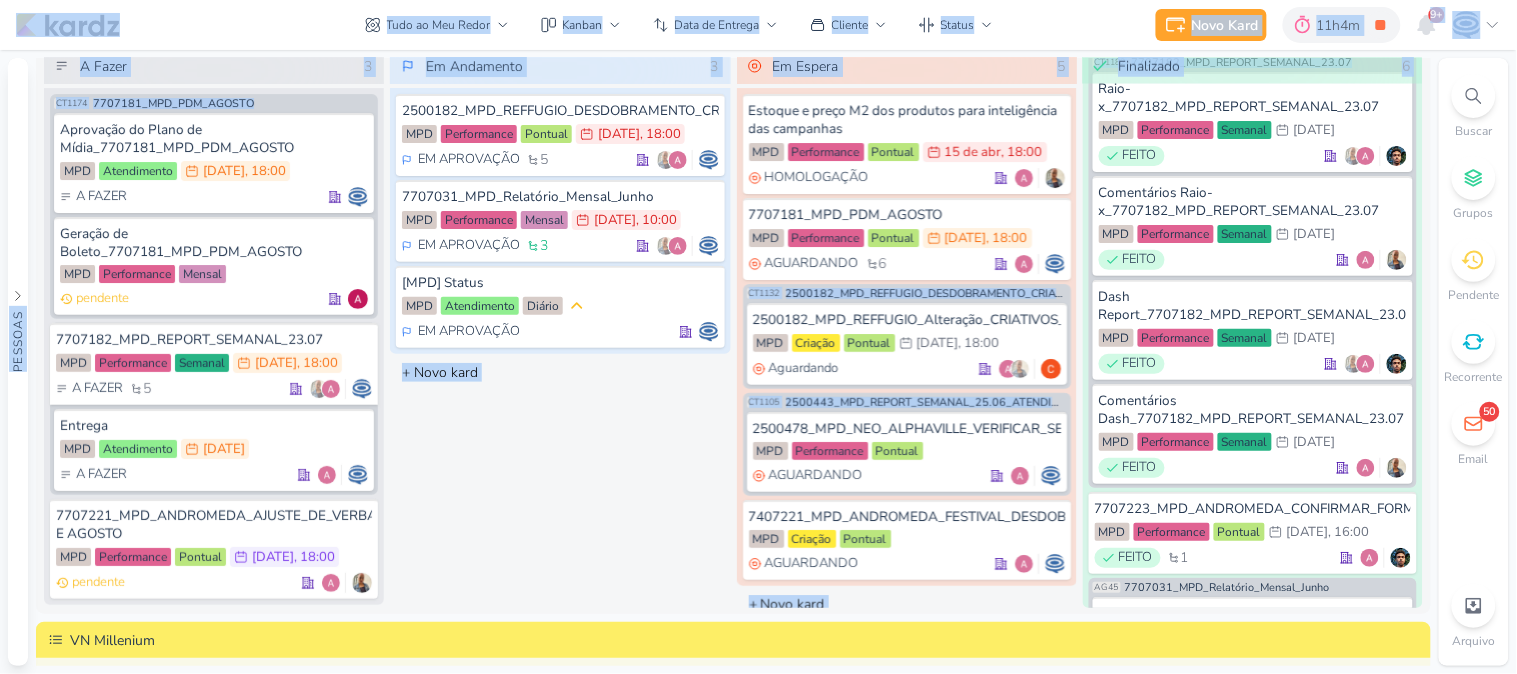 click on "Em Andamento
3
2500182_MPD_REFFUGIO_DESDOBRAMENTO_CRIATIVOS_V3
MPD
Performance
Pontual
15/7
15 de jul
, 18:00
EM APROVAÇÃO
5" at bounding box center [560, 328] 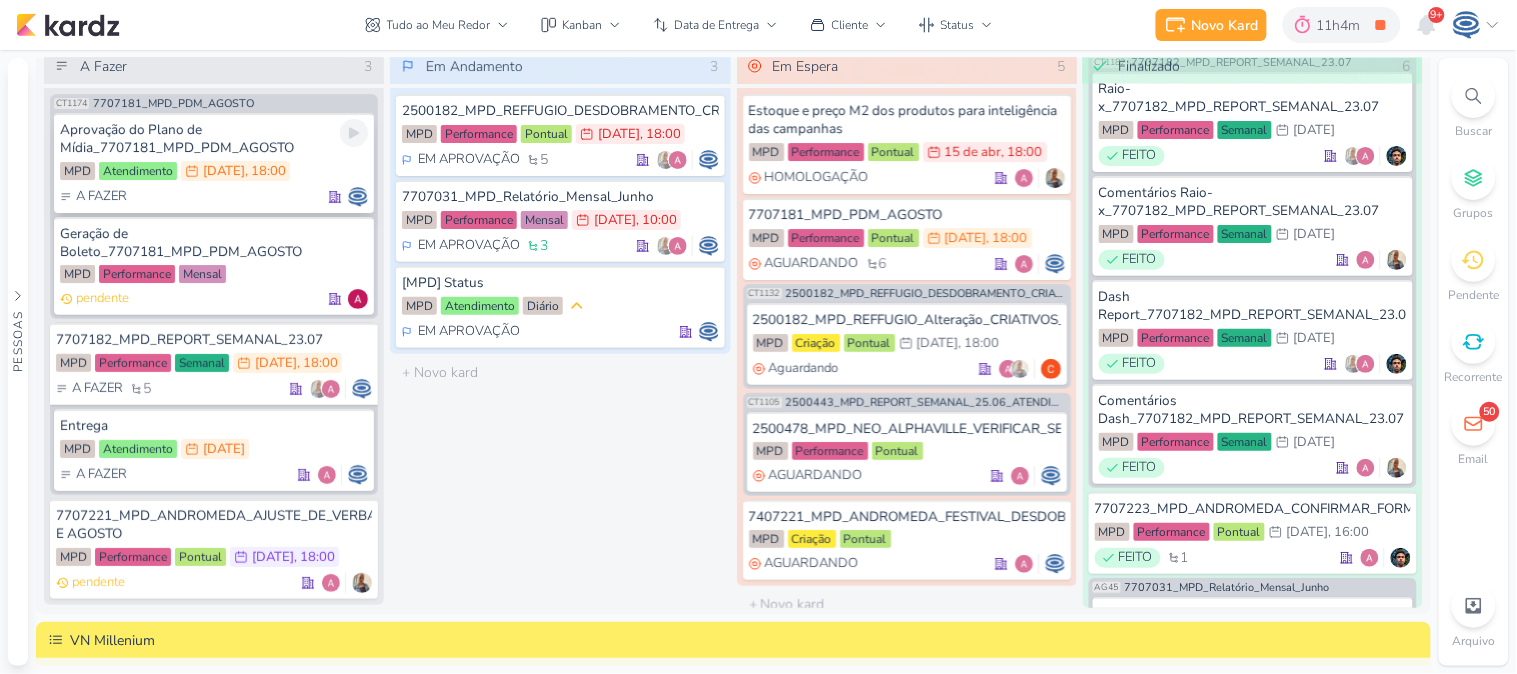 click on "Aprovação do Plano de Mídia_7707181_MPD_PDM_AGOSTO" at bounding box center [214, 139] 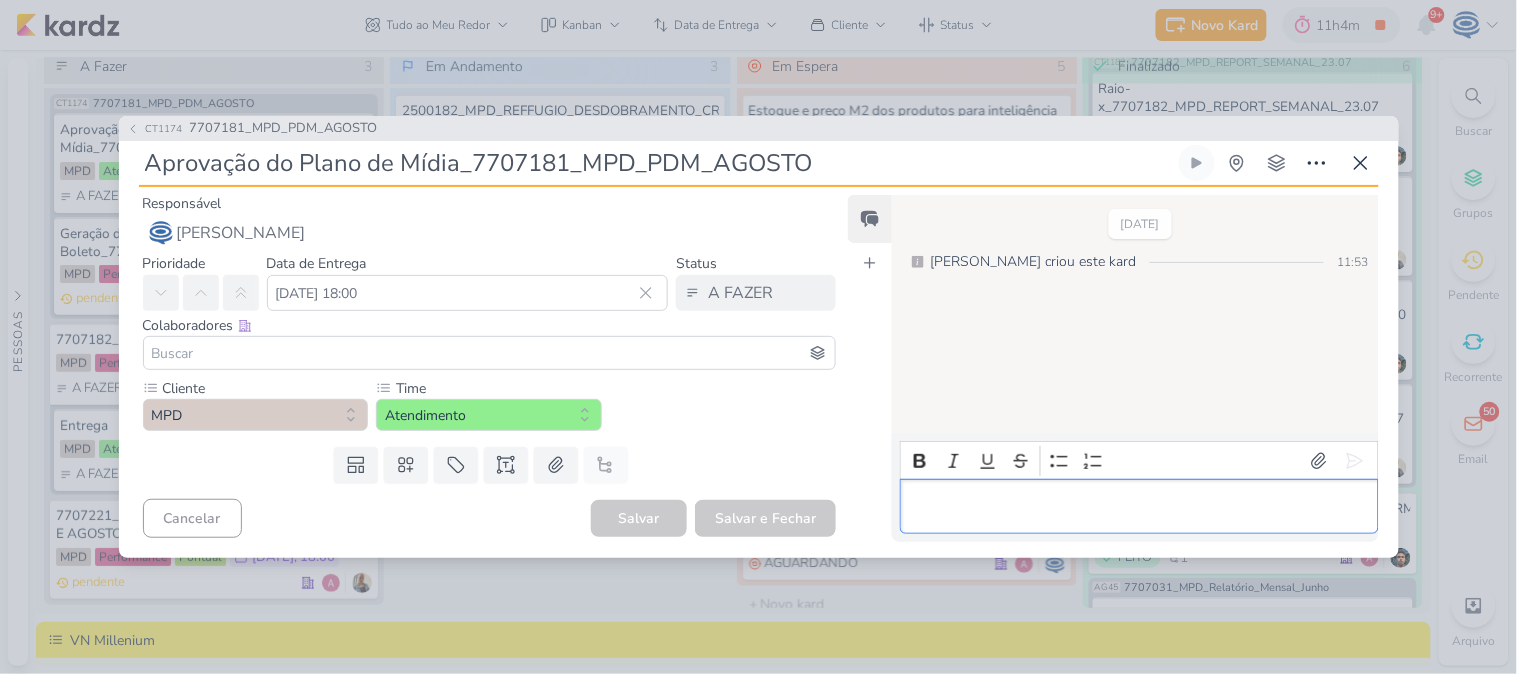 click at bounding box center [1139, 507] 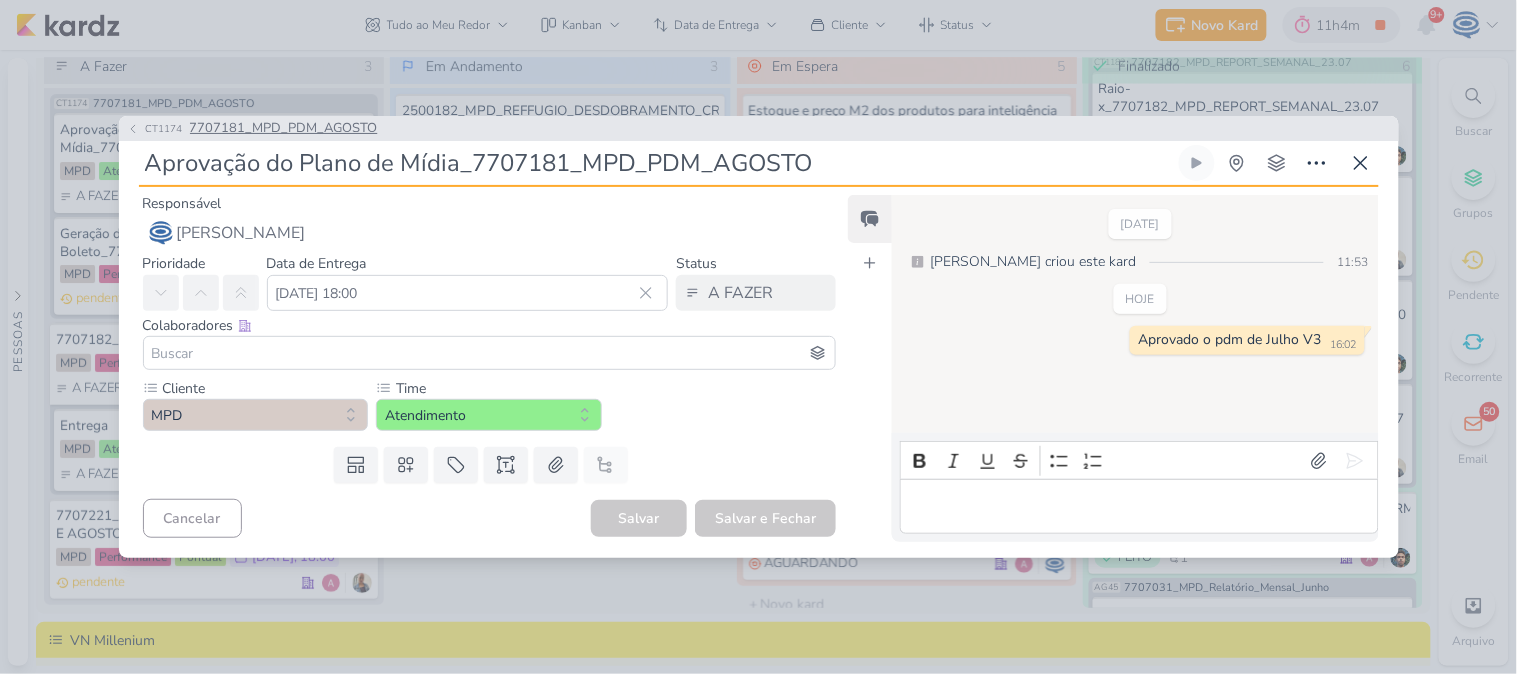 click on "7707181_MPD_PDM_AGOSTO" at bounding box center [284, 129] 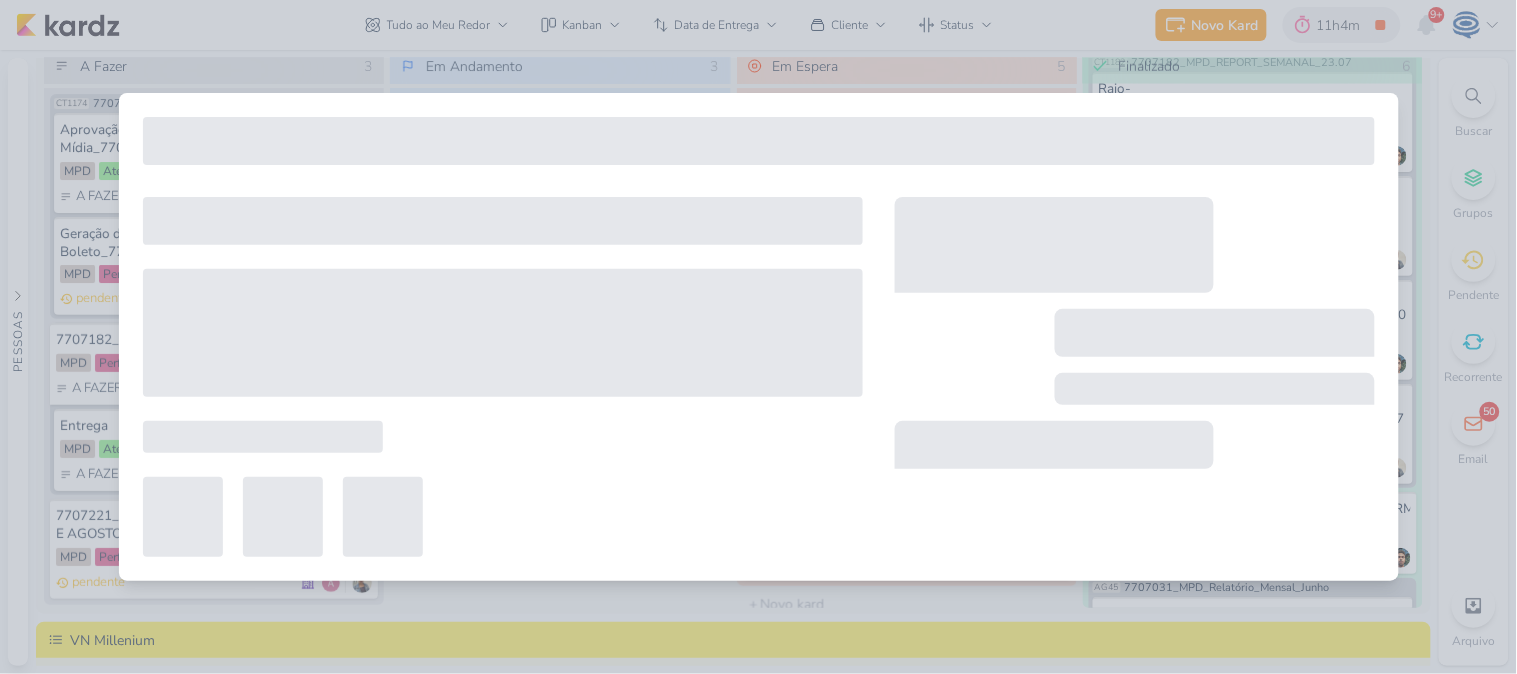 type on "7707181_MPD_PDM_AGOSTO" 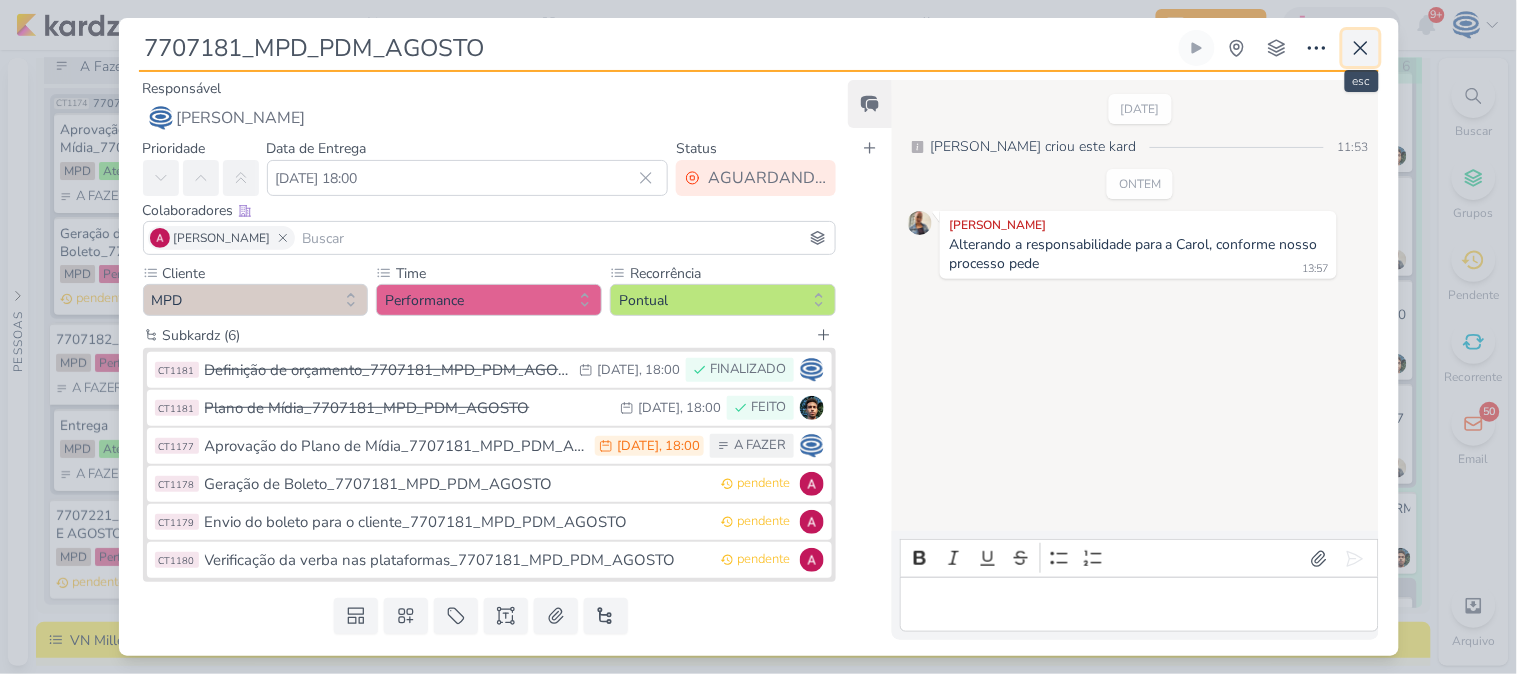 click 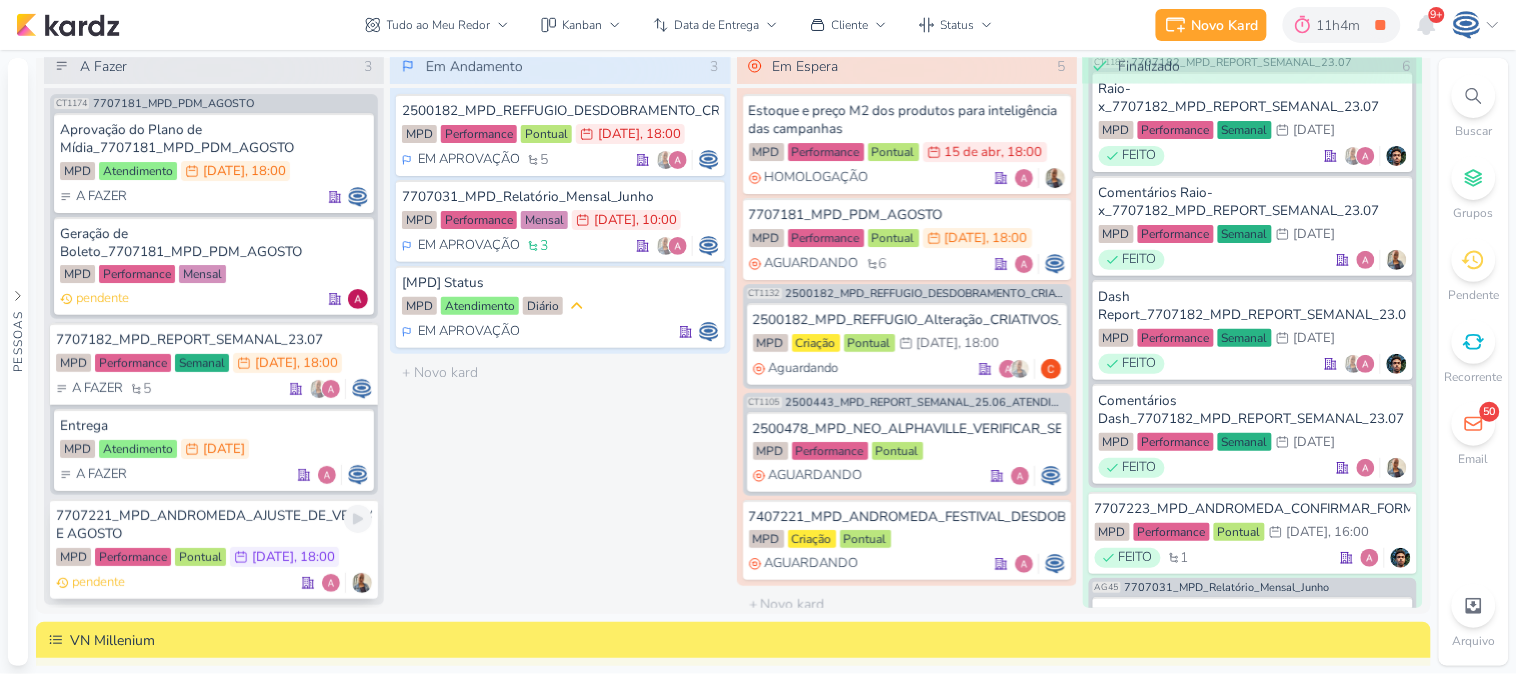 click on "7707221_MPD_ANDROMEDA_AJUSTE_DE_VERBA_JULHO E AGOSTO" at bounding box center (214, 525) 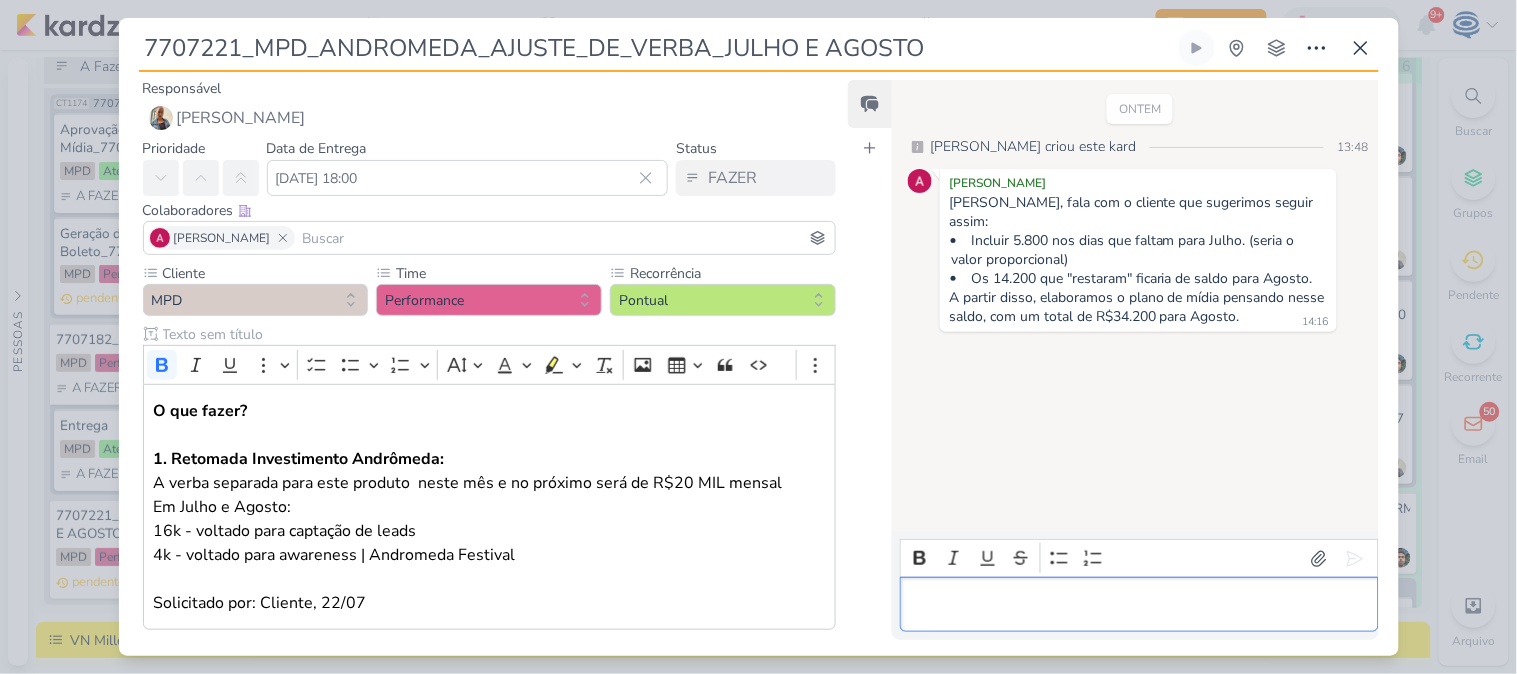 click at bounding box center [1139, 605] 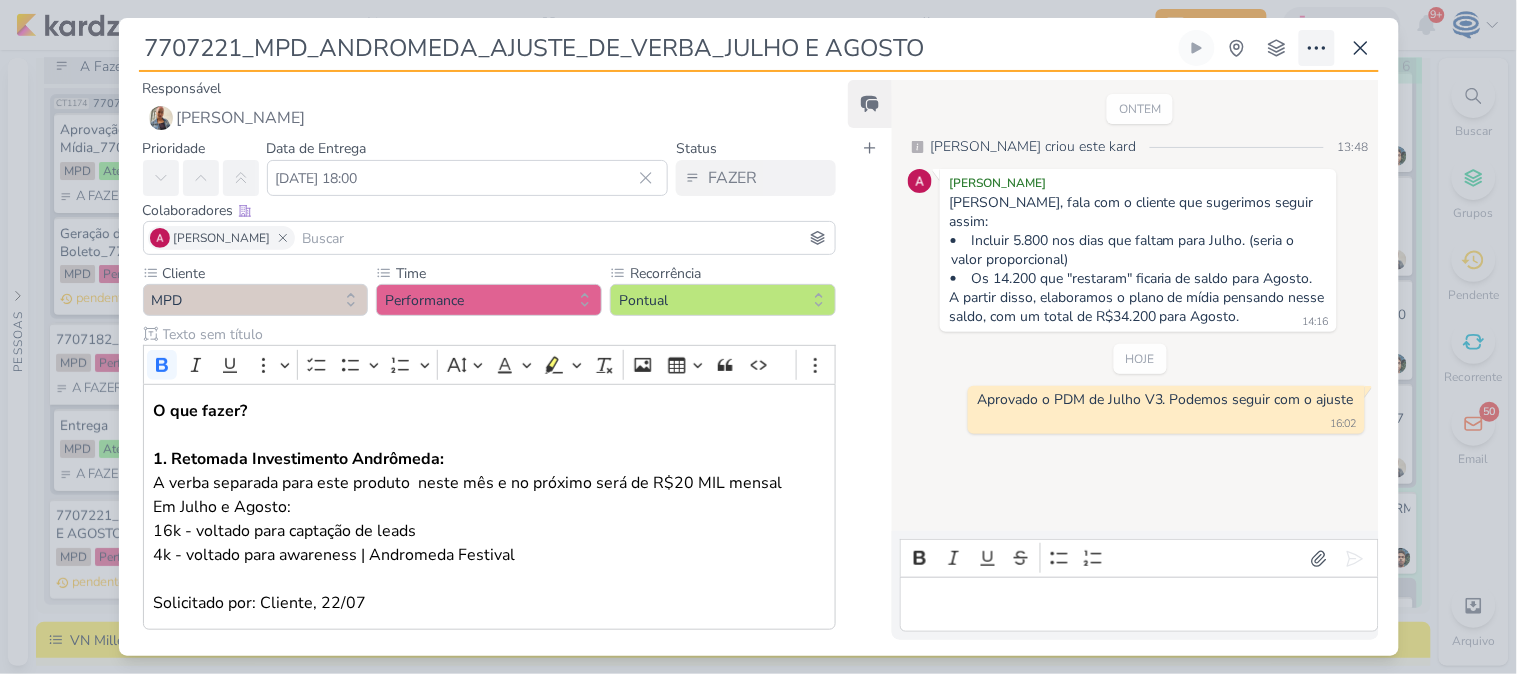 drag, startPoint x: 1314, startPoint y: 70, endPoint x: 1315, endPoint y: 51, distance: 19.026299 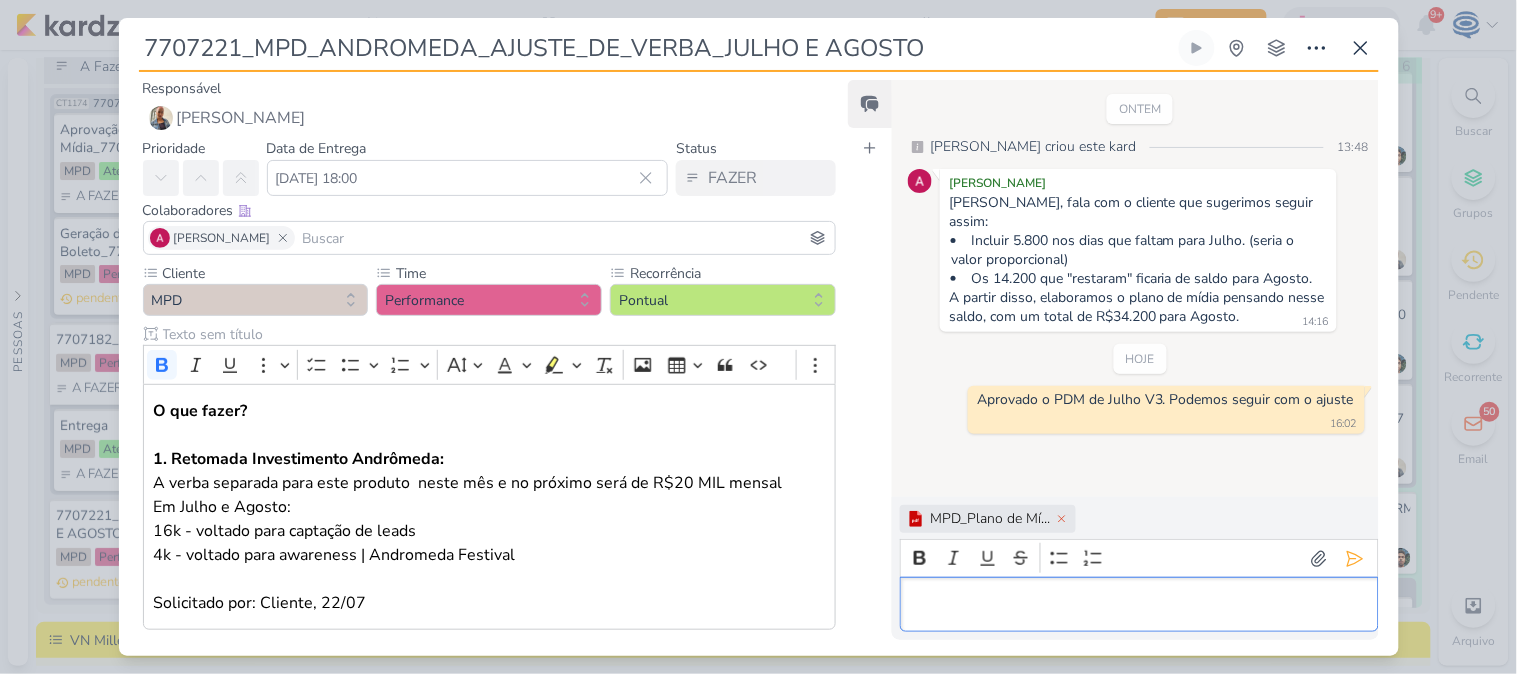 click at bounding box center (1139, 605) 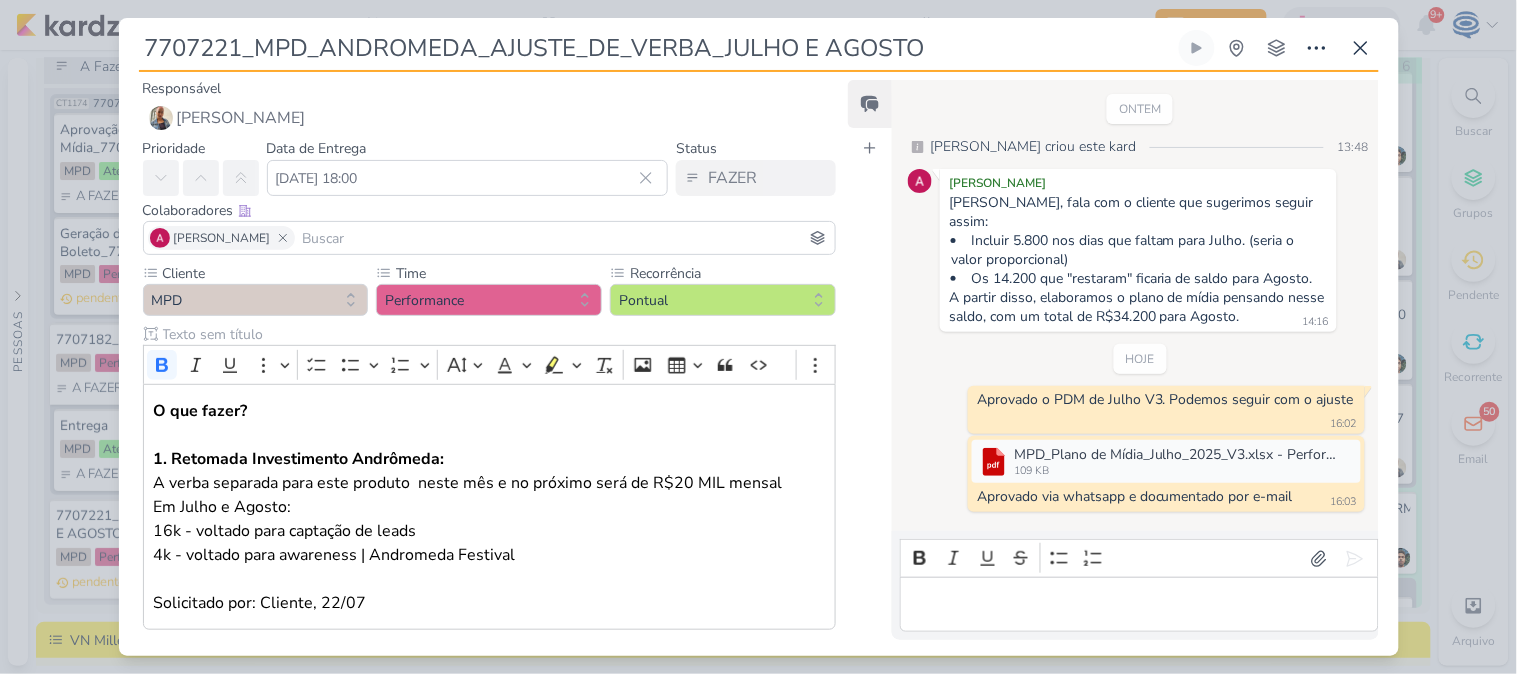 drag, startPoint x: 976, startPoint y: 42, endPoint x: 108, endPoint y: 64, distance: 868.27875 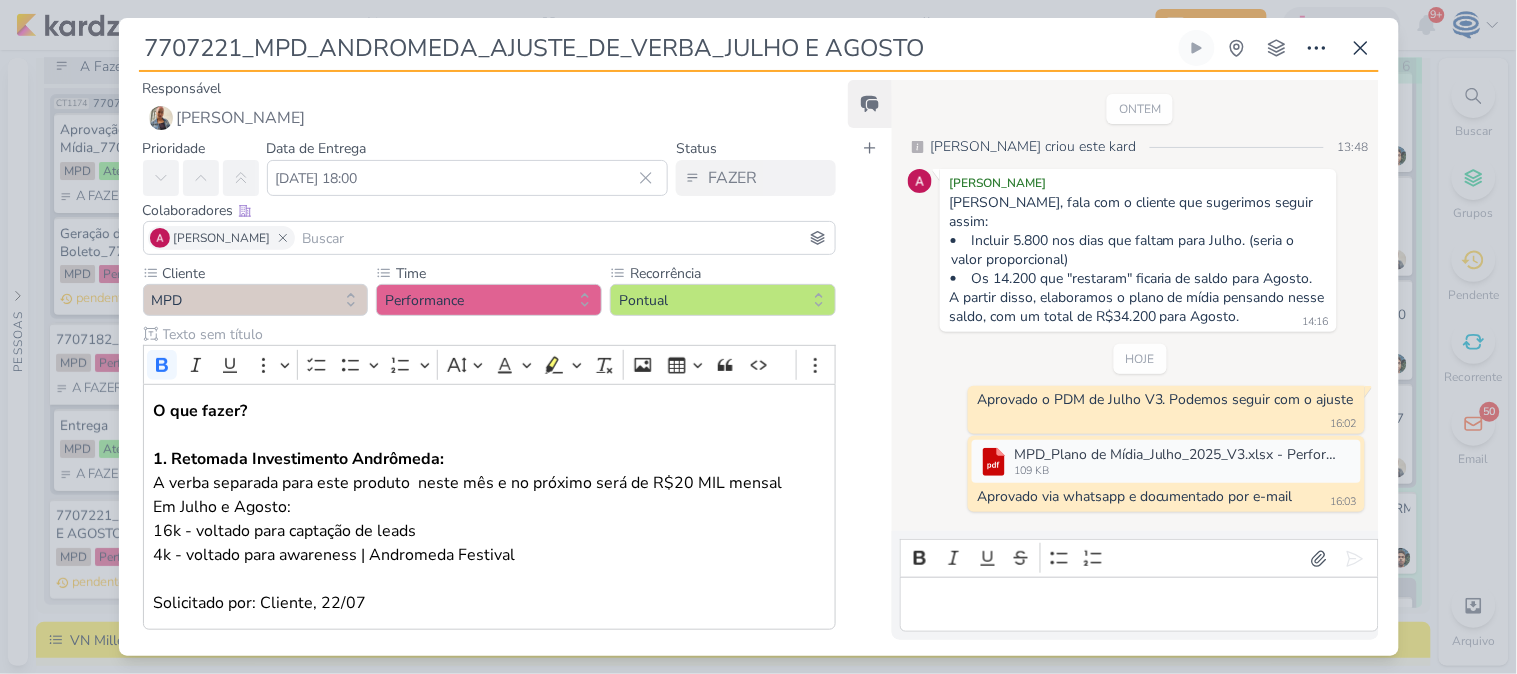 click on "7707221_MPD_ANDROMEDA_AJUSTE_DE_VERBA_JULHO E AGOSTO" at bounding box center (758, 337) 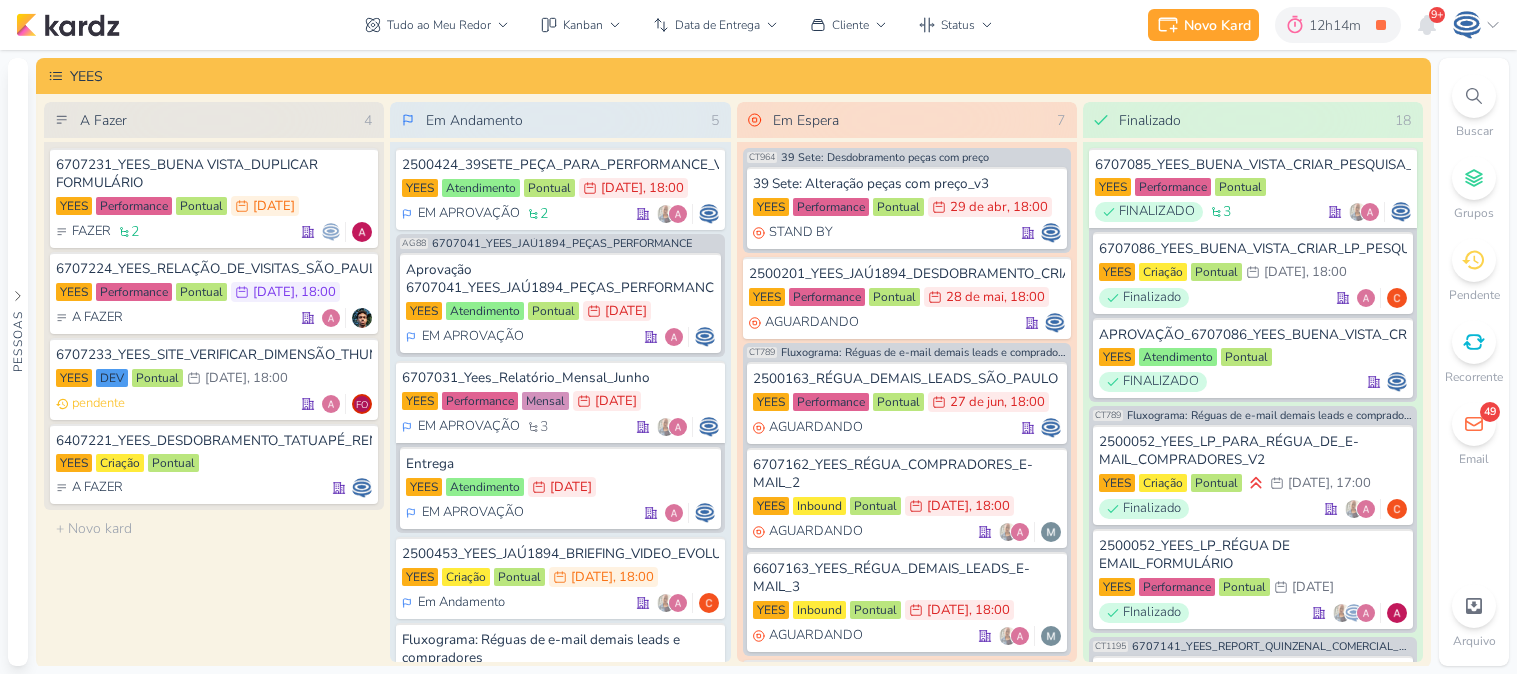 scroll, scrollTop: 0, scrollLeft: 0, axis: both 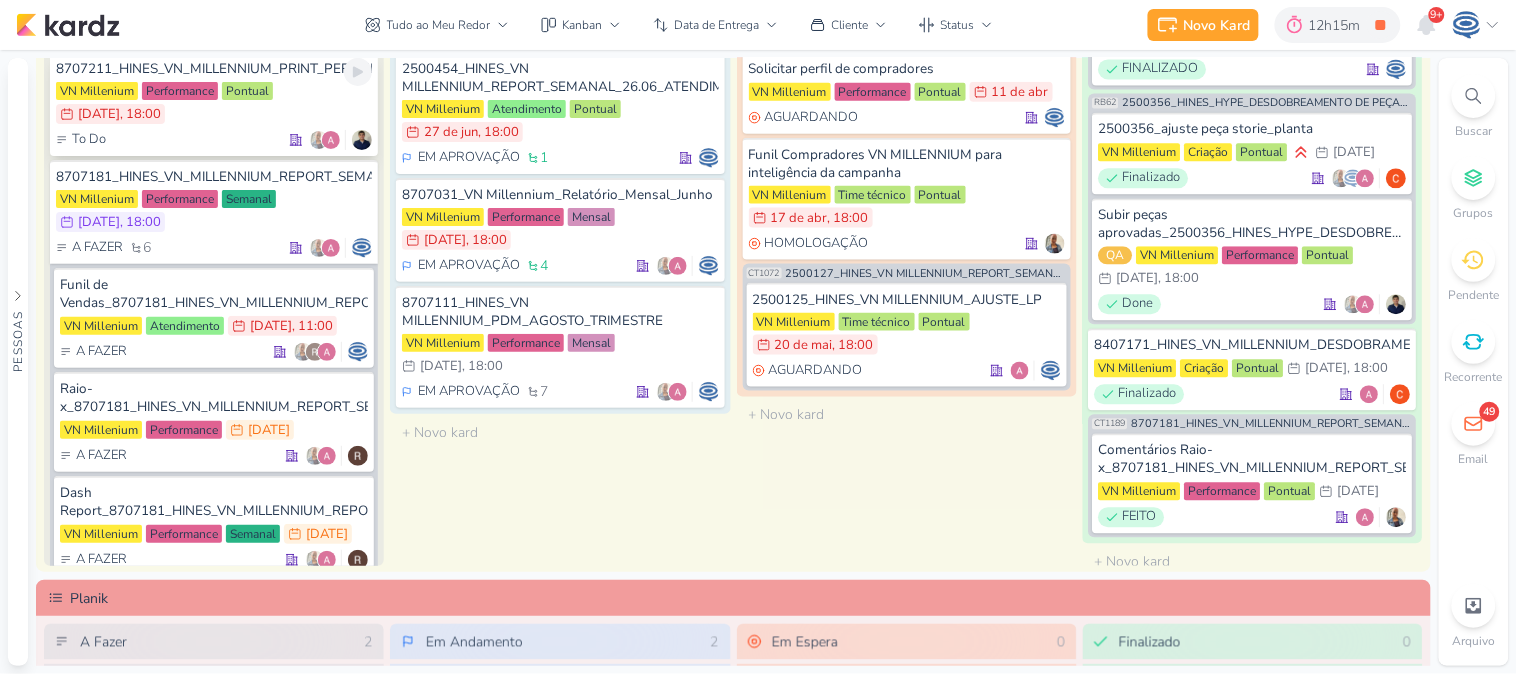 click on "VN Millenium
Performance
Pontual
22/7
22 de jul
, 18:00" at bounding box center [214, 104] 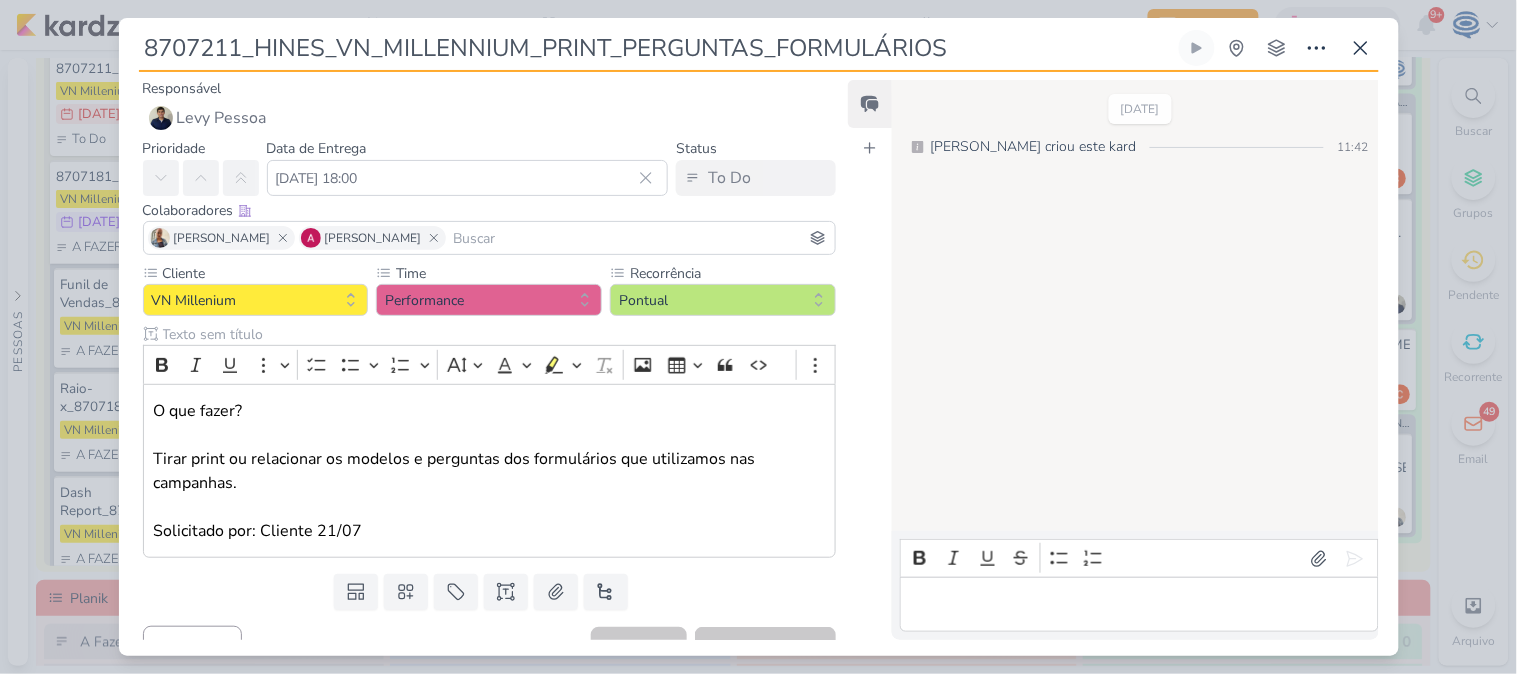 drag, startPoint x: 982, startPoint y: 37, endPoint x: 123, endPoint y: 47, distance: 859.0582 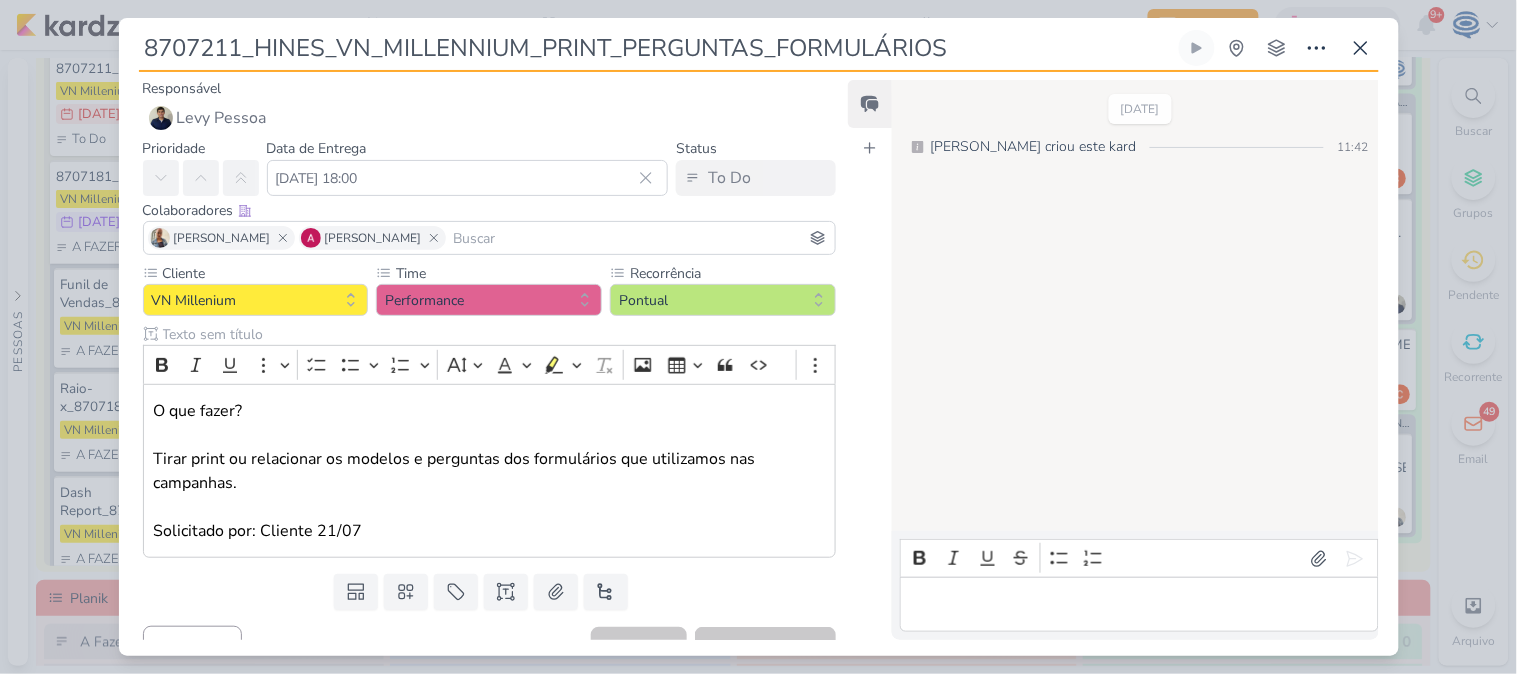 click on "8707211_HINES_VN_MILLENNIUM_PRINT_PERGUNTAS_FORMULÁRIOS
Criado por mim
nenhum grupo disponível" at bounding box center [759, 343] 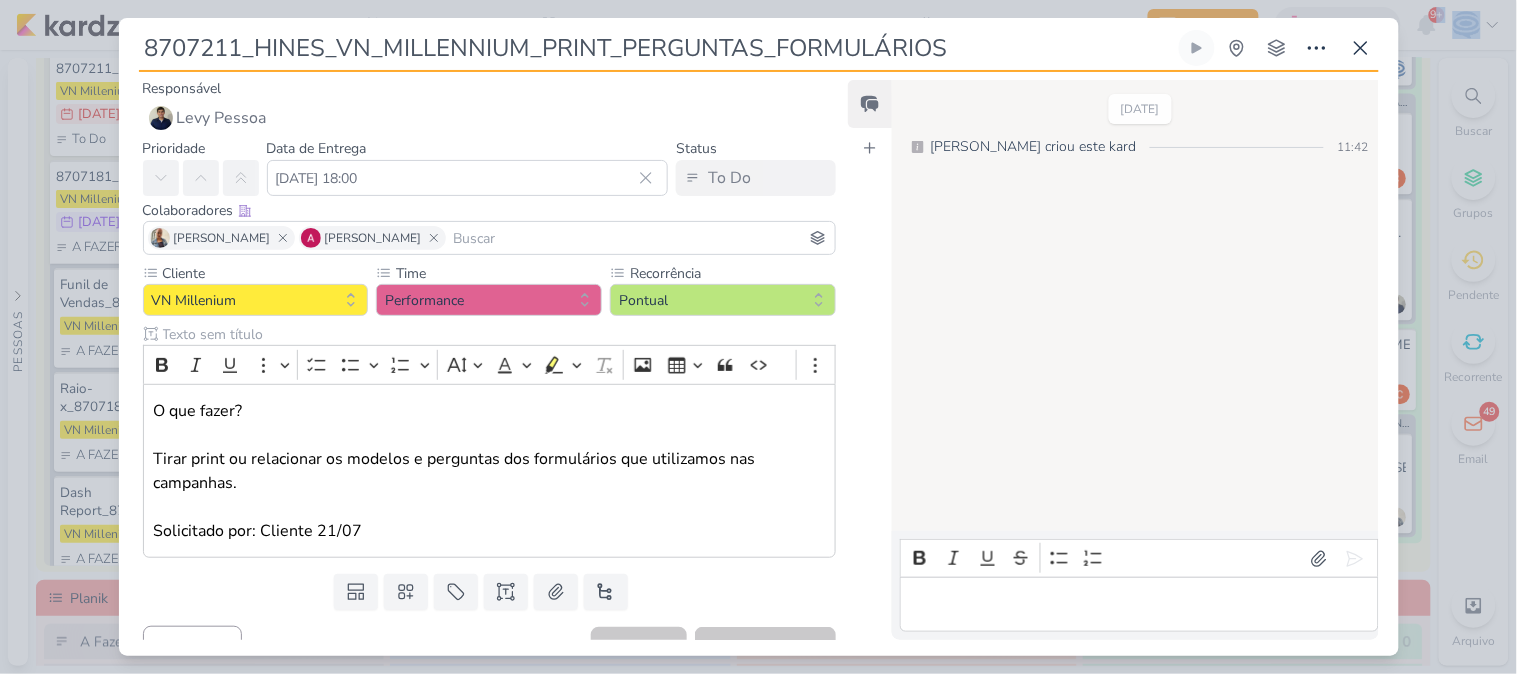 click on "8707211_HINES_VN_MILLENNIUM_PRINT_PERGUNTAS_FORMULÁRIOS
Criado por mim
nenhum grupo disponível" at bounding box center [759, 343] 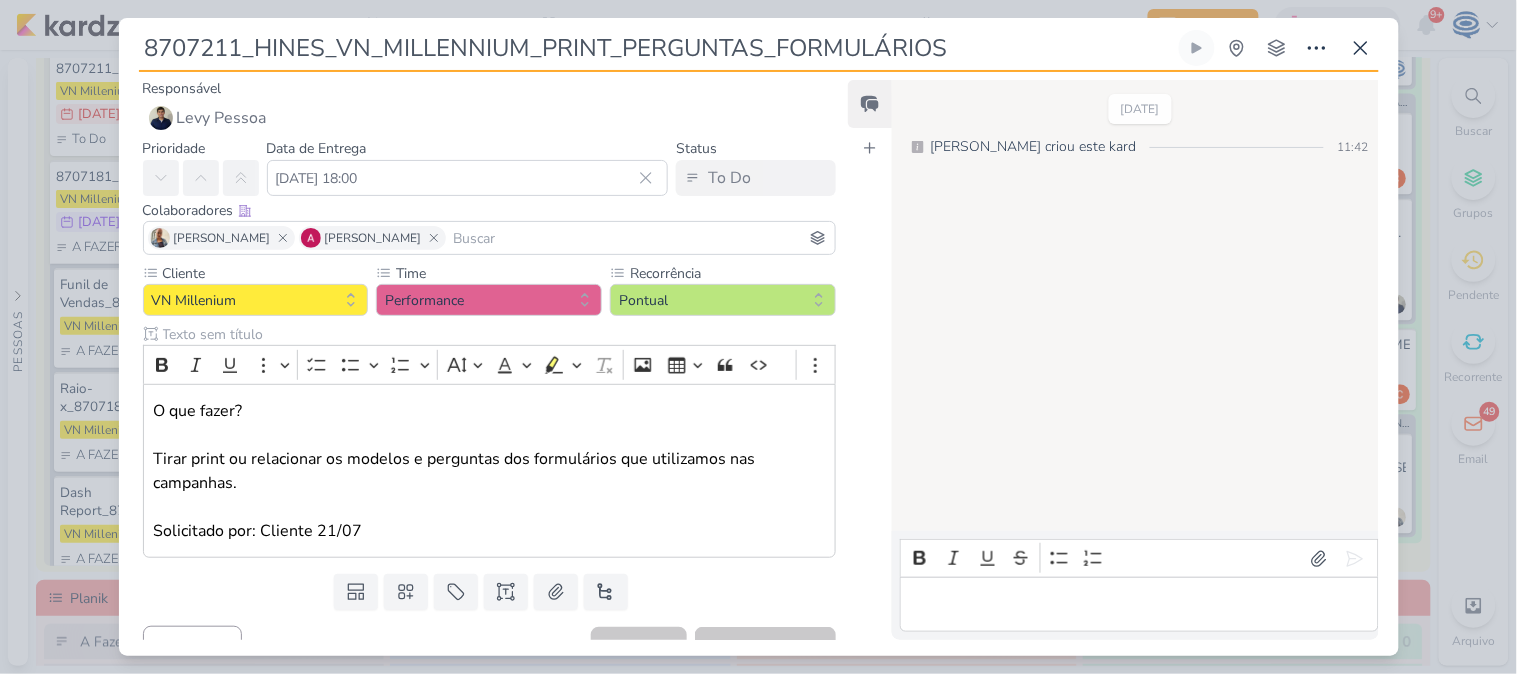 drag, startPoint x: 1026, startPoint y: 55, endPoint x: 144, endPoint y: 27, distance: 882.44434 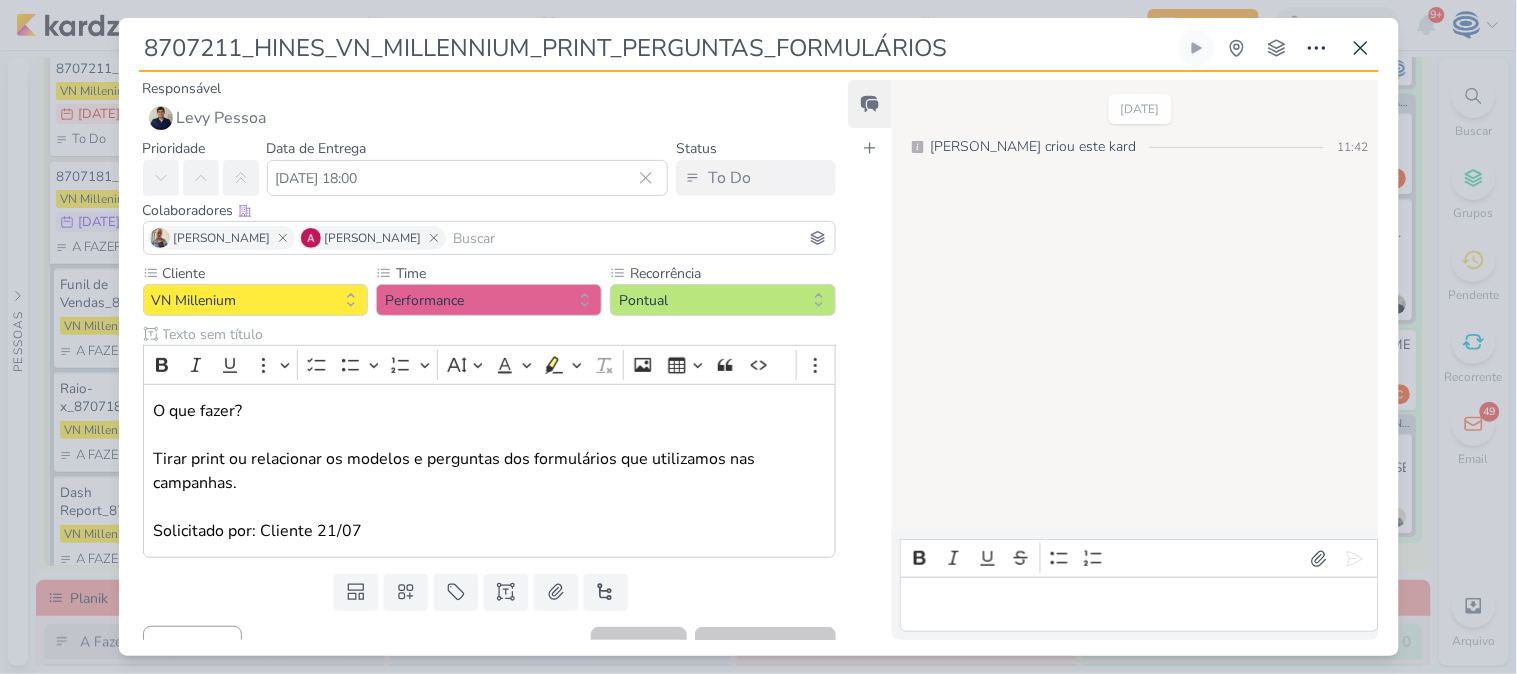 click on "8707211_HINES_VN_MILLENNIUM_PRINT_PERGUNTAS_FORMULÁRIOS
Criado por mim" at bounding box center (759, 337) 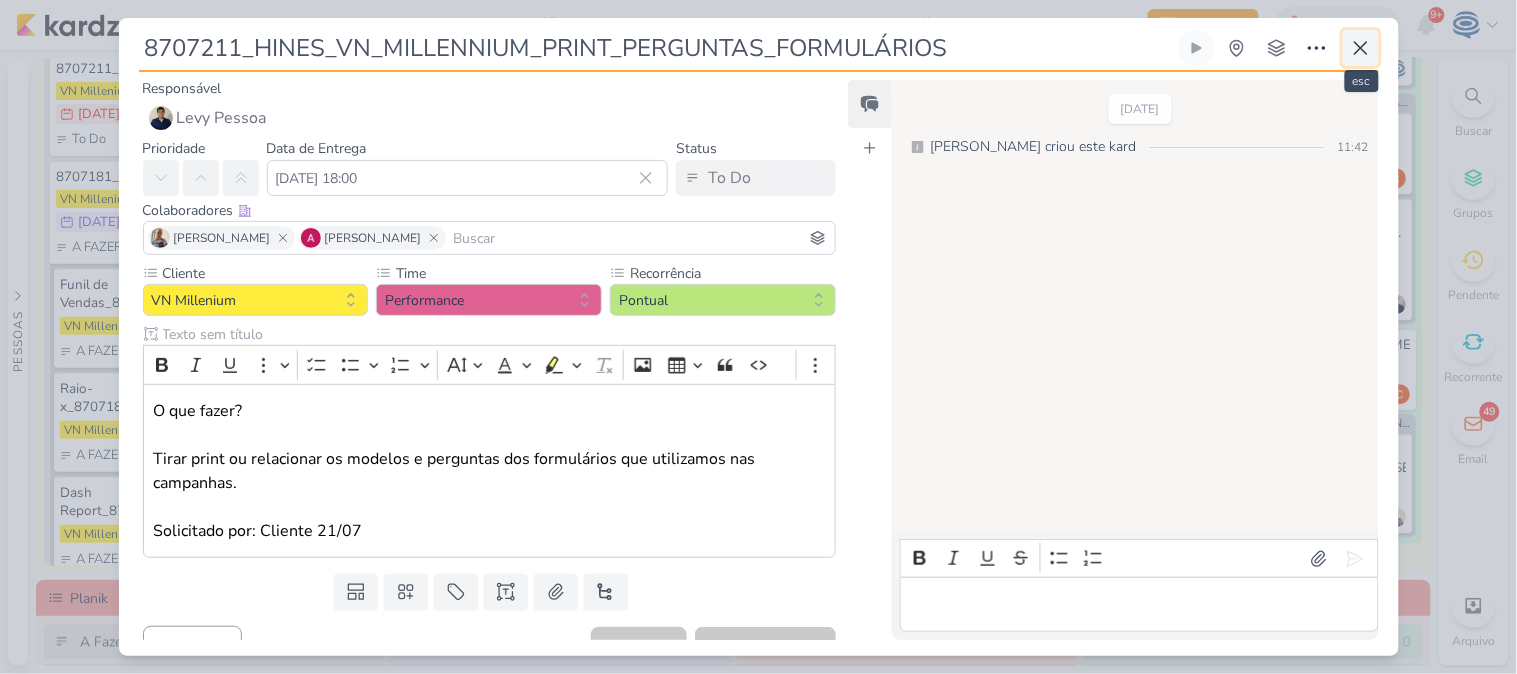 click 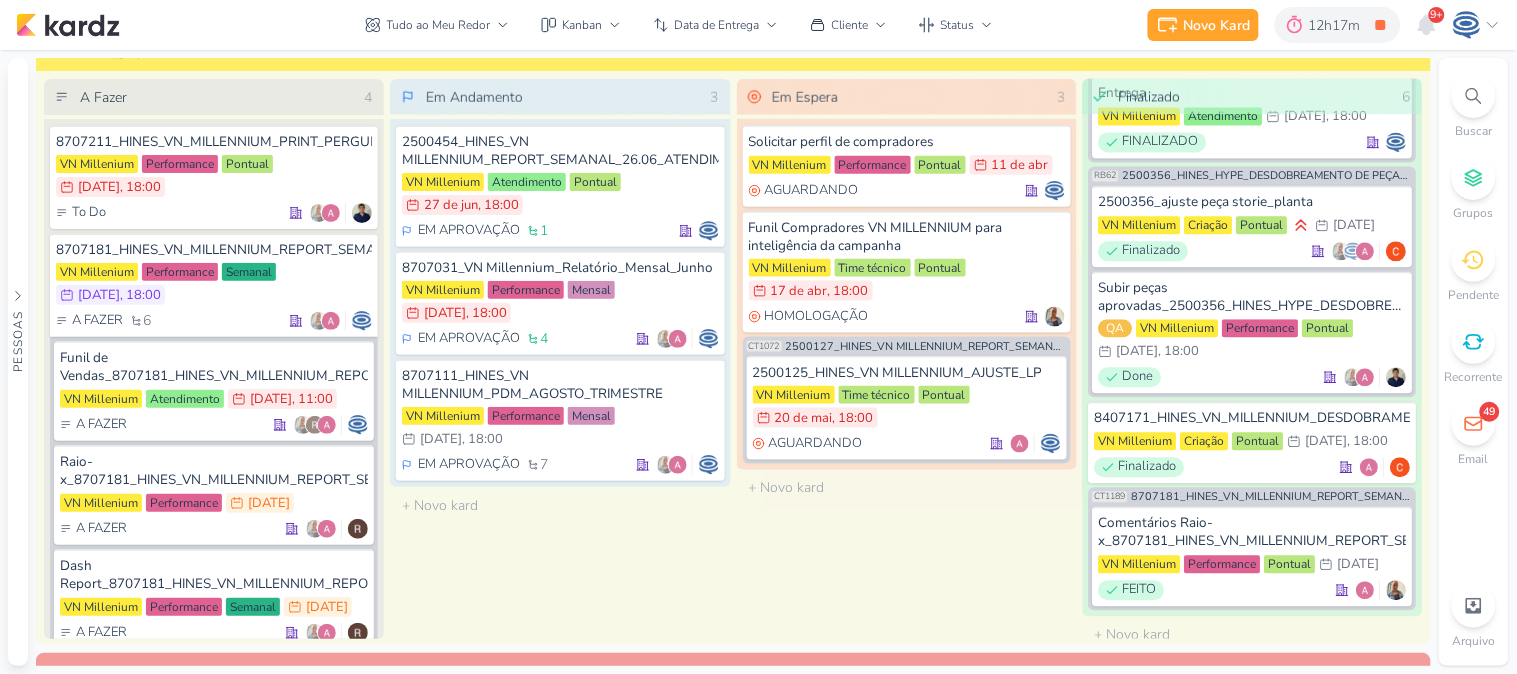 scroll, scrollTop: 2496, scrollLeft: 0, axis: vertical 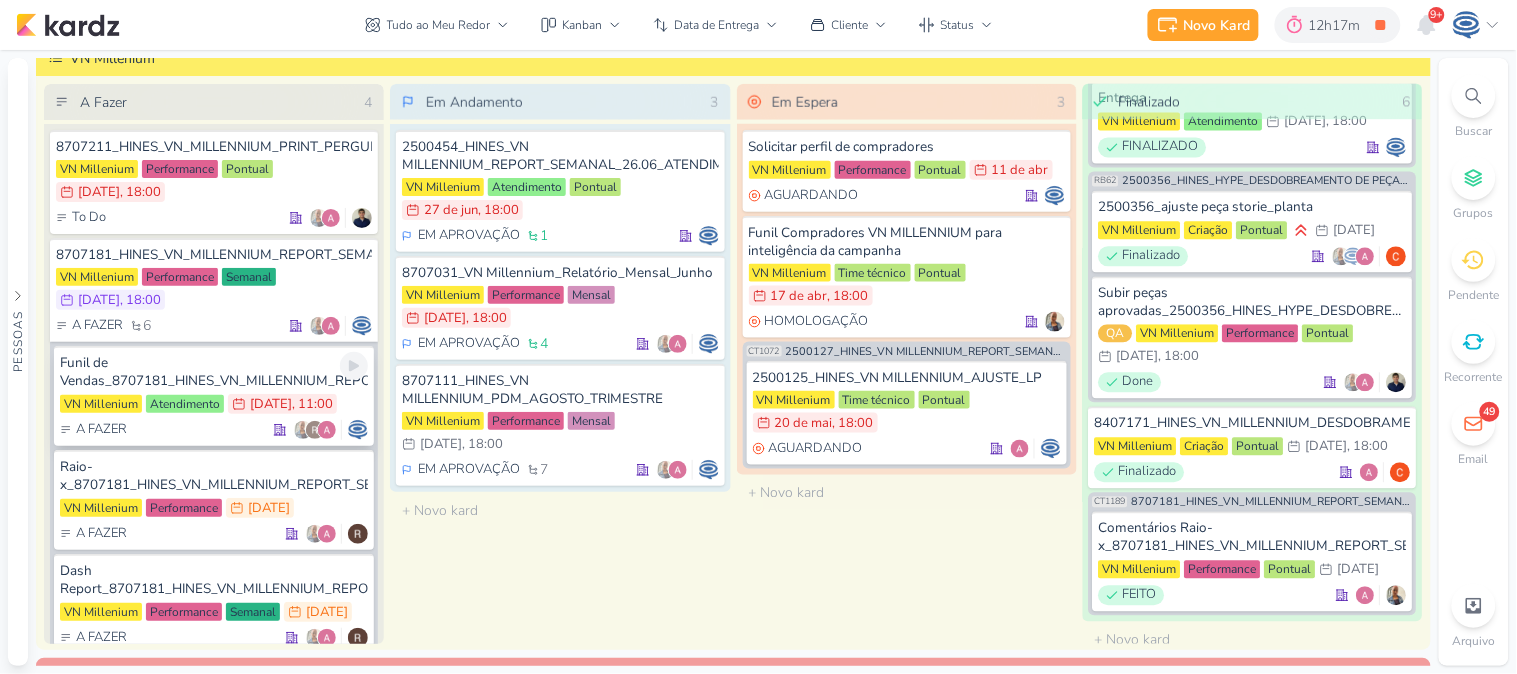 click on "Funil de Vendas_8707181_HINES_VN_MILLENNIUM_REPORT_SEMANAL_24.07" at bounding box center [214, 372] 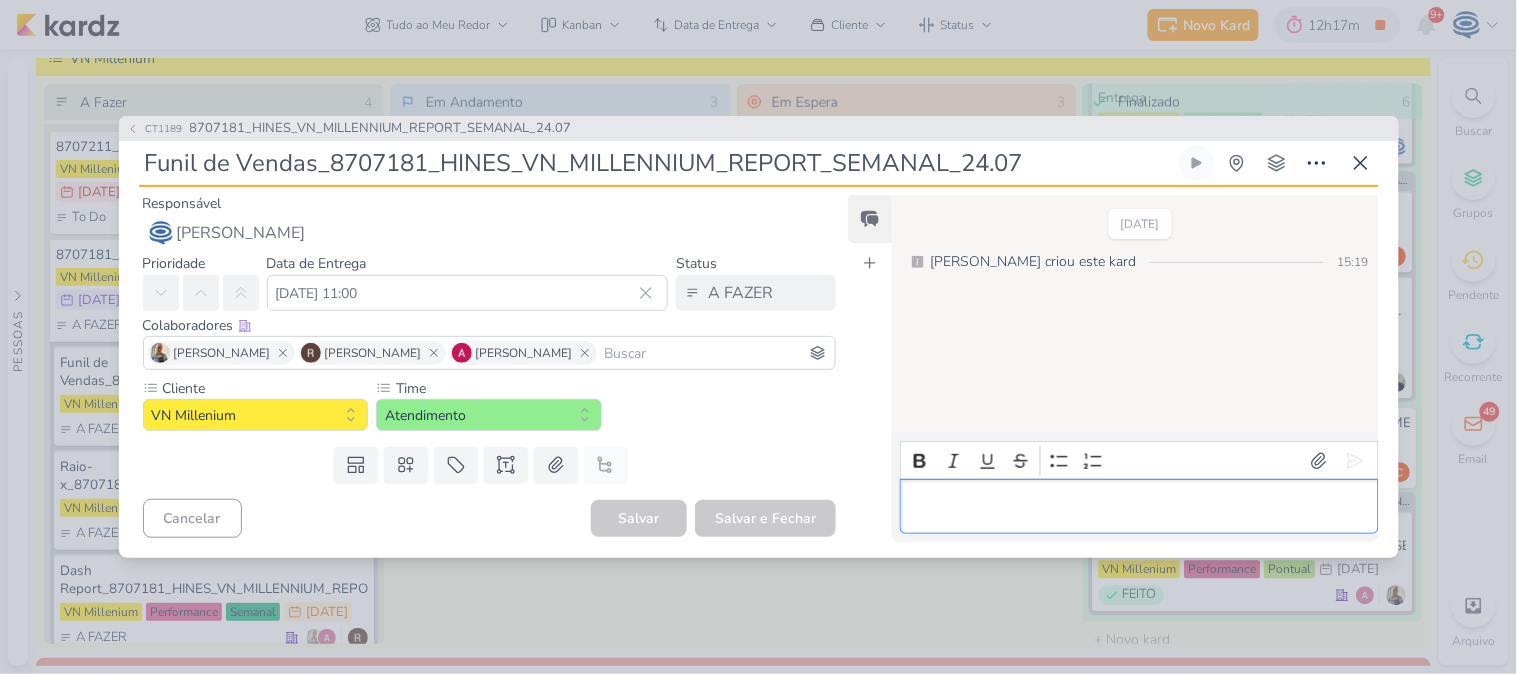 click at bounding box center (1139, 507) 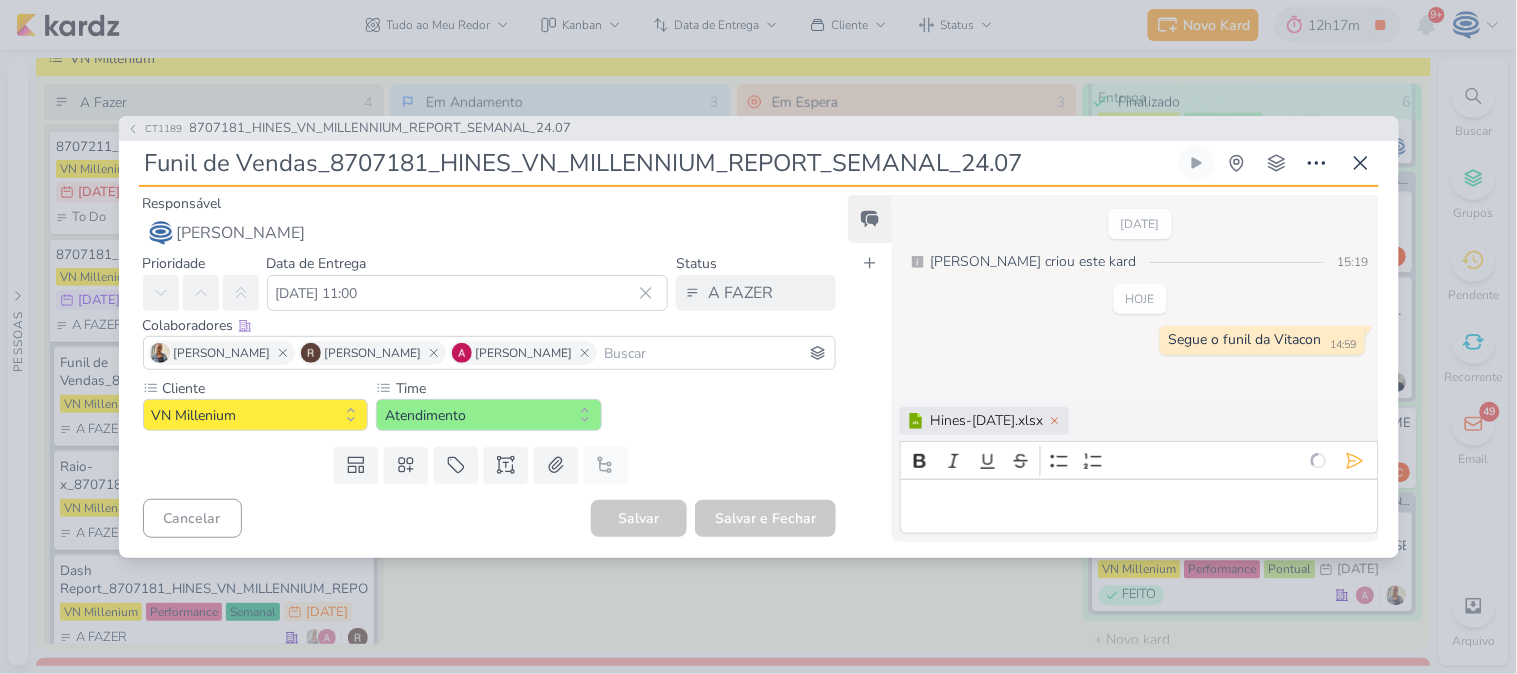 click on "18/7/25
Caroline criou este kard
15:19
HOJE
14:59" at bounding box center [1134, 298] 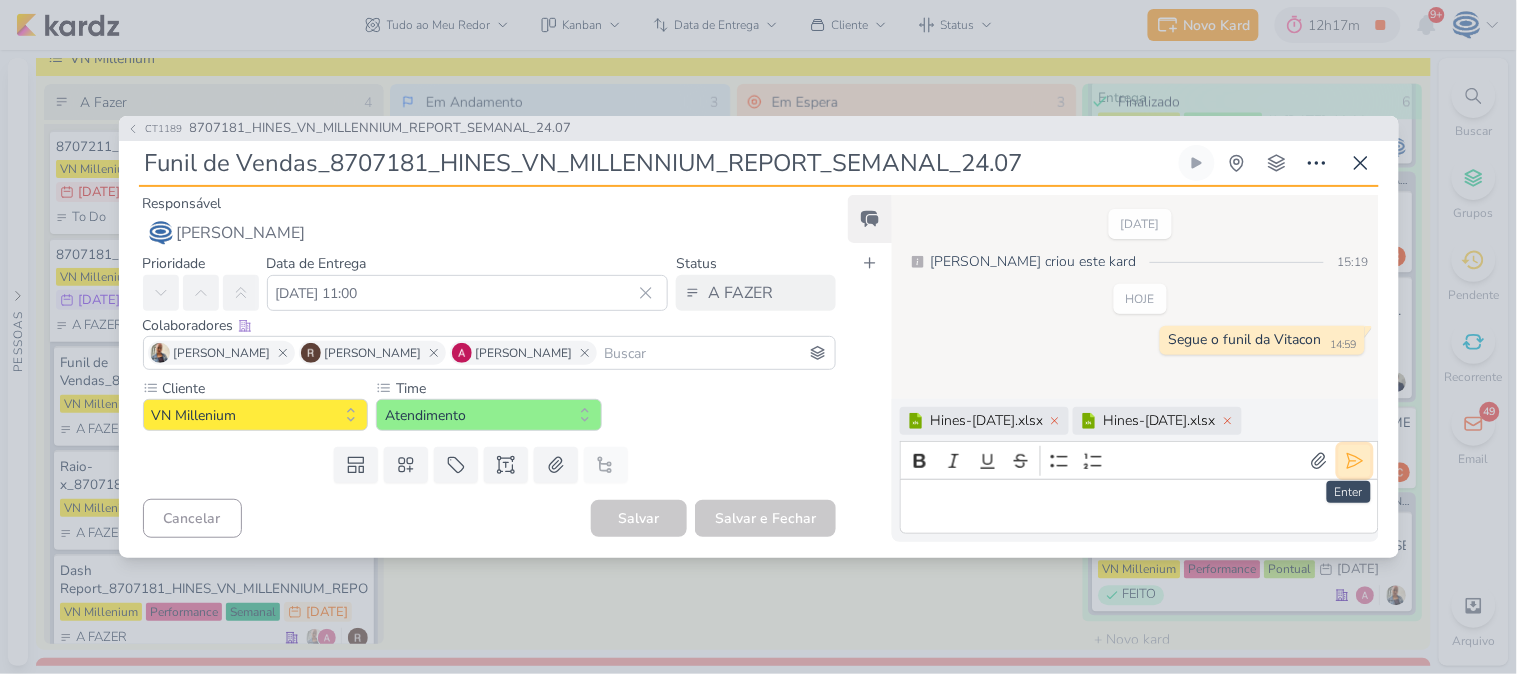 click 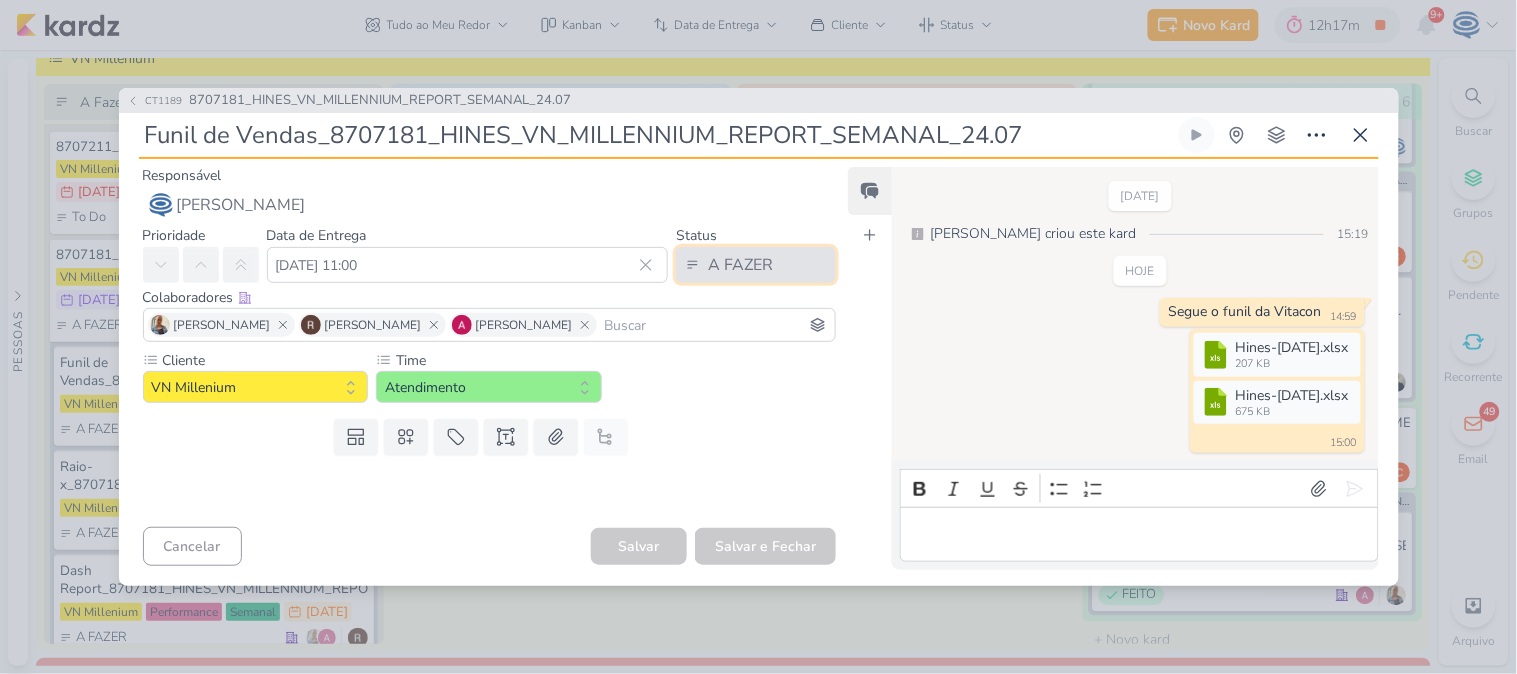click on "A FAZER" at bounding box center [740, 265] 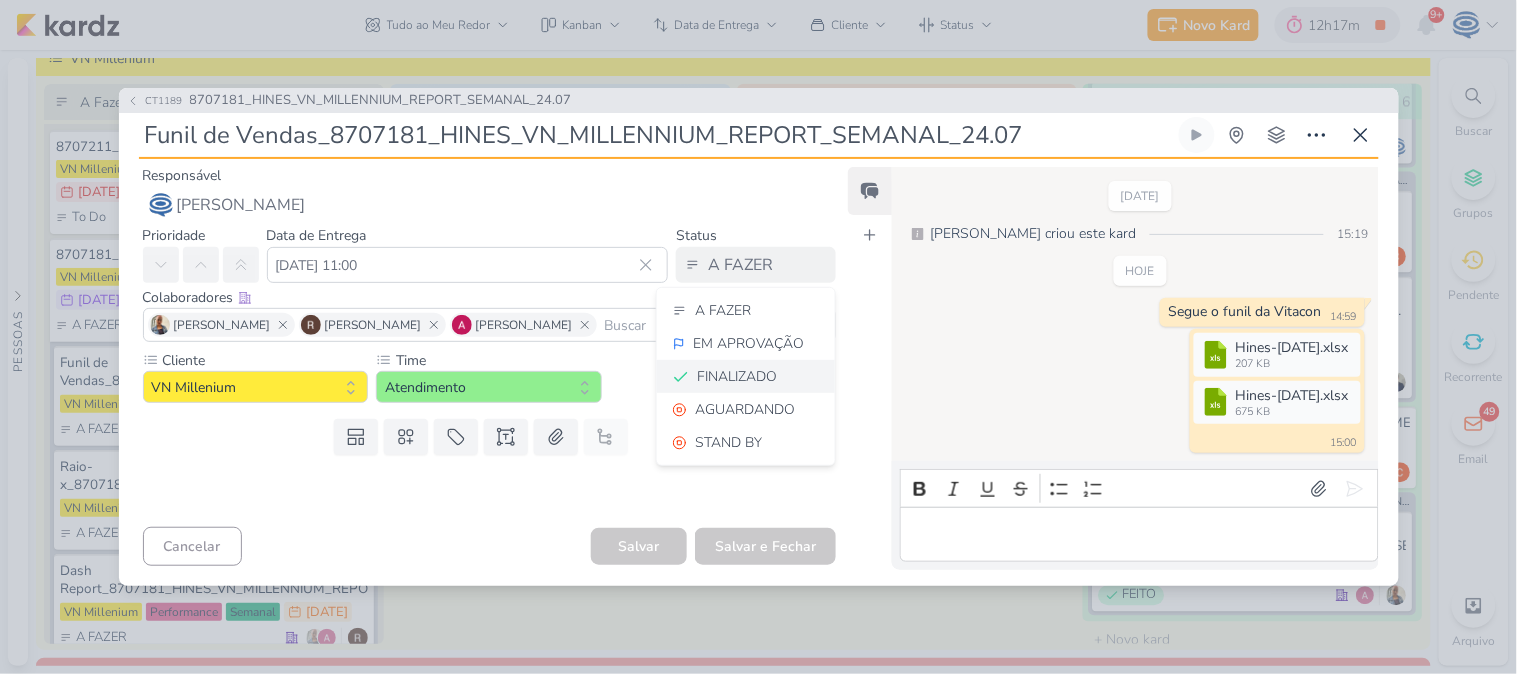 click on "FINALIZADO" at bounding box center [746, 376] 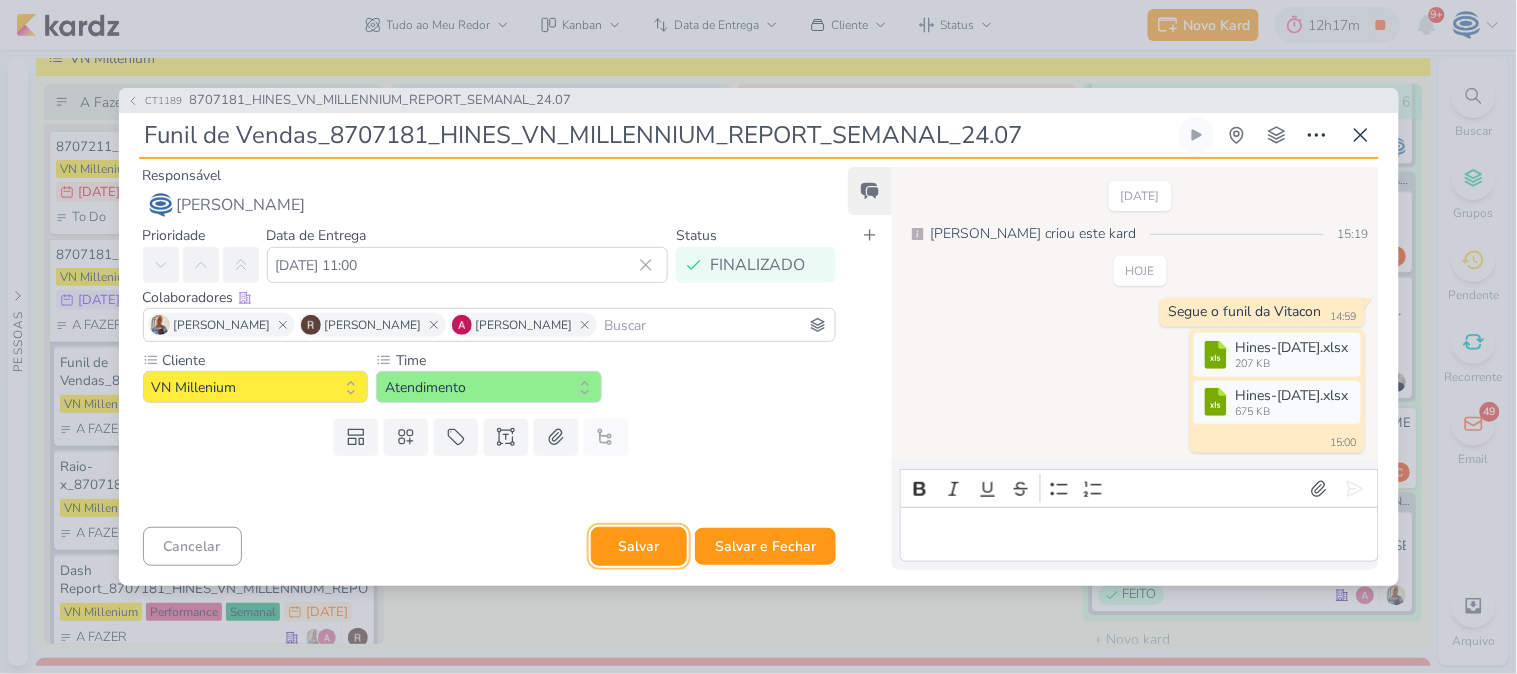 click on "Salvar" at bounding box center (639, 546) 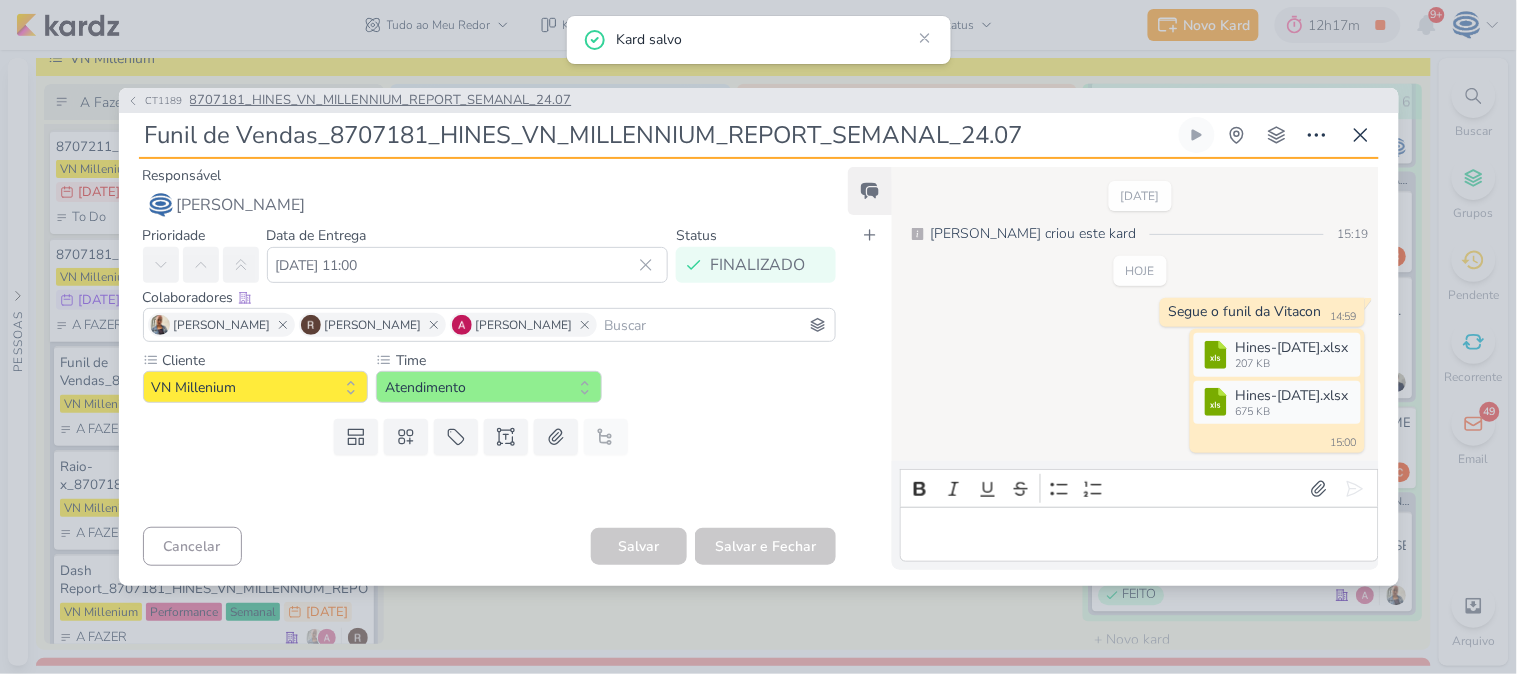 click on "8707181_HINES_VN_MILLENNIUM_REPORT_SEMANAL_24.07" at bounding box center (381, 101) 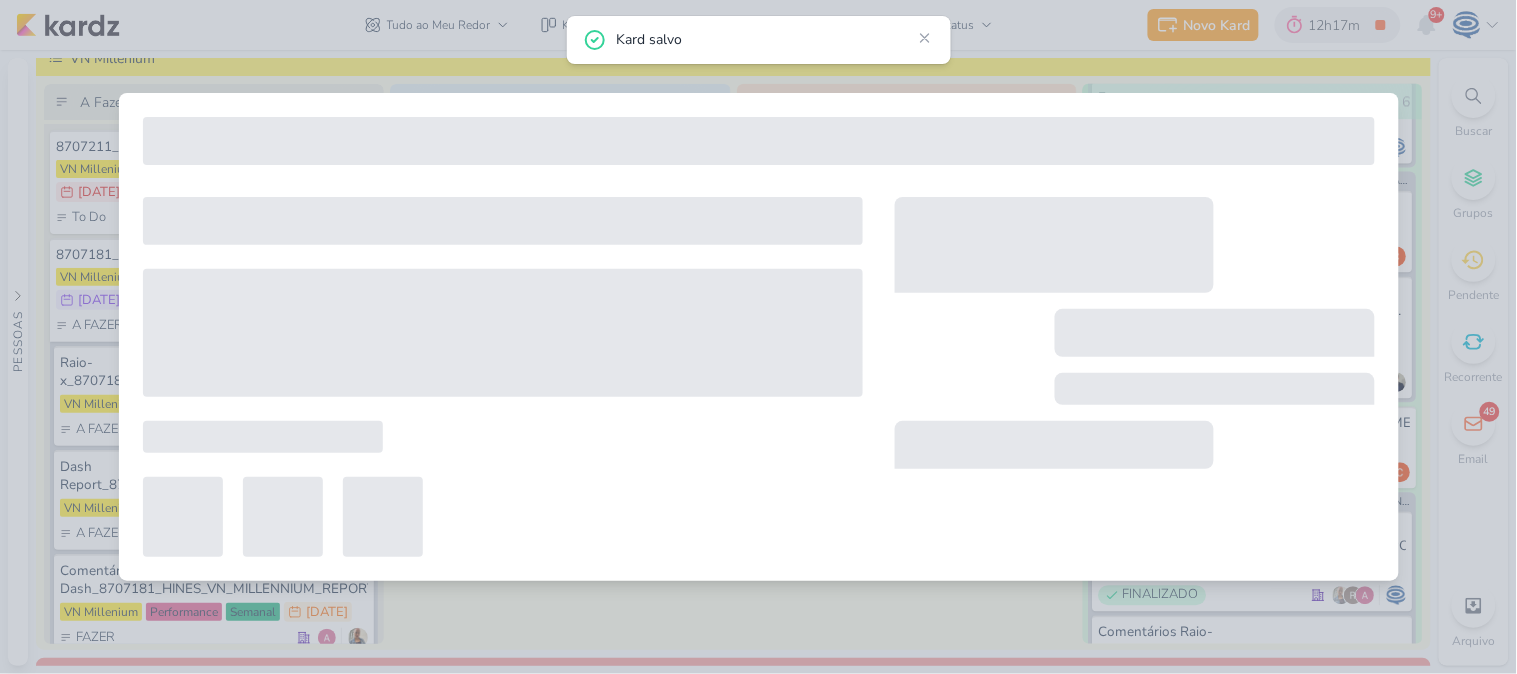 type on "8707181_HINES_VN_MILLENNIUM_REPORT_SEMANAL_24.07" 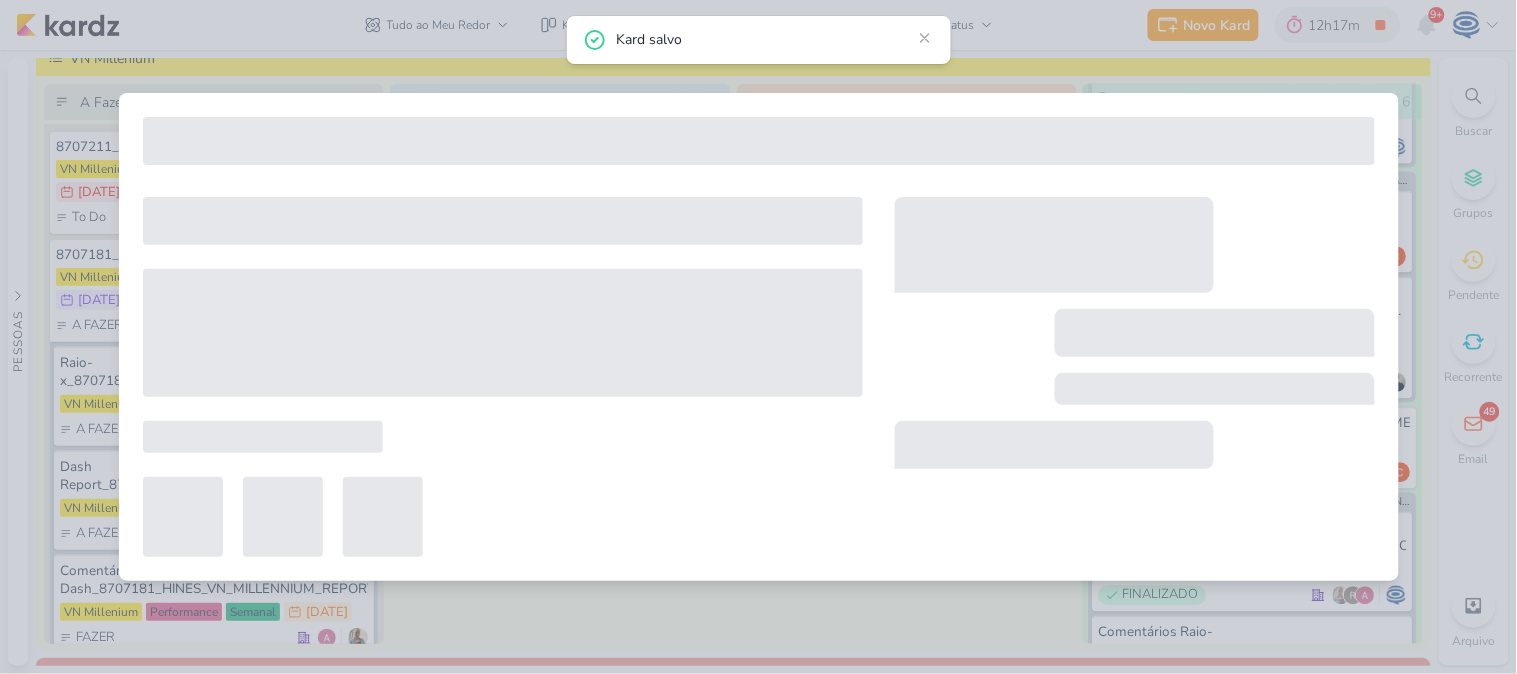 type on "[DATE] 18:00" 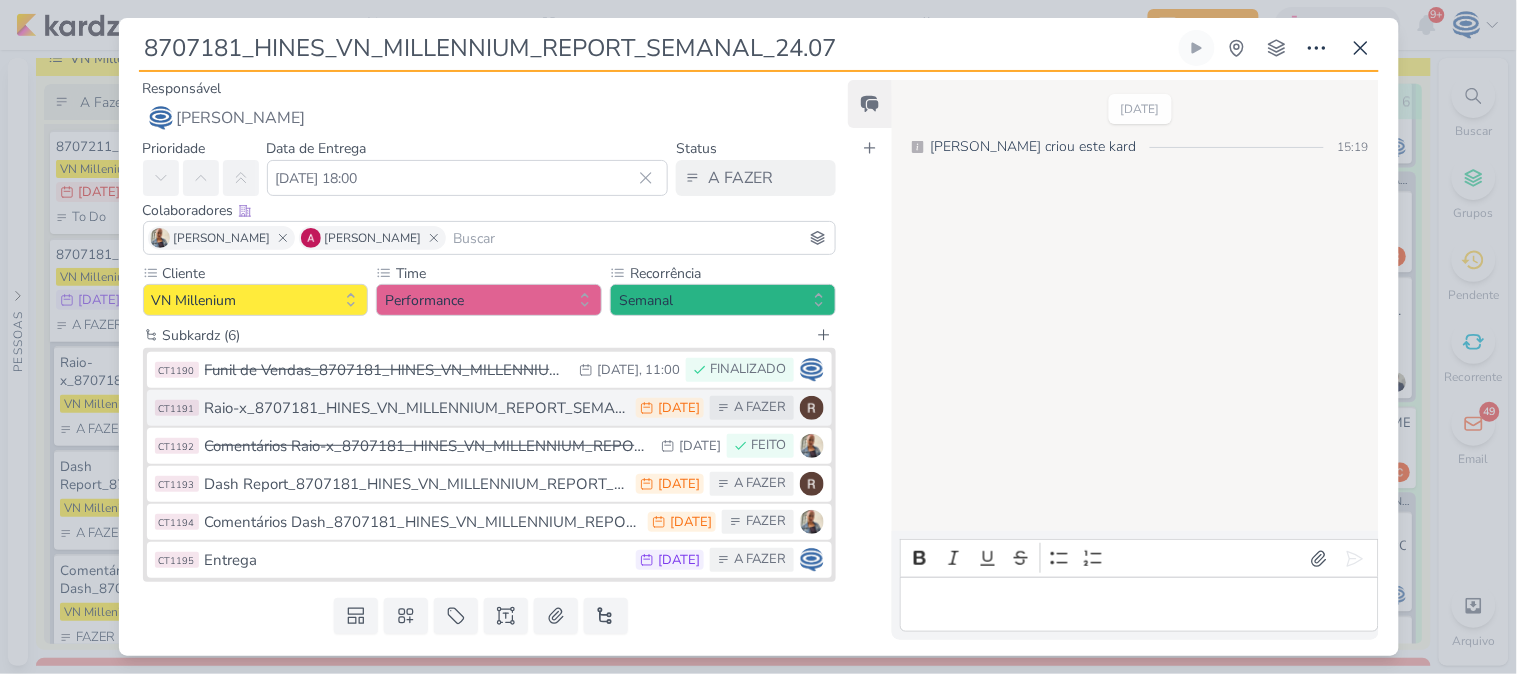 click on "Raio-x_8707181_HINES_VN_MILLENNIUM_REPORT_SEMANAL_24.07" at bounding box center [416, 408] 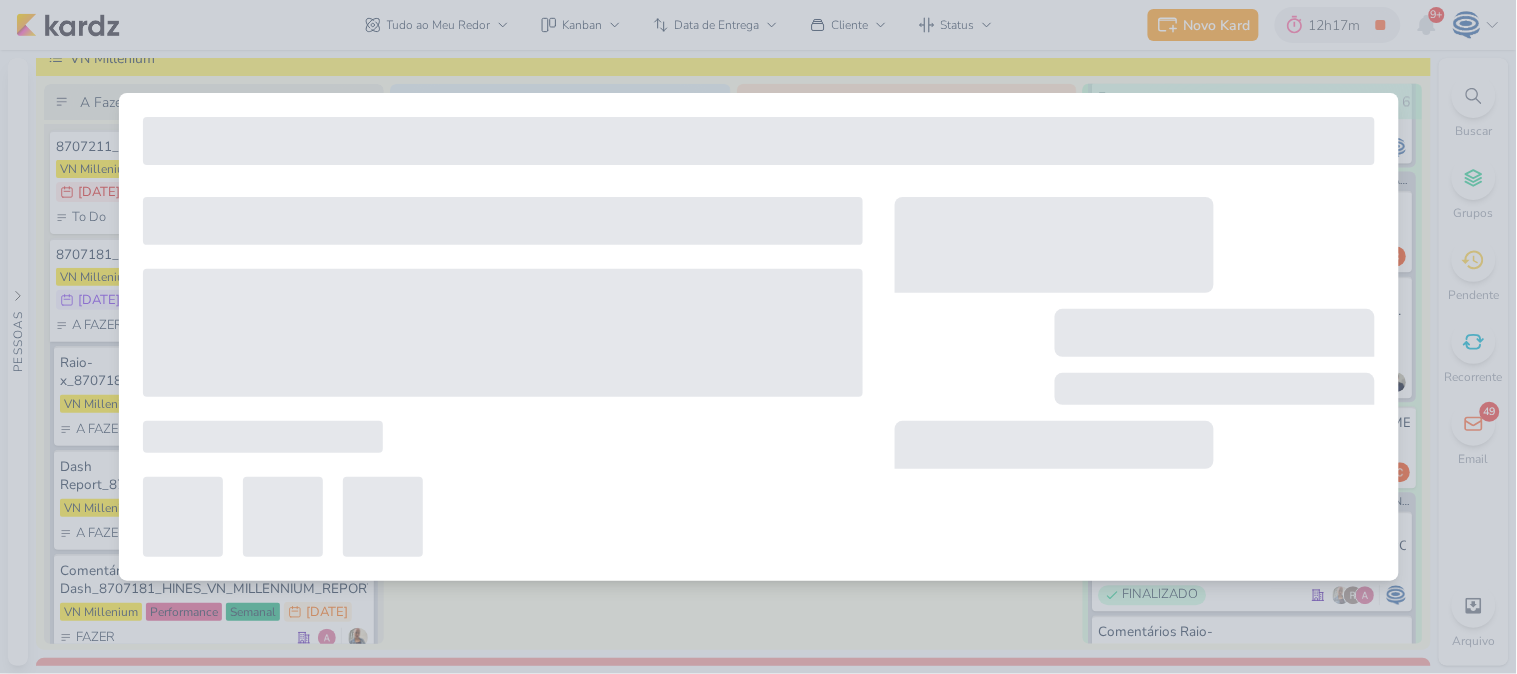 type on "Raio-x_8707181_HINES_VN_MILLENNIUM_REPORT_SEMANAL_24.07" 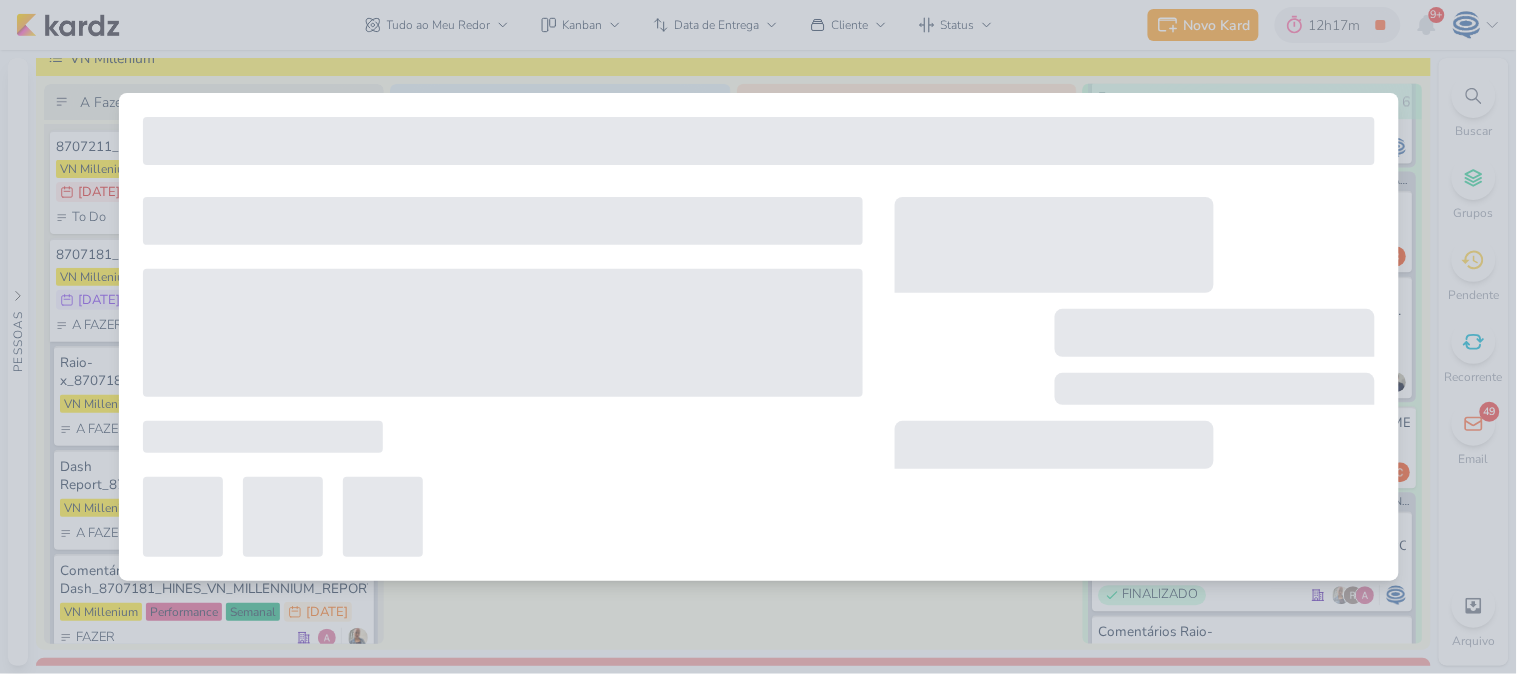 type on "23 de julho de 2025 às 23:59" 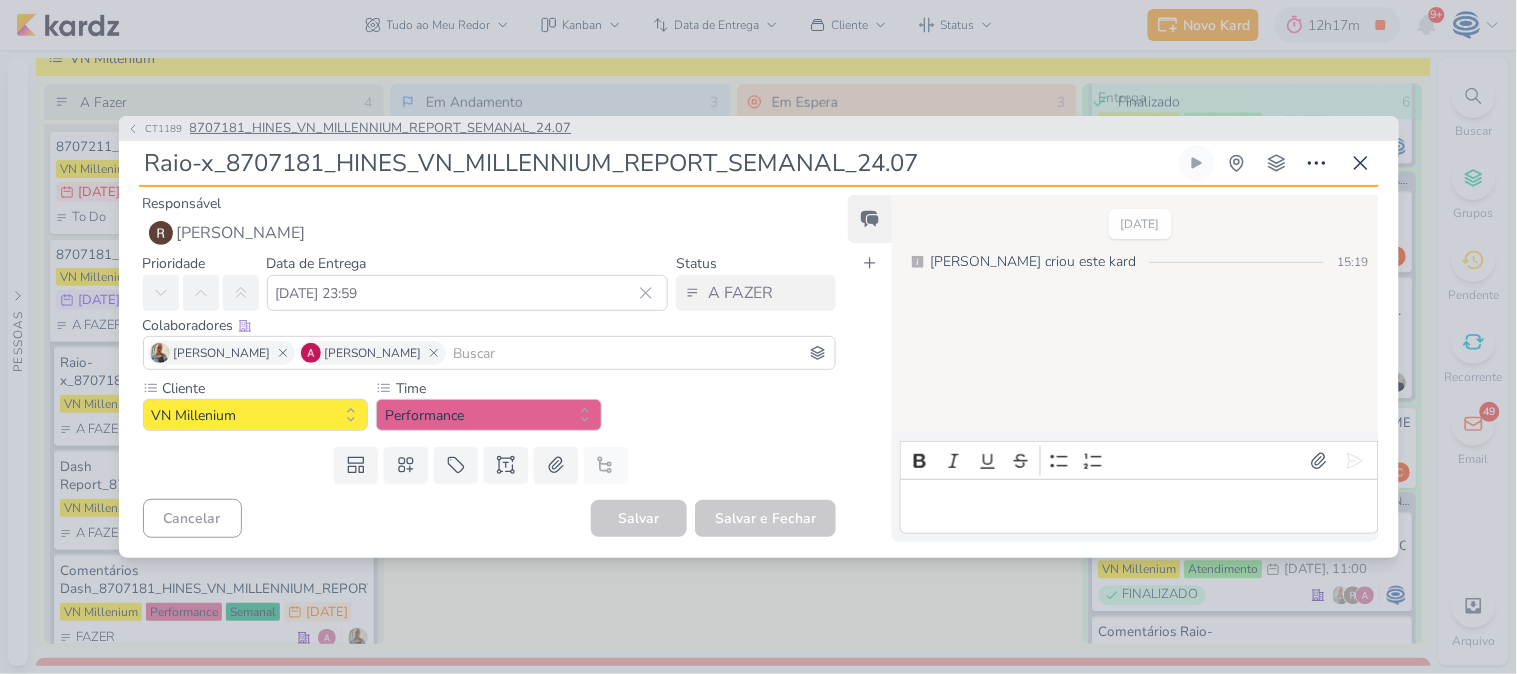 click on "8707181_HINES_VN_MILLENNIUM_REPORT_SEMANAL_24.07" at bounding box center [381, 129] 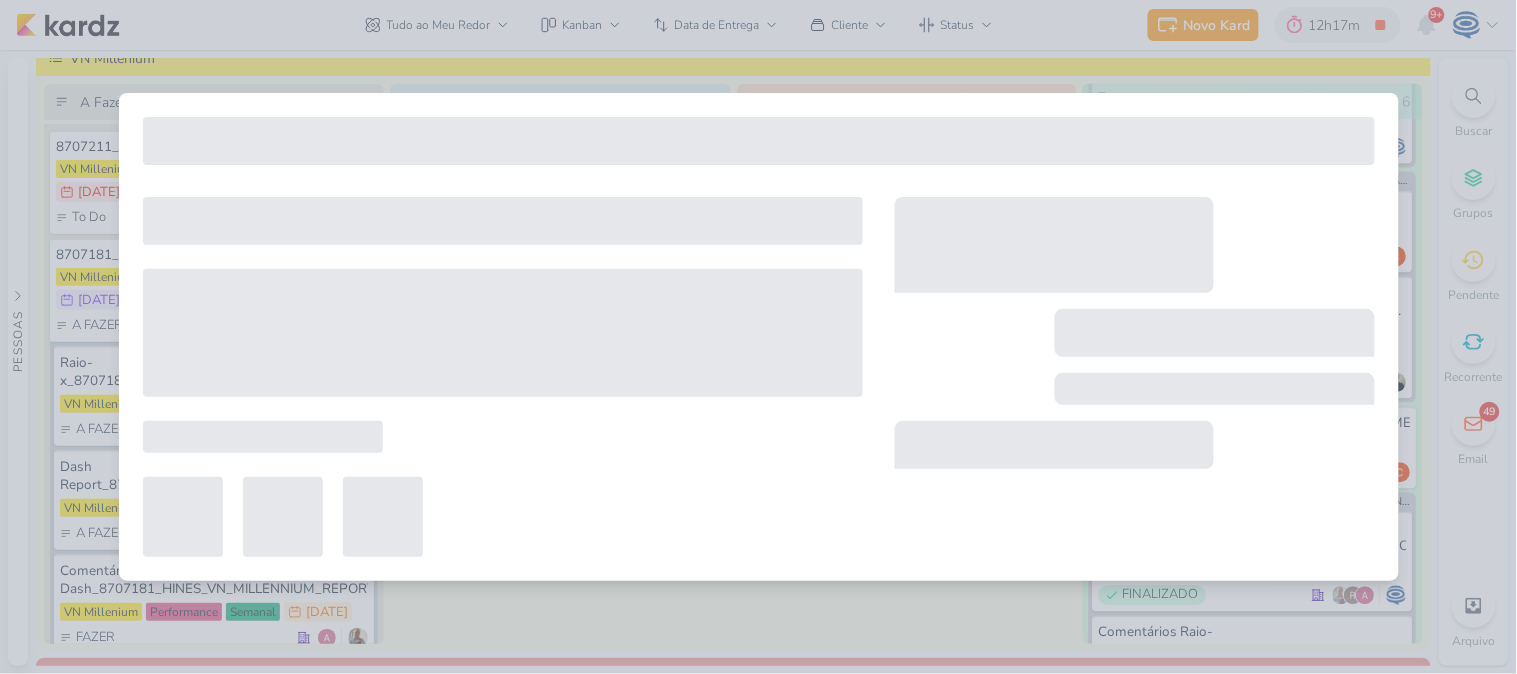 type on "8707181_HINES_VN_MILLENNIUM_REPORT_SEMANAL_24.07" 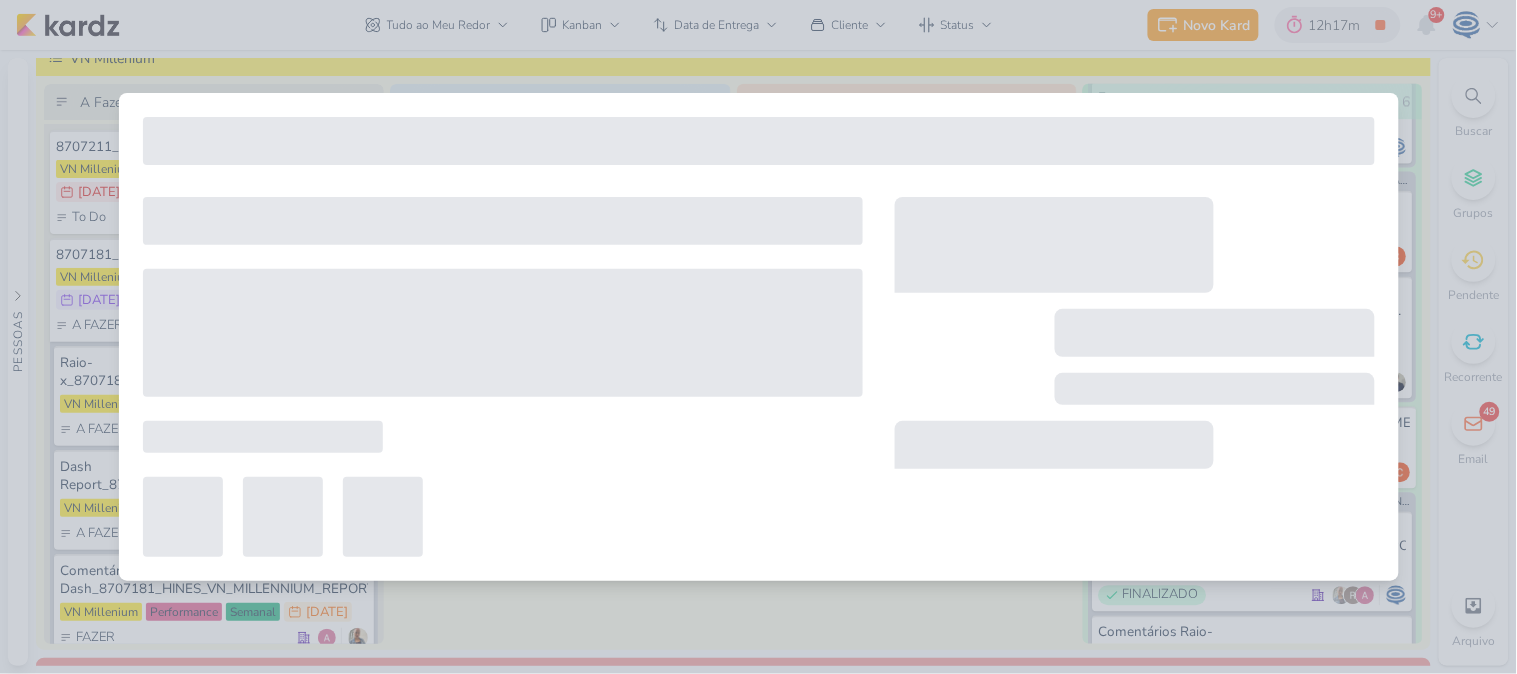 type on "[DATE] 18:00" 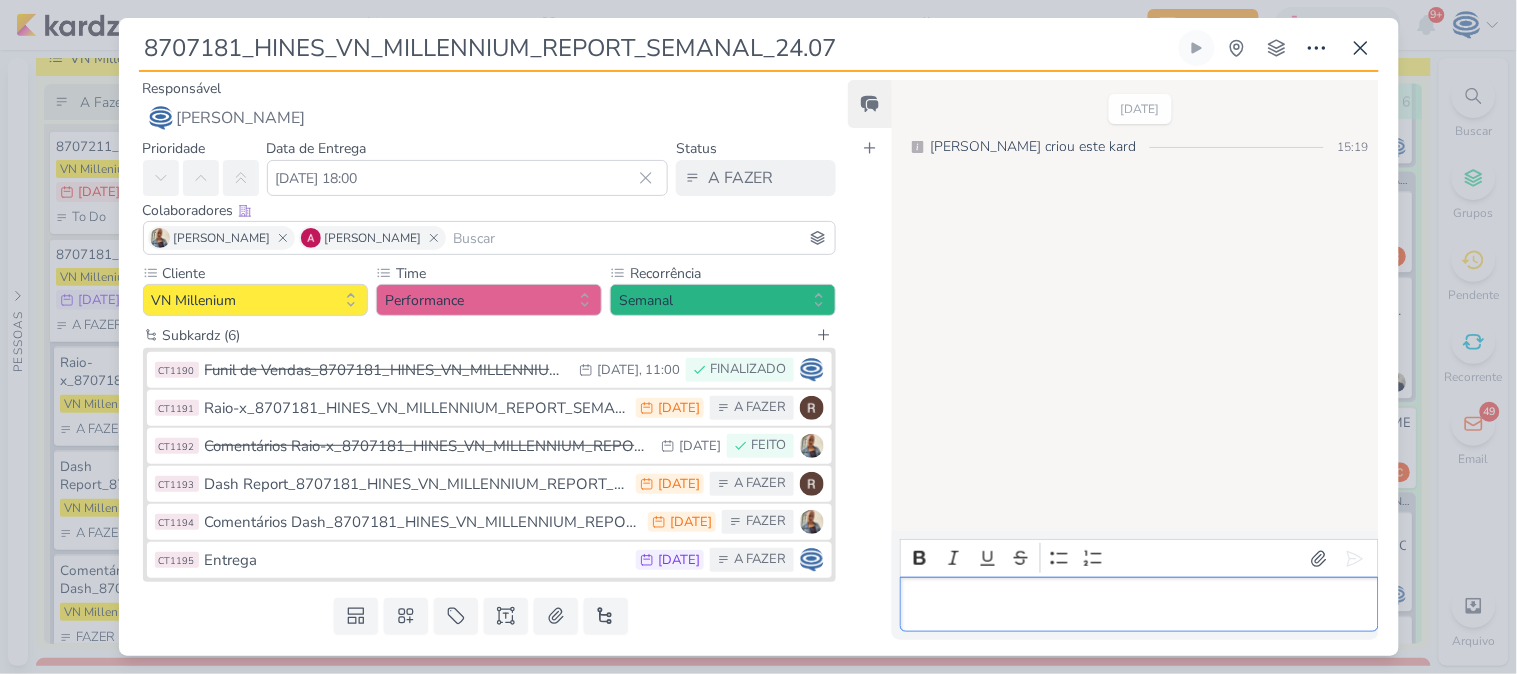 click at bounding box center (1139, 605) 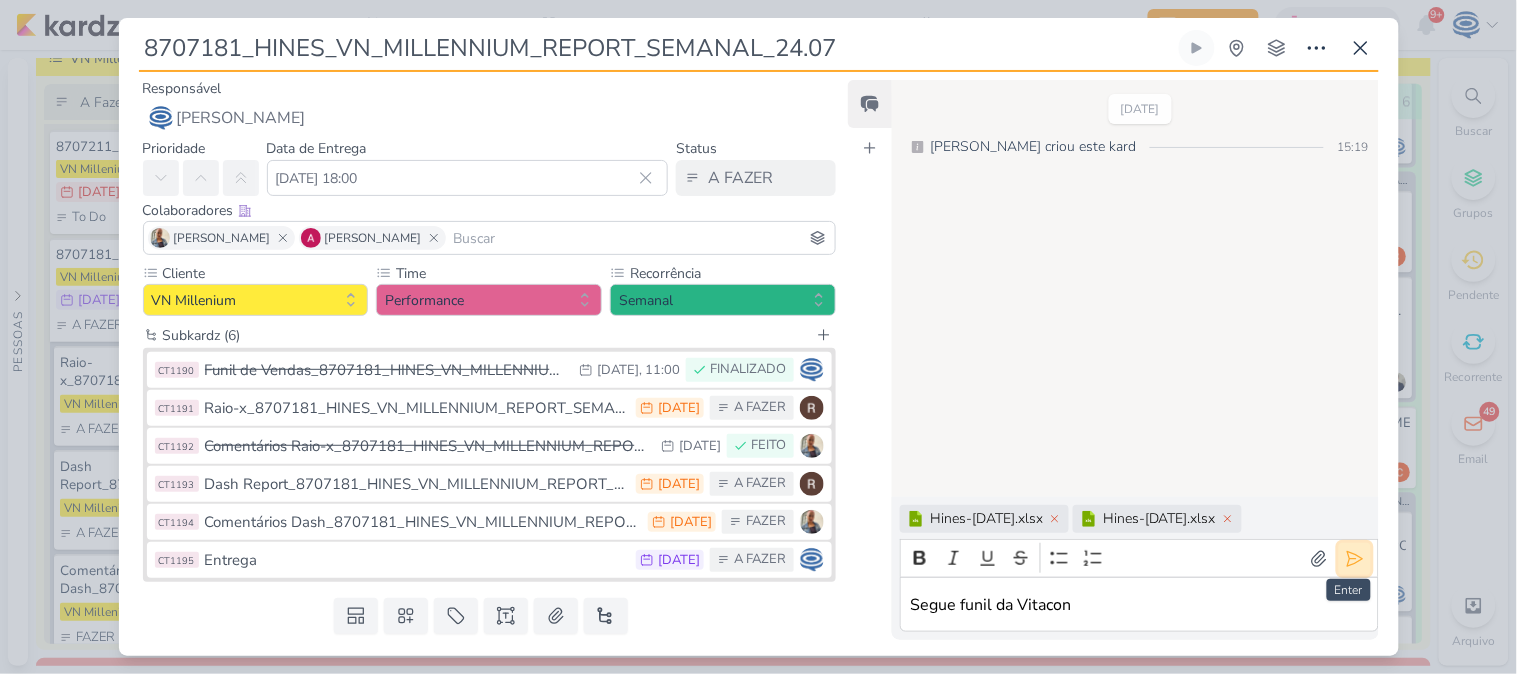 click 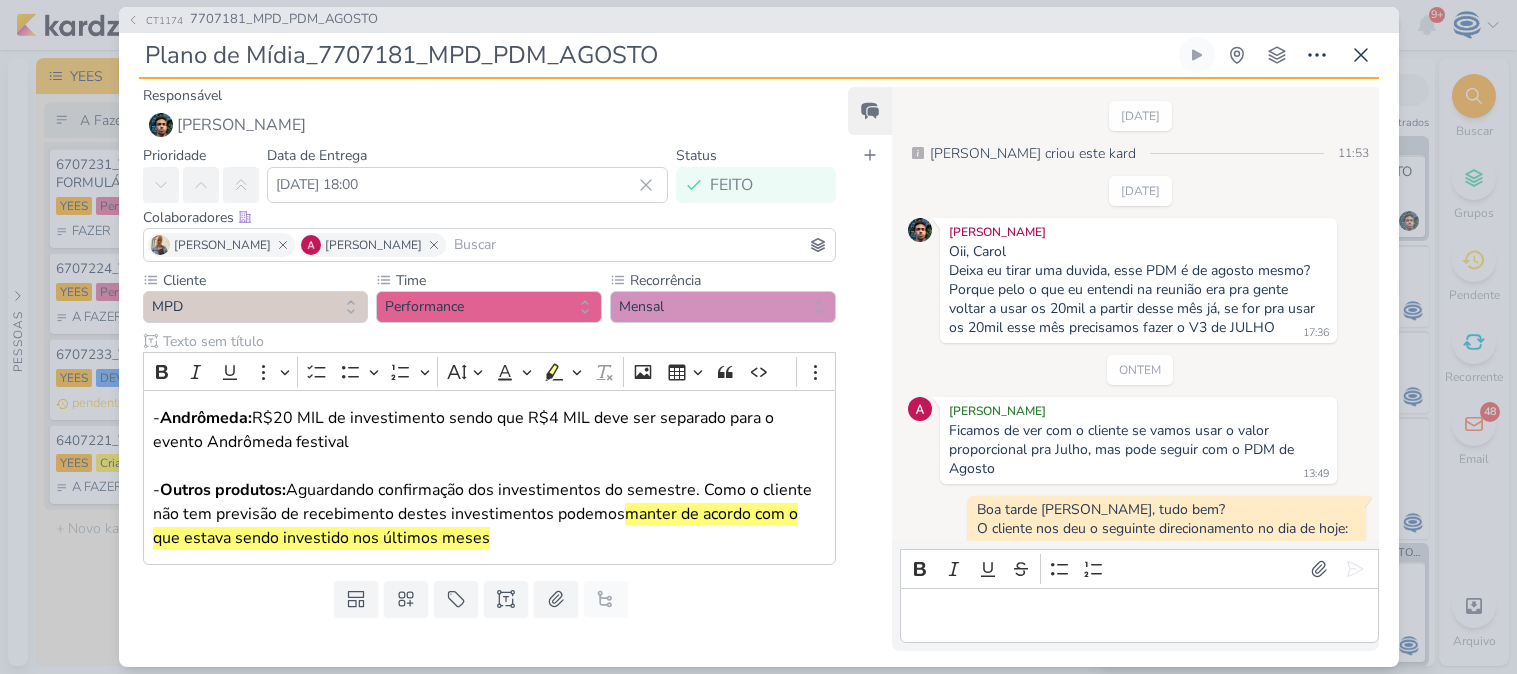 scroll, scrollTop: 0, scrollLeft: 0, axis: both 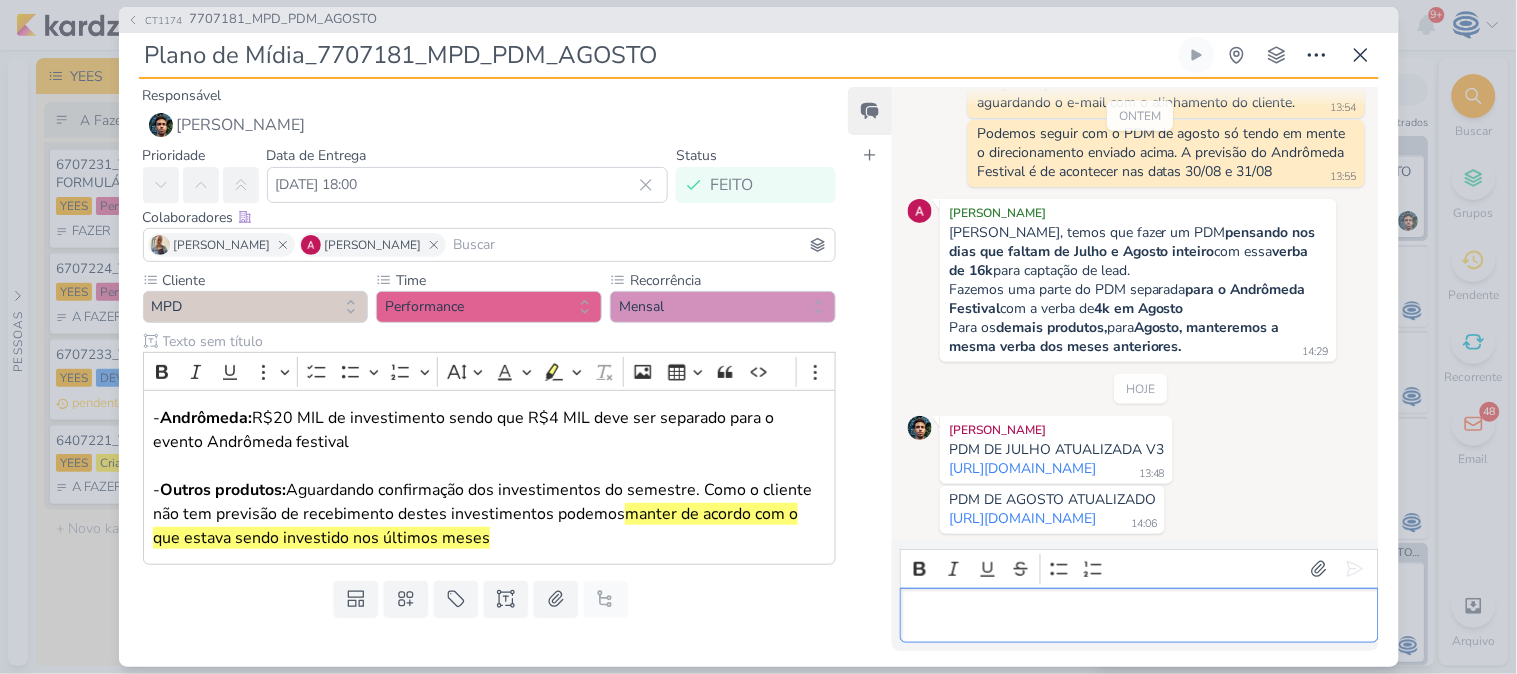 click at bounding box center [1139, 615] 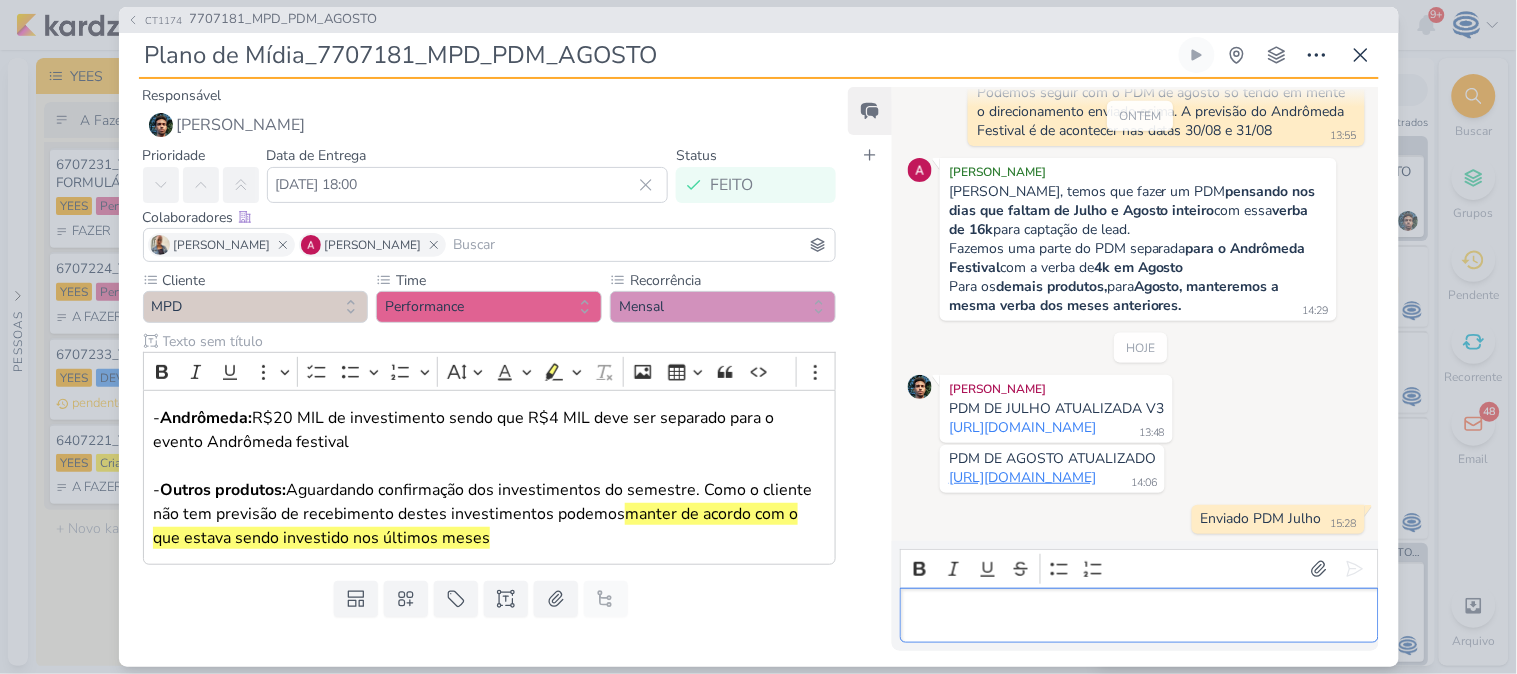 scroll, scrollTop: 766, scrollLeft: 0, axis: vertical 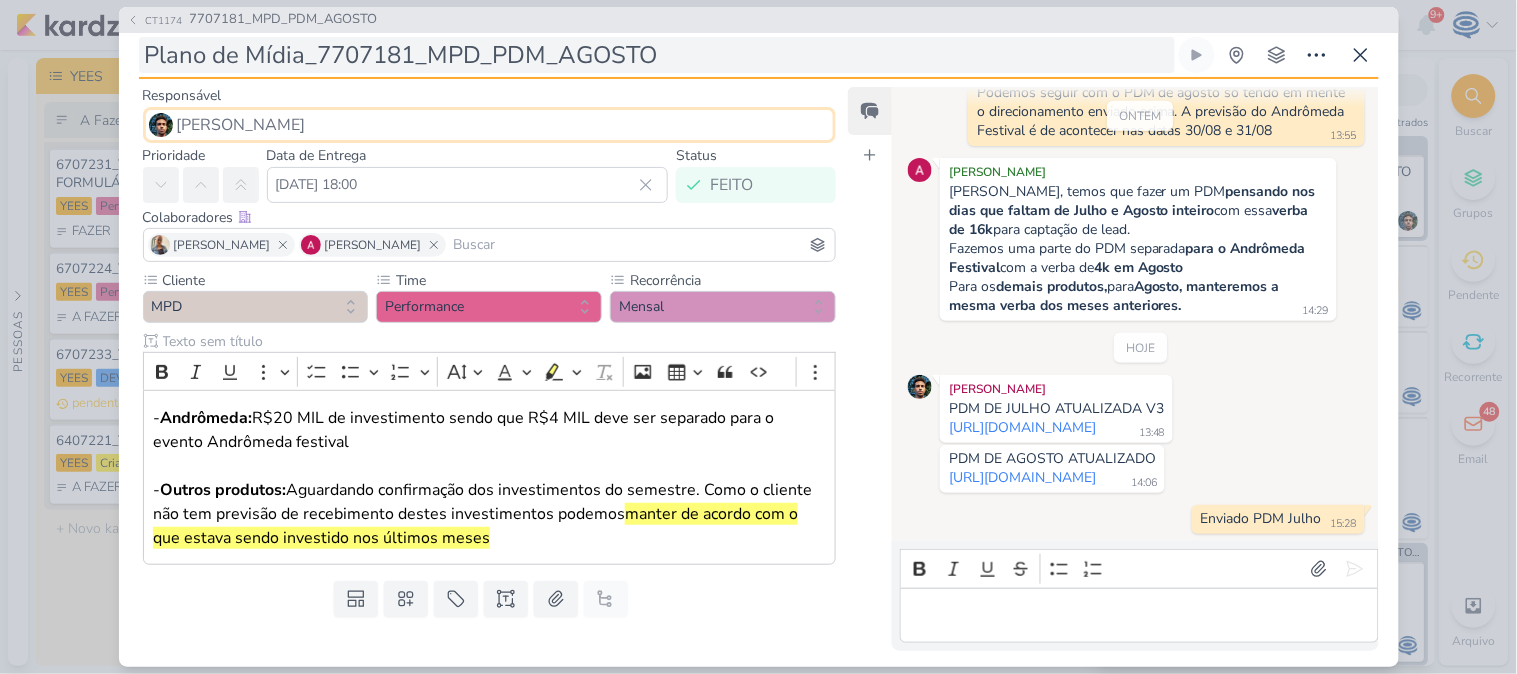 drag, startPoint x: 794, startPoint y: 122, endPoint x: 714, endPoint y: 51, distance: 106.96261 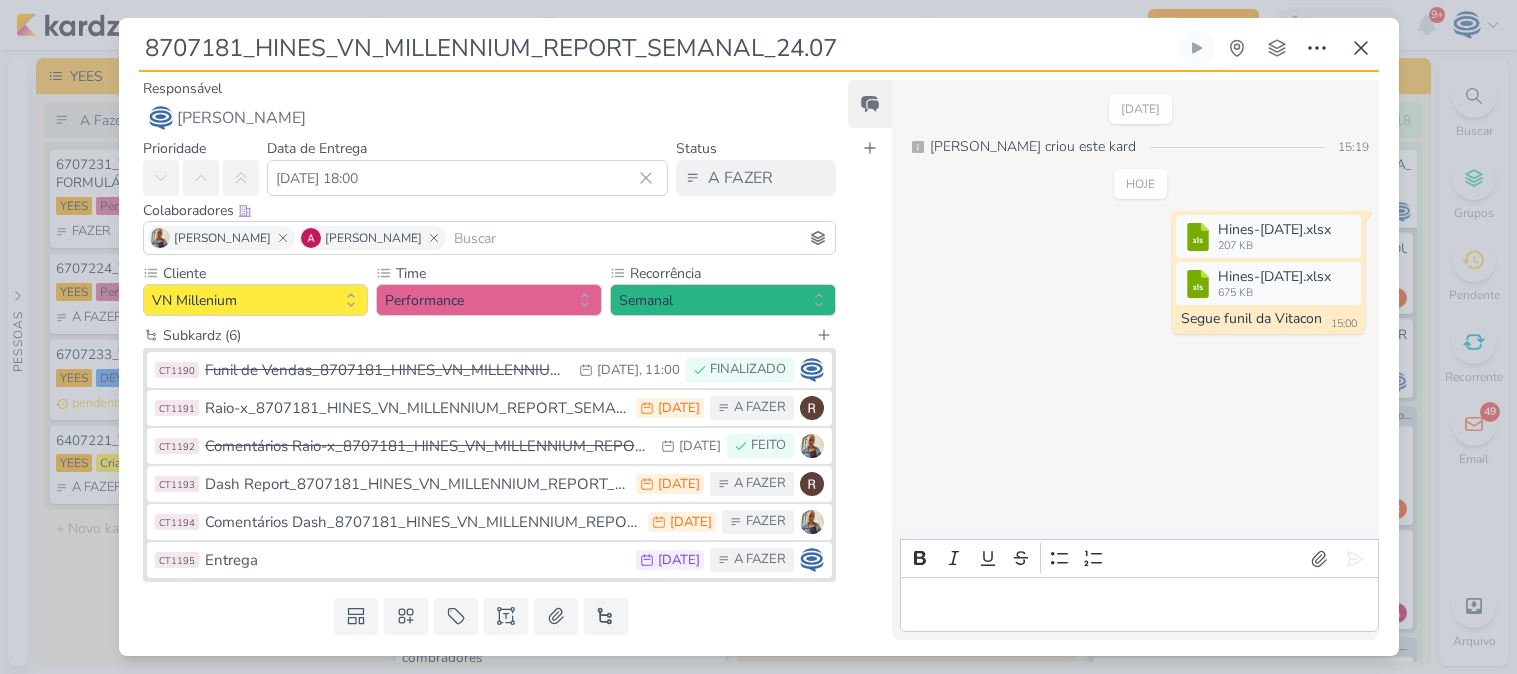 scroll, scrollTop: 0, scrollLeft: 0, axis: both 